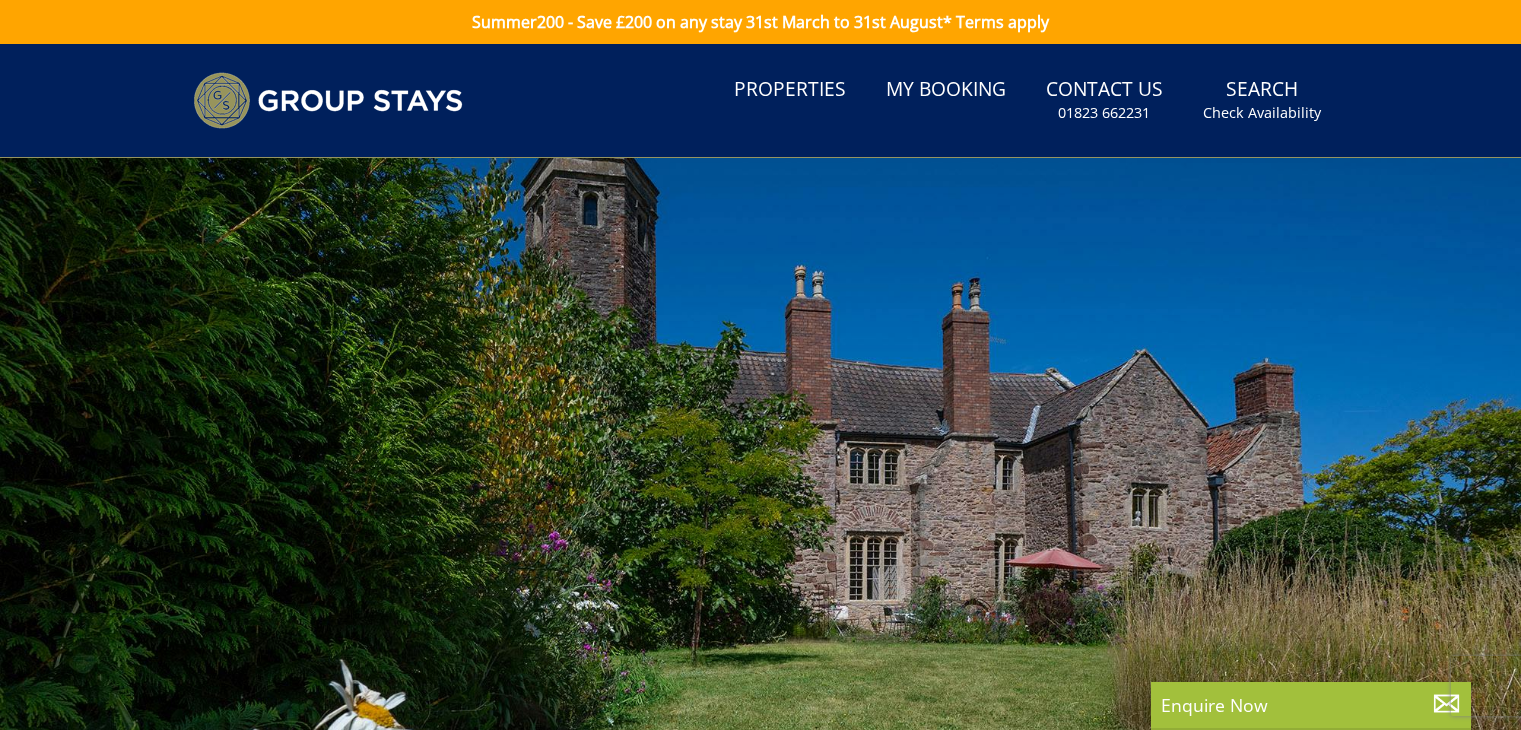 scroll, scrollTop: 0, scrollLeft: 0, axis: both 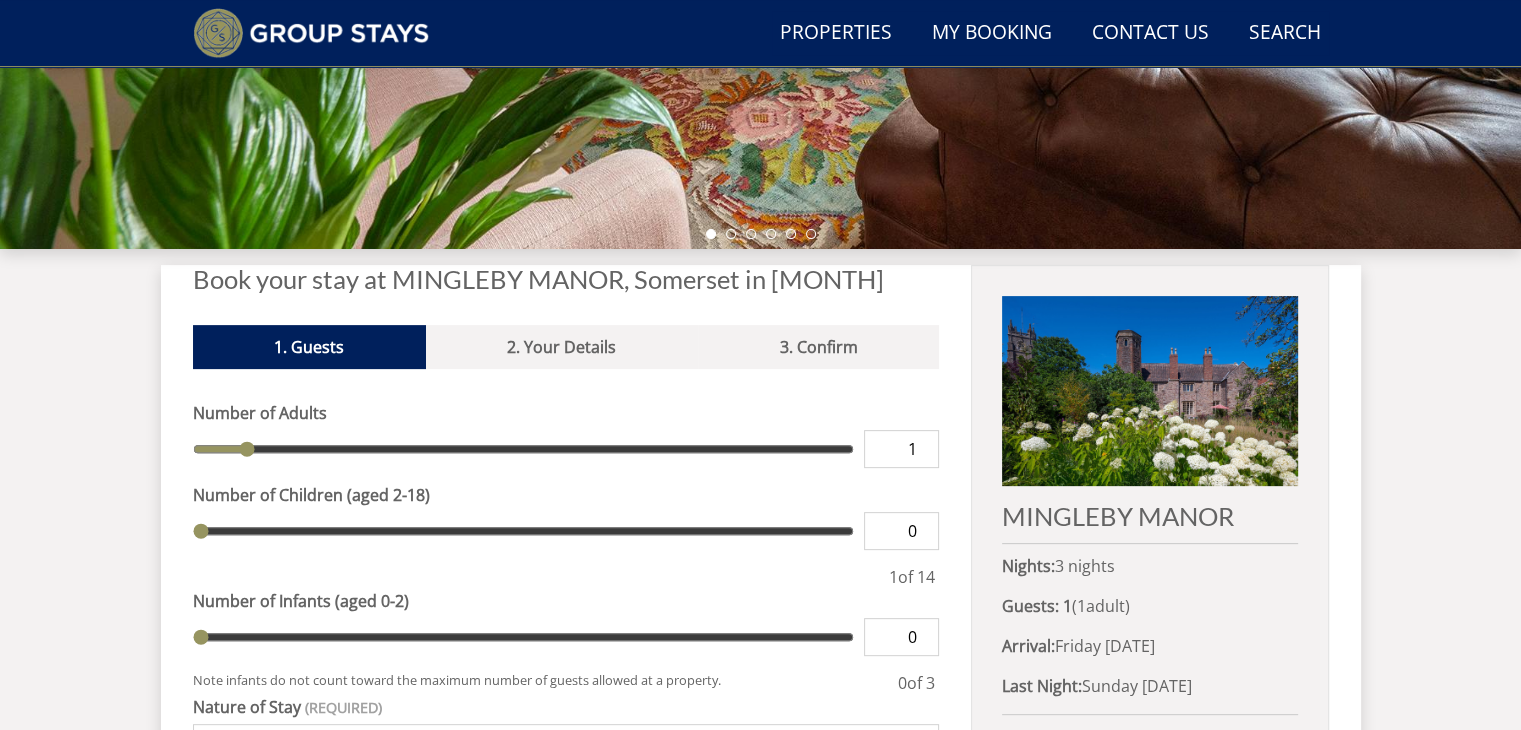click on "1" at bounding box center [901, 449] 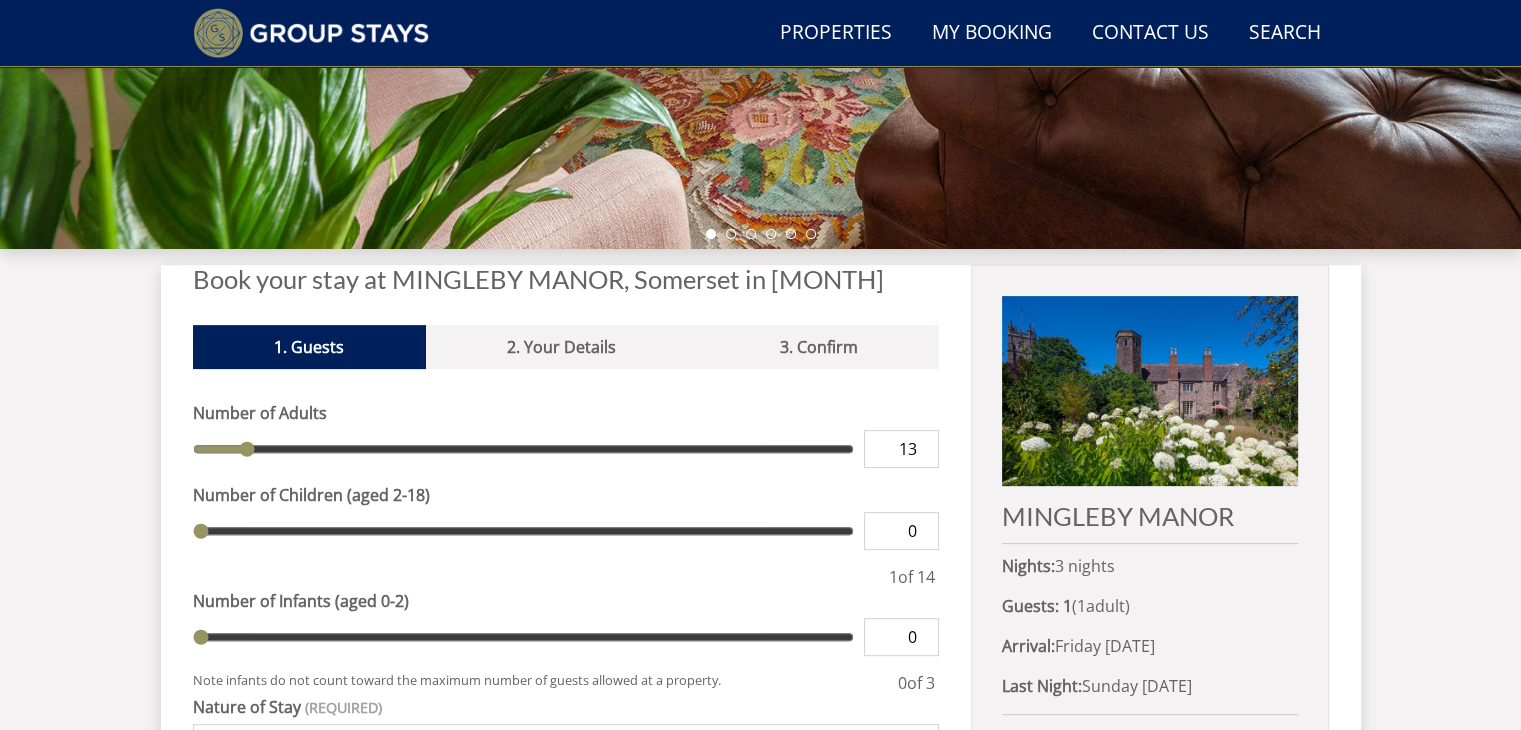 type on "13" 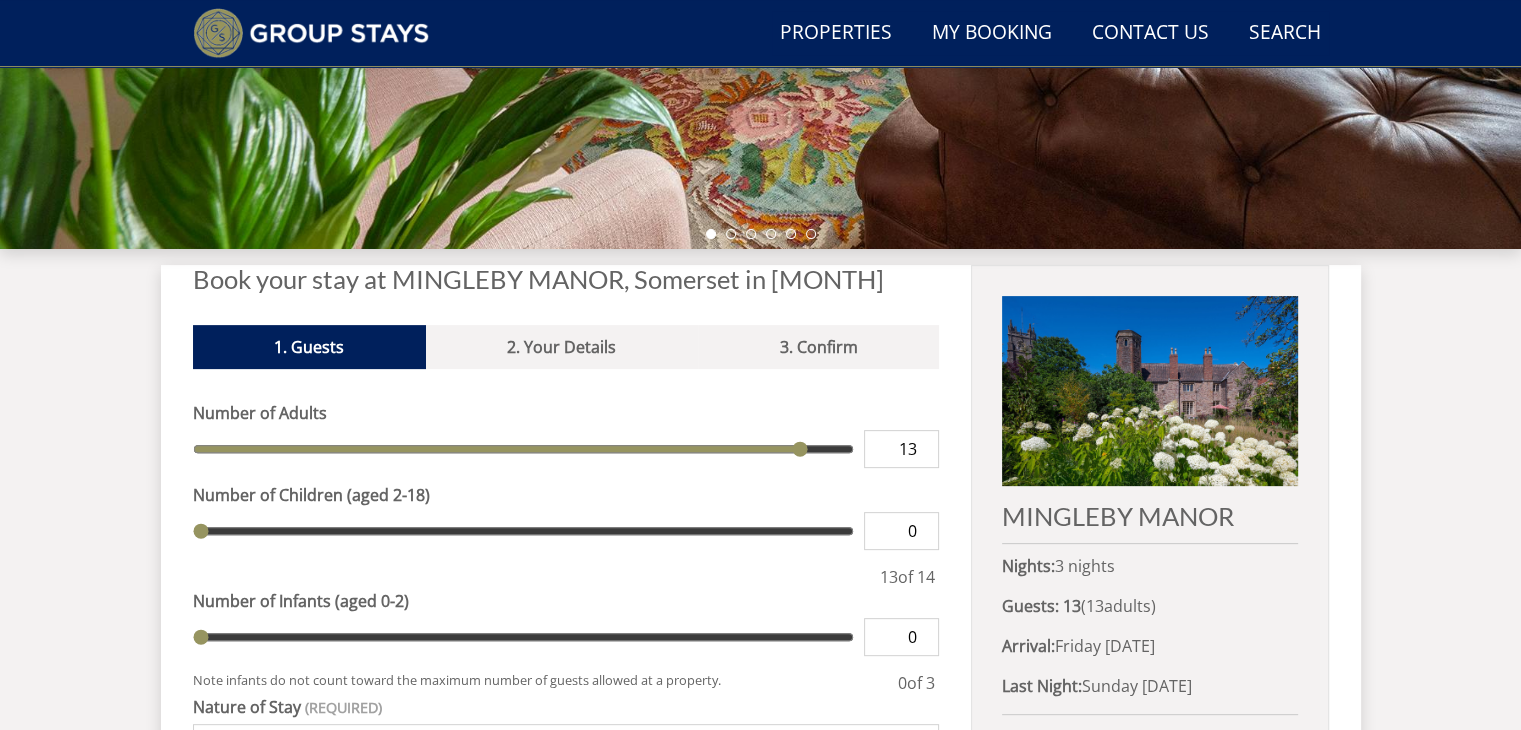 click on "Search
Menu
Properties
My Booking
Contact Us  [PHONE]
Search  Check Availability
Guests
1
2
3
4
5
6
7
8
9
10
11
12
13
14
15
16
17
18
19
20
21
22
23
24
25
26
27
28
29
30
31
32
33
34
35
36
37
38
39
40
41
42
43
44
45
46
47
48
49
50
Date
[DATE]
Search
0 s" at bounding box center [760, 378] 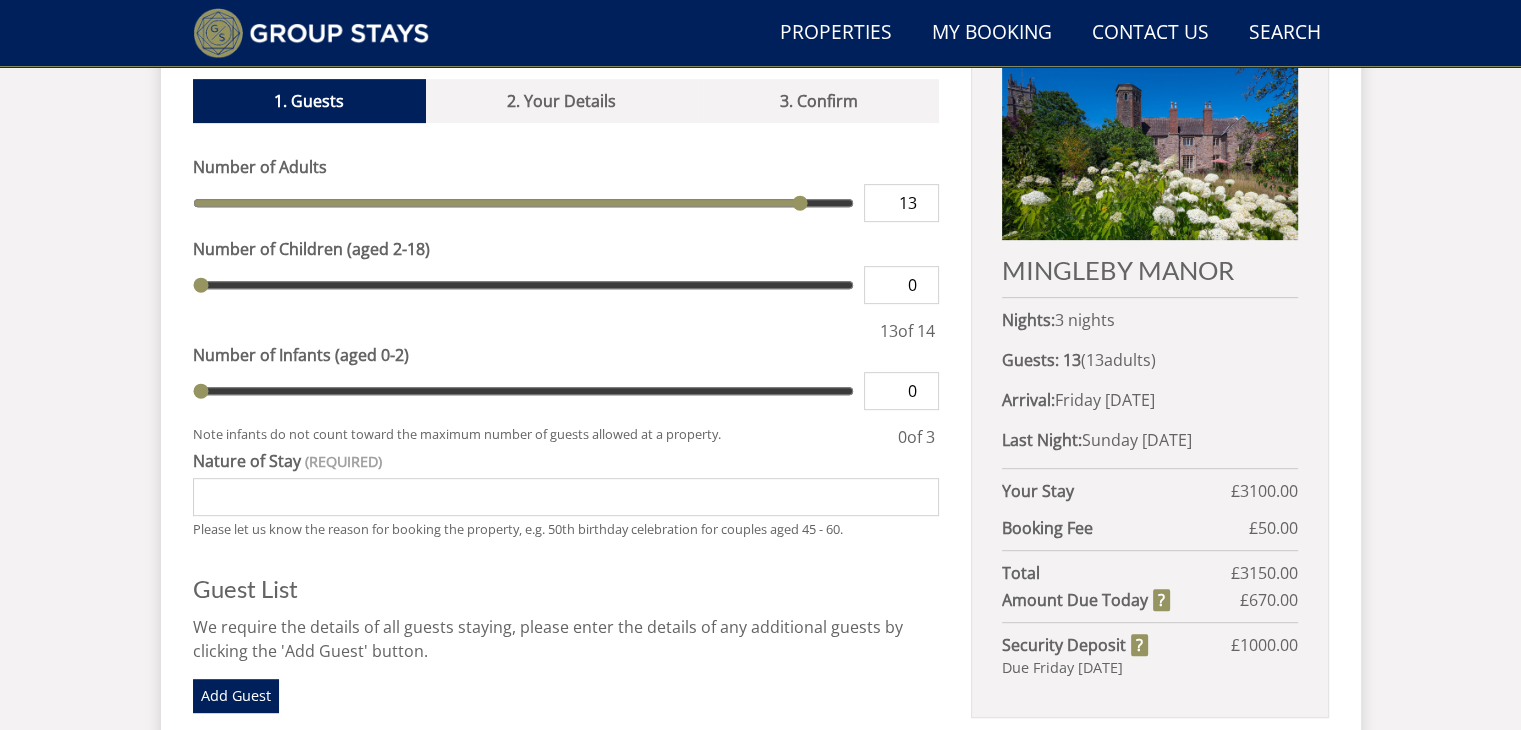 scroll, scrollTop: 840, scrollLeft: 0, axis: vertical 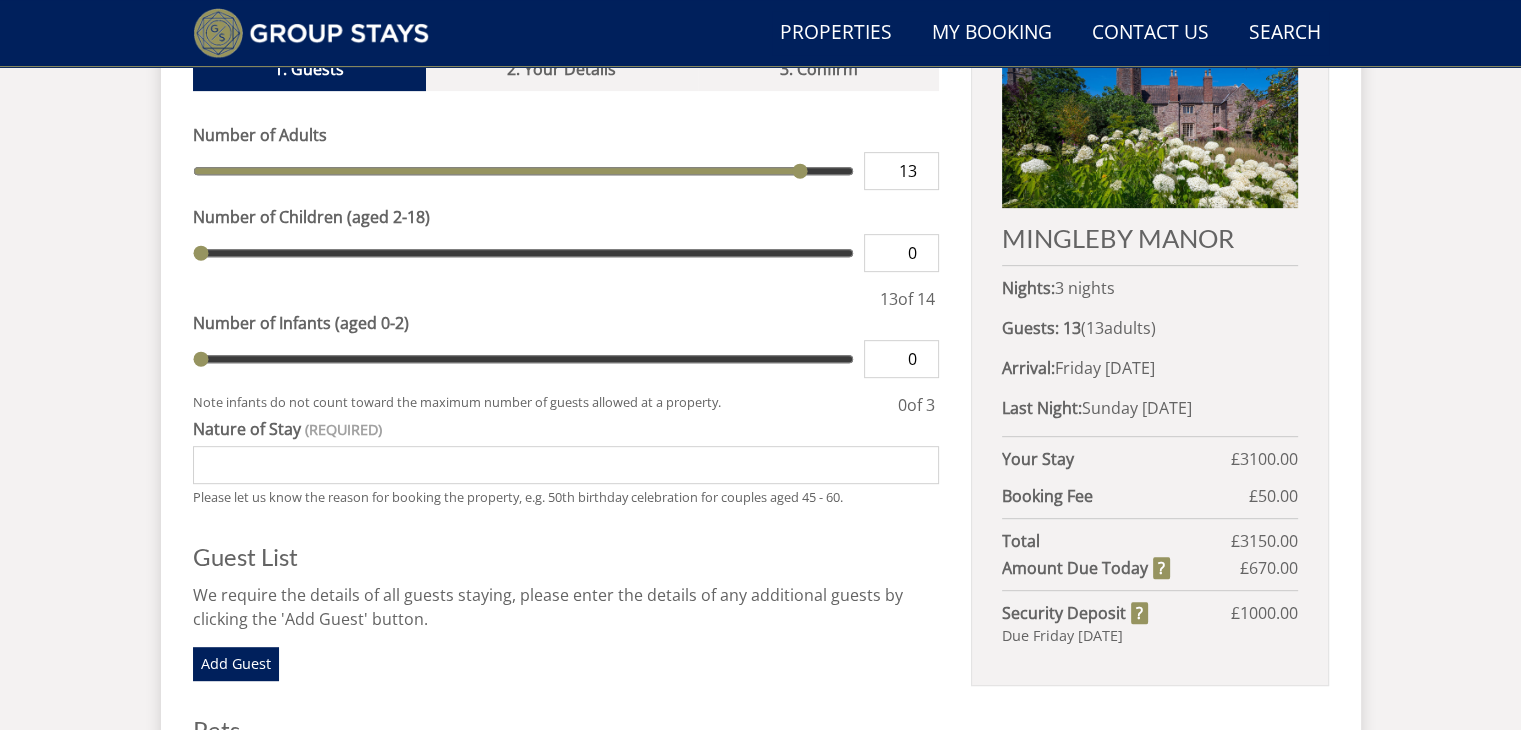 click on "Nature of Stay" at bounding box center [566, 465] 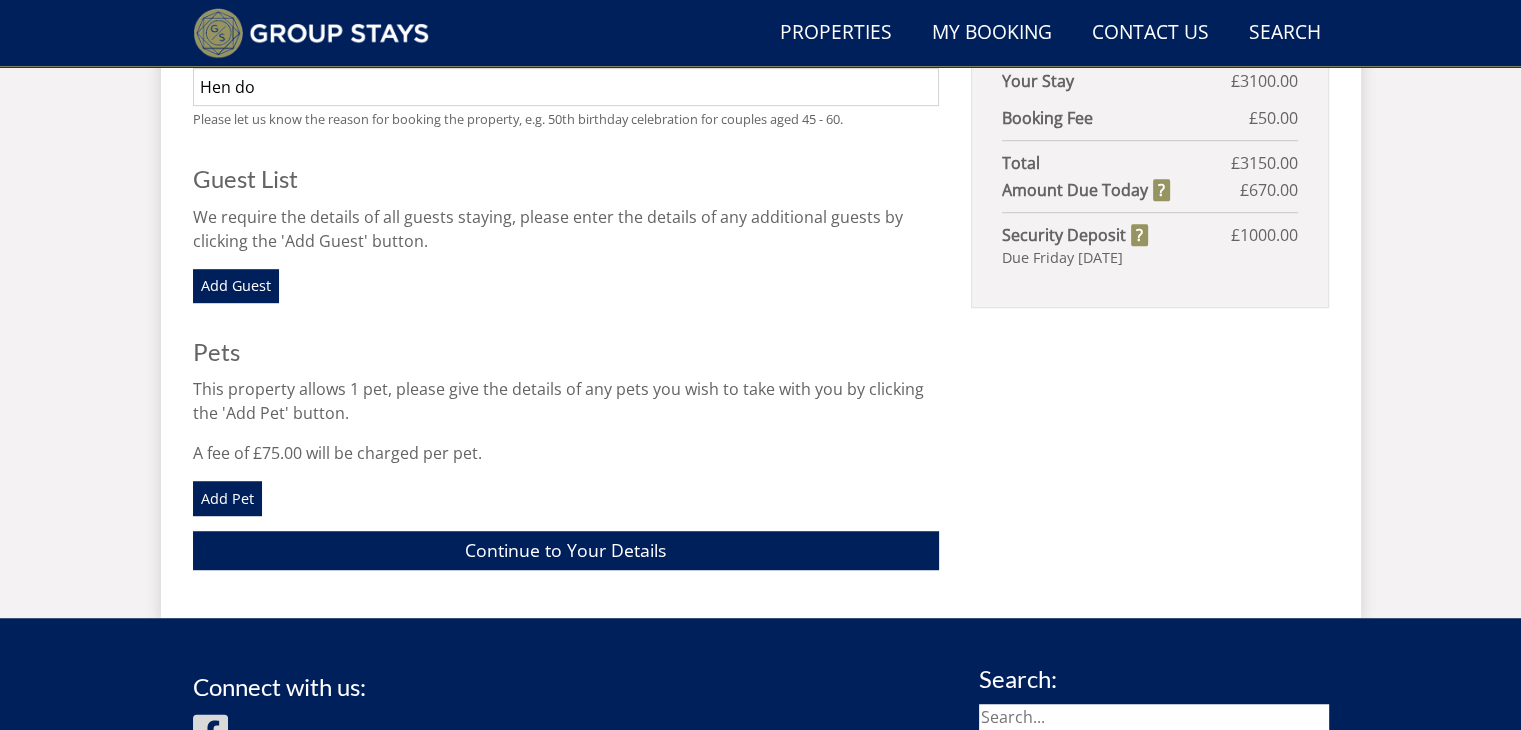 scroll, scrollTop: 1166, scrollLeft: 0, axis: vertical 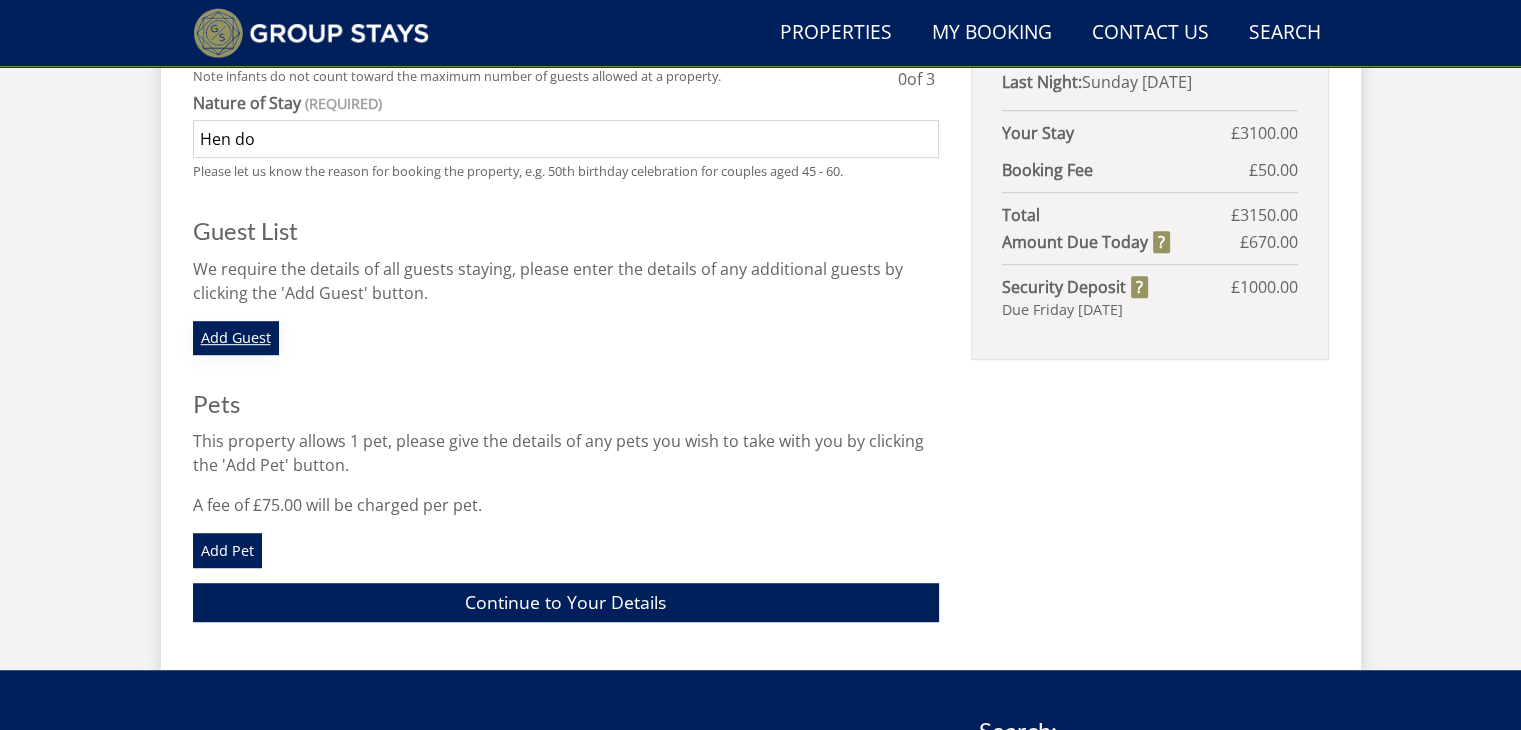 type on "Hen do" 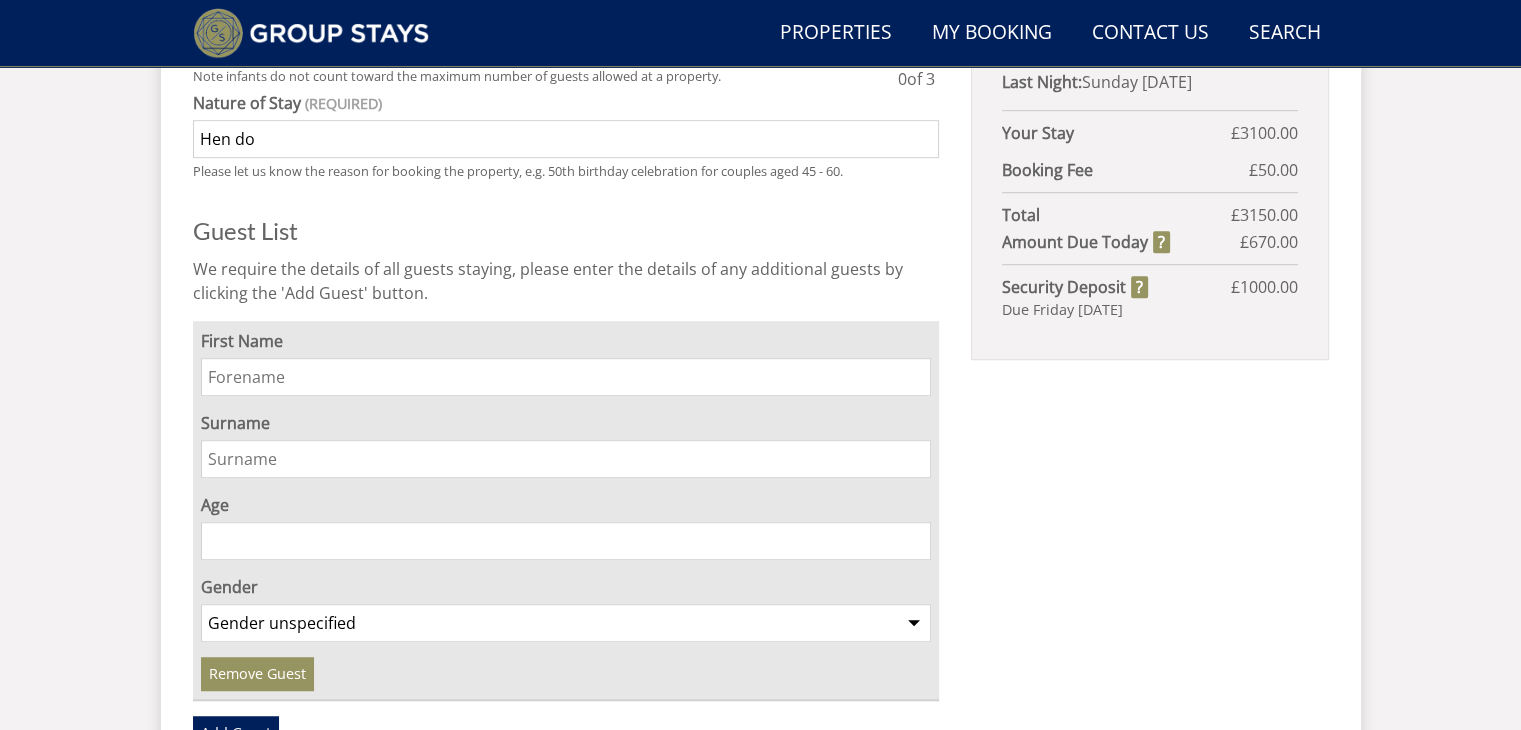 click on "First Name" at bounding box center (566, 377) 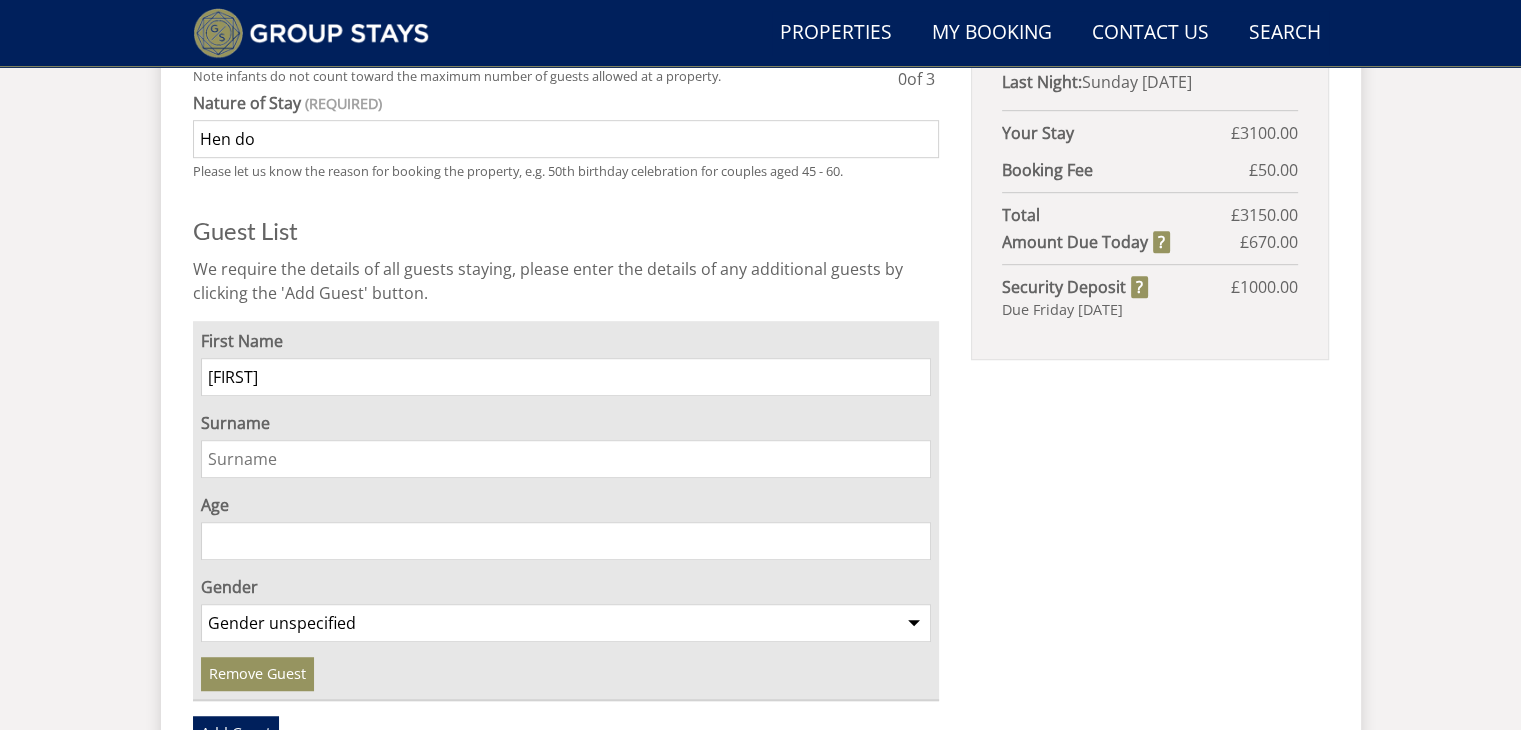 type on "Hammock" 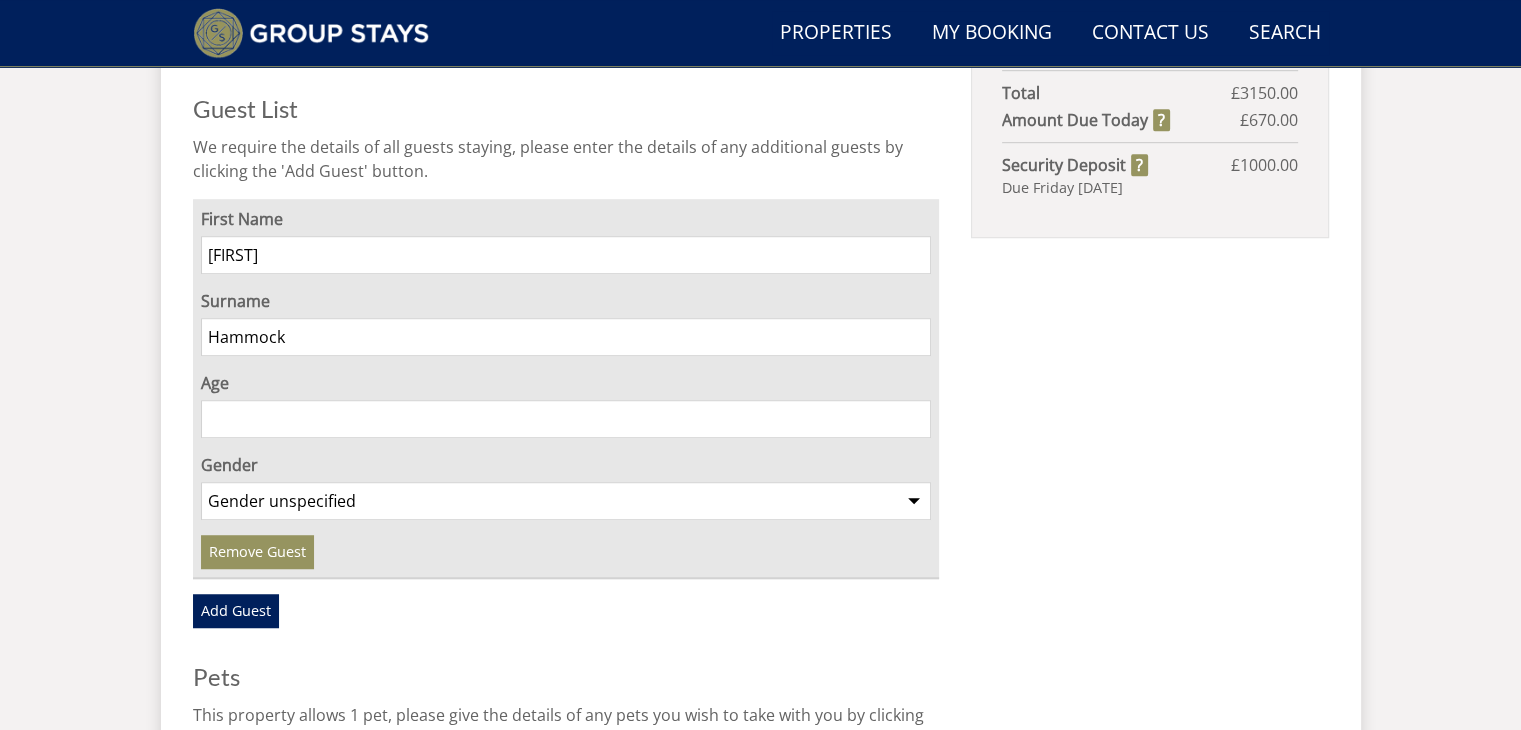 scroll, scrollTop: 1300, scrollLeft: 0, axis: vertical 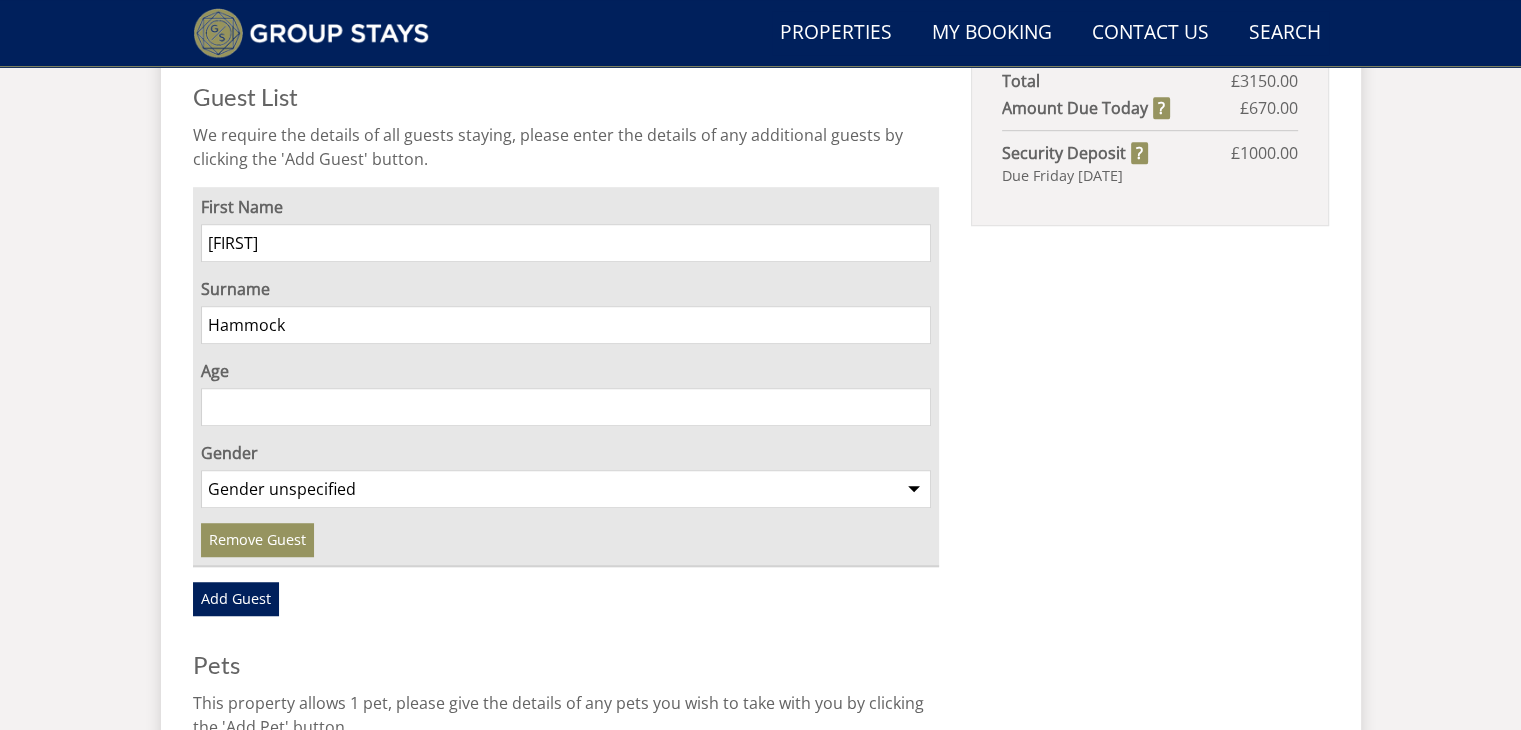 click on "Age" at bounding box center (566, 407) 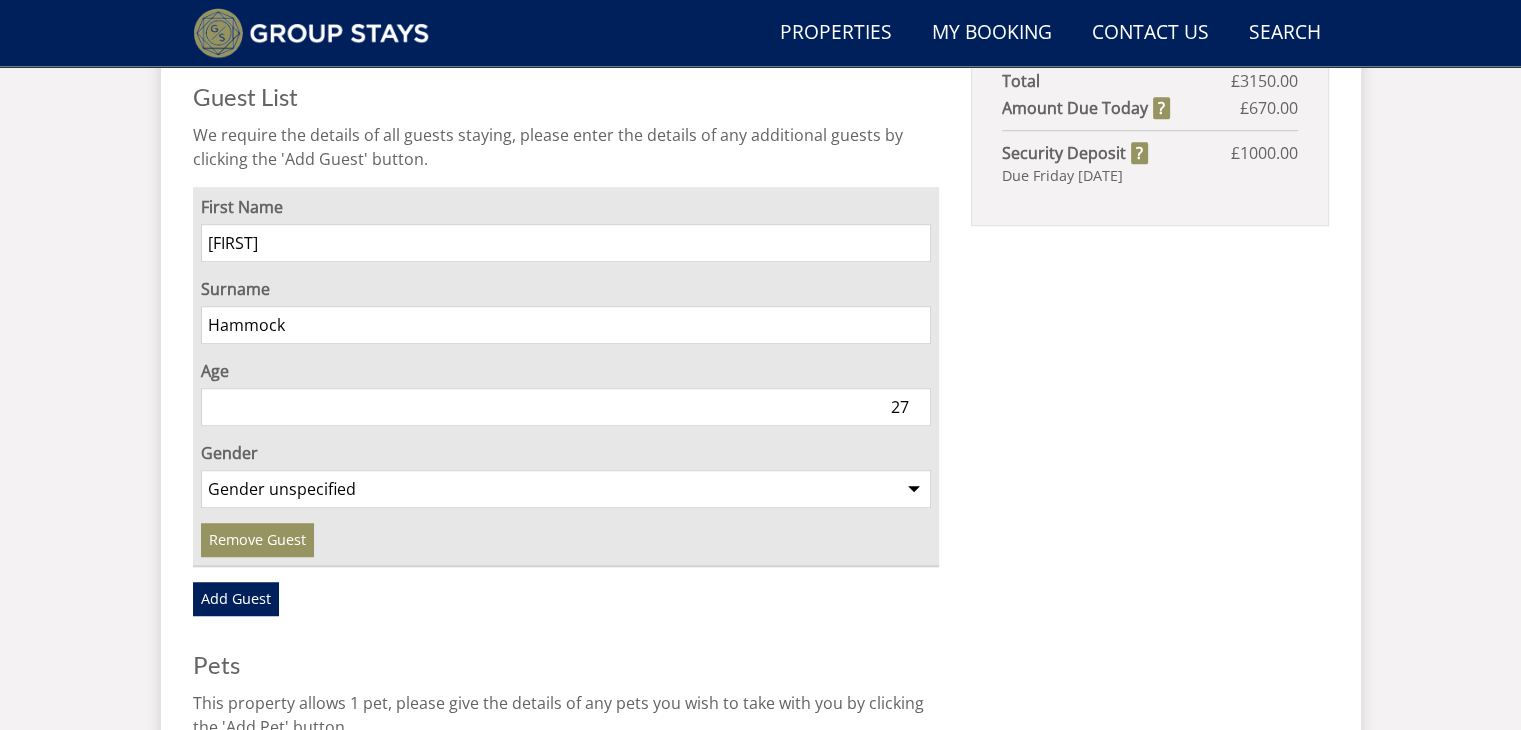 click on "27" at bounding box center (566, 407) 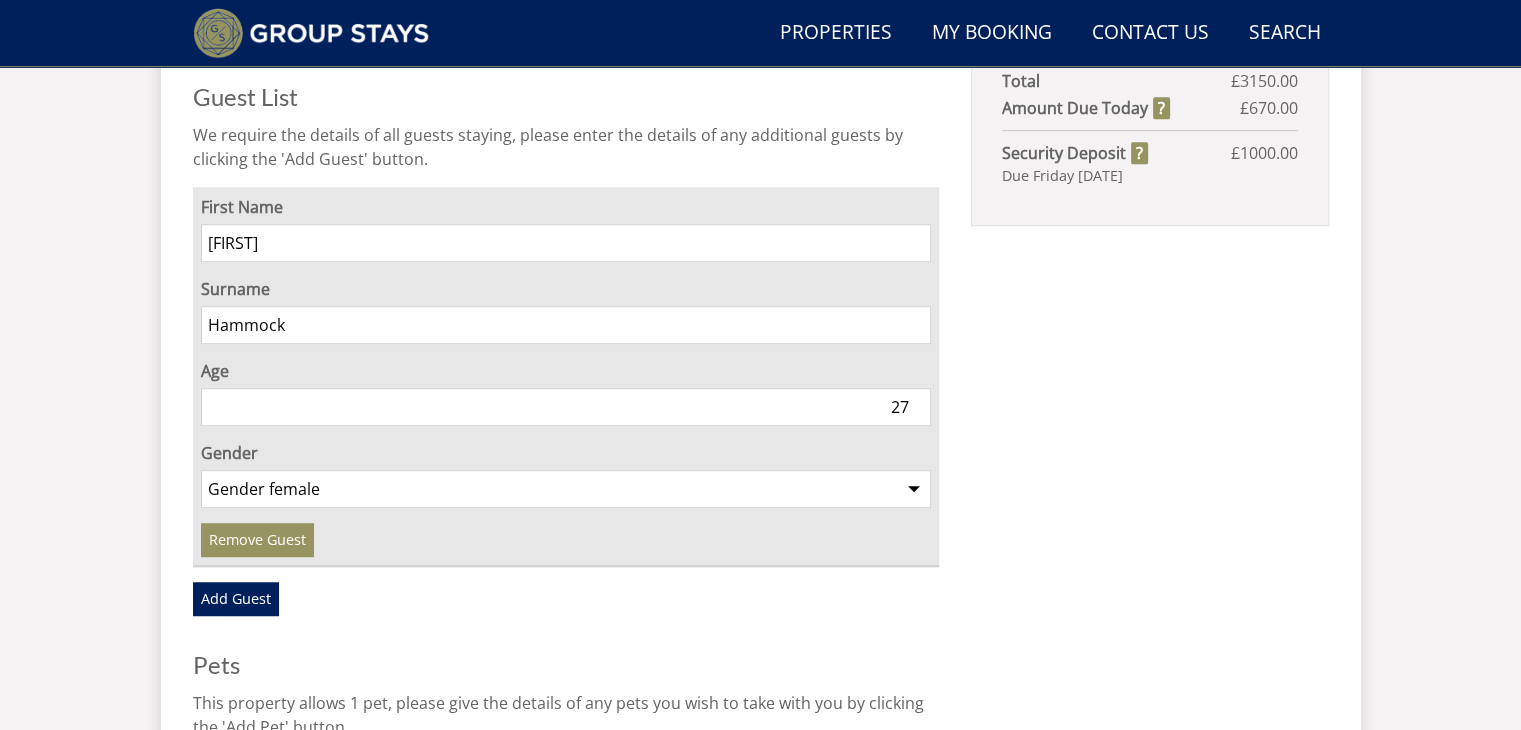 click on "MINGLEBY MANOR
Nights:  3 nights
Guests:   13  ( 13  adult s   0  child ren   0  infant s )
Arrival:  Friday [DATE]
Last Night:  Sunday [DATE]
Your Stay £ 3100.00
Discount - 0% off
Extra Guest s  ( 0 ) £ 0.00
Extras £ 0.00
Pet Fee £ 0.00
Booking Fee £ 50.00
Total £ 3150.00
Amount Due Today £ 670.00
Security Deposit £ 1000.00 Due Friday [DATE]" at bounding box center (1149, 213) 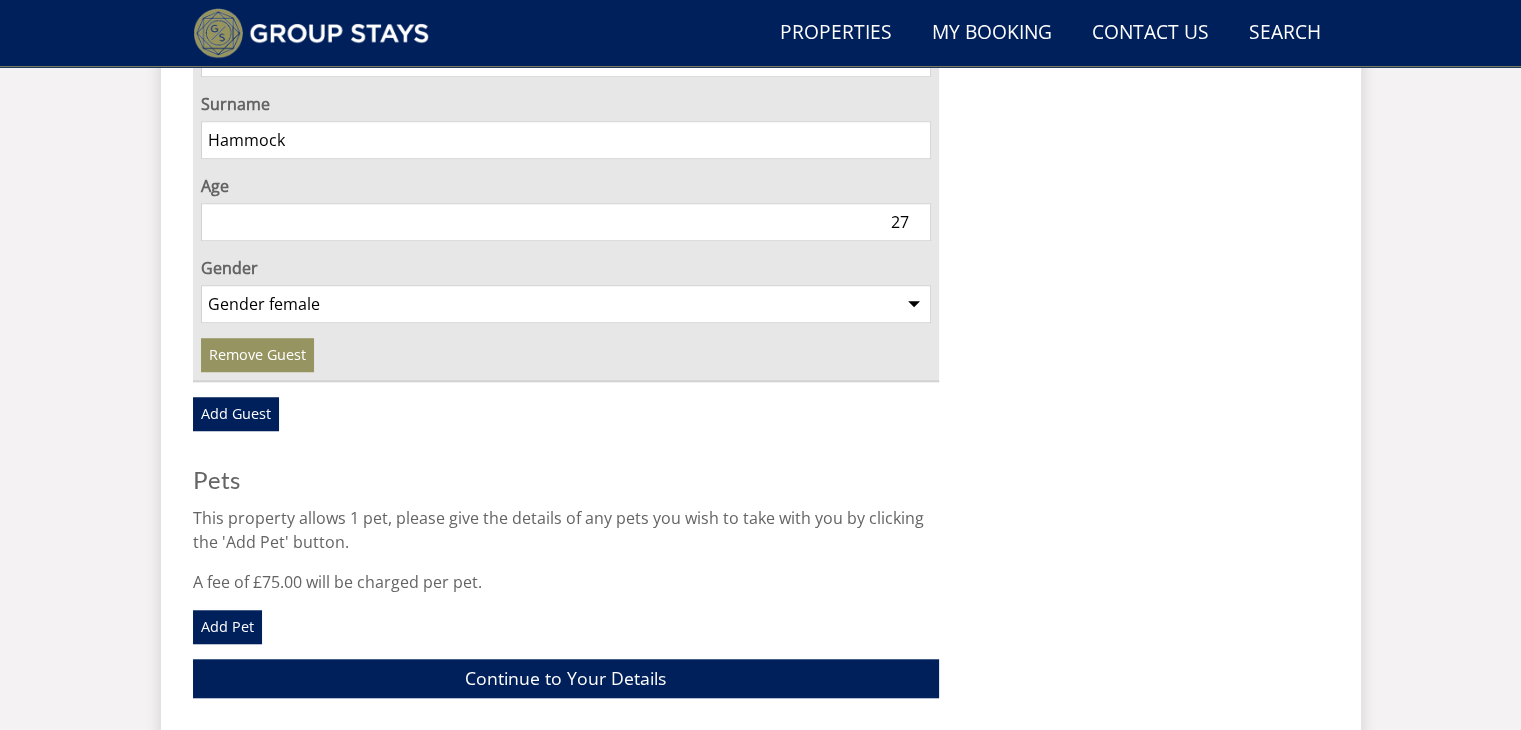 scroll, scrollTop: 1486, scrollLeft: 0, axis: vertical 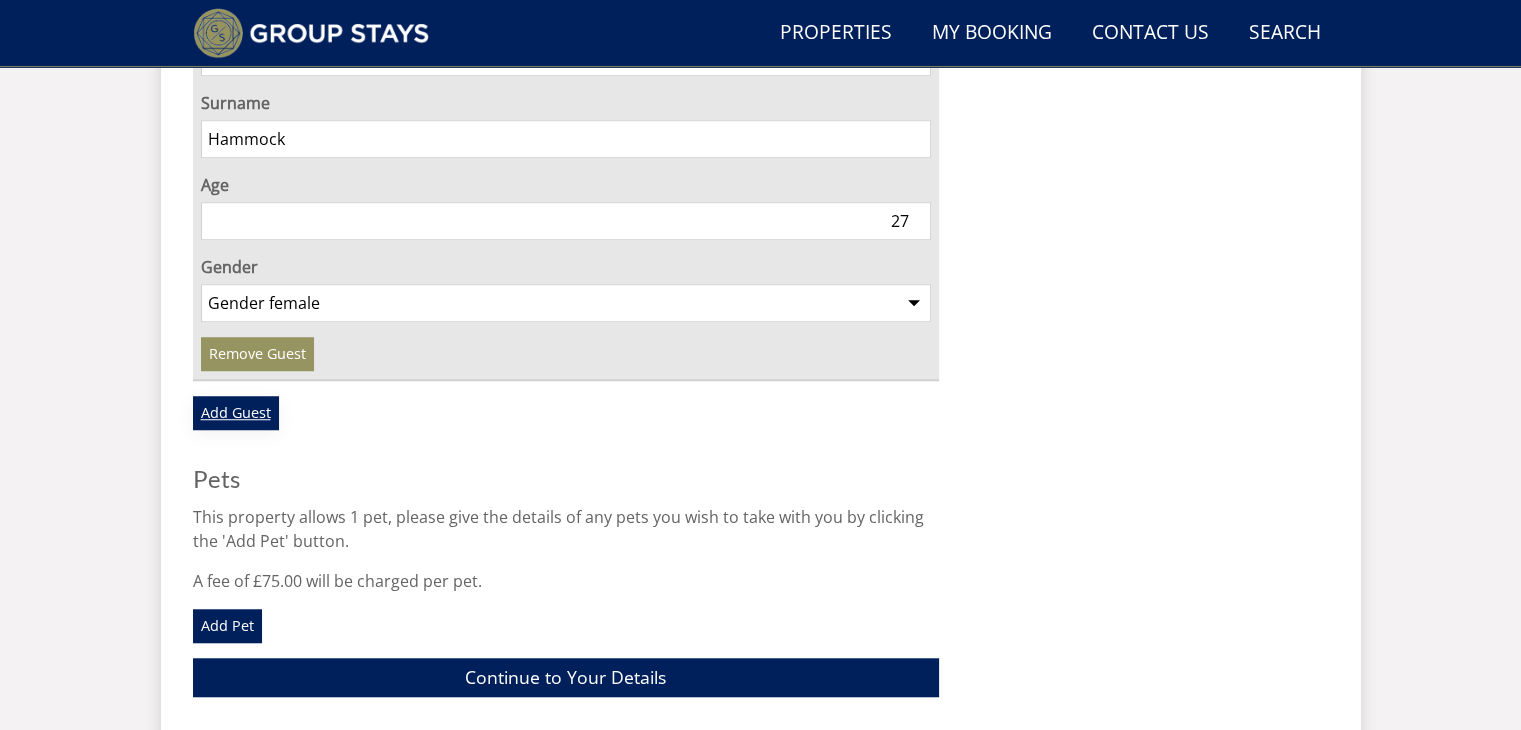 click on "Add Guest" at bounding box center (236, 413) 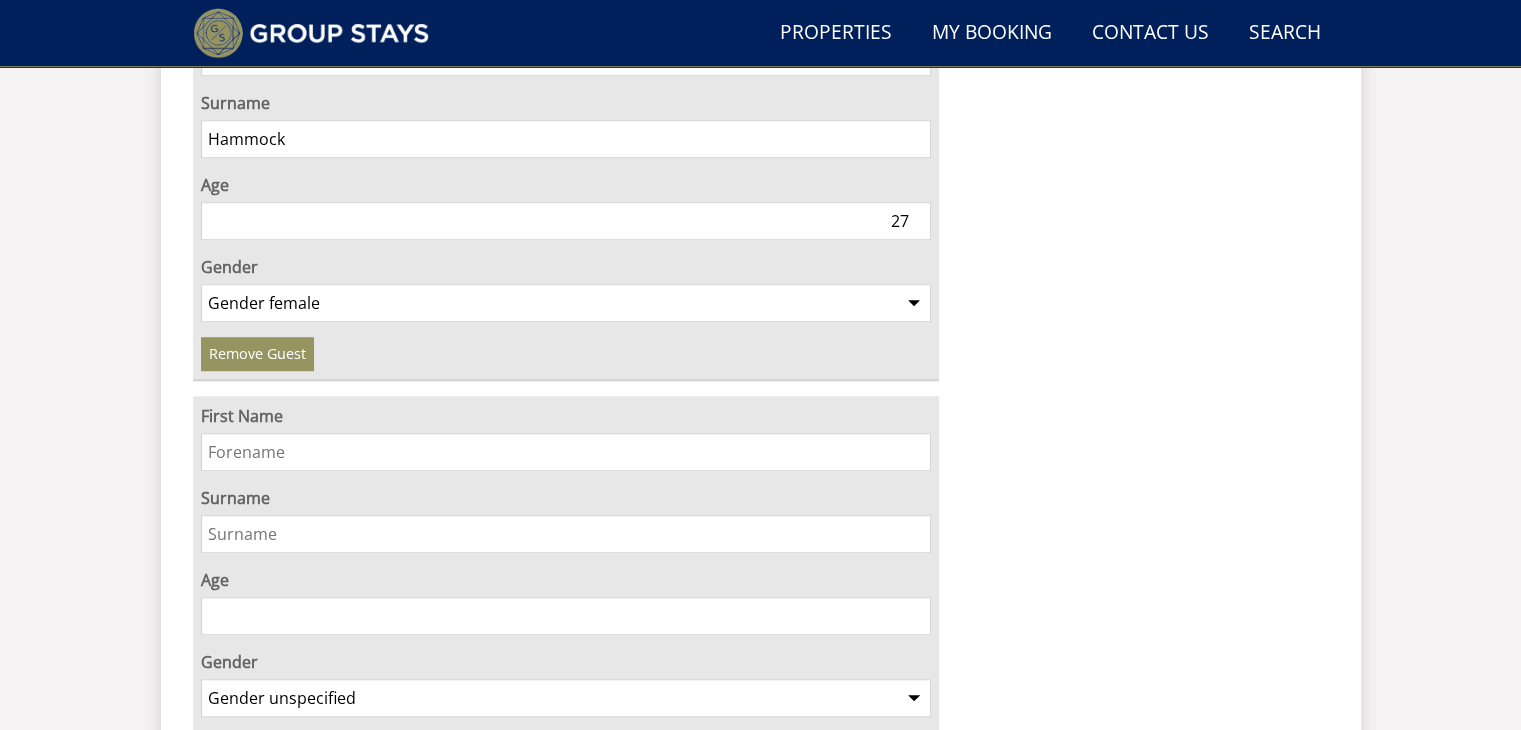 click on "First Name" at bounding box center (566, 452) 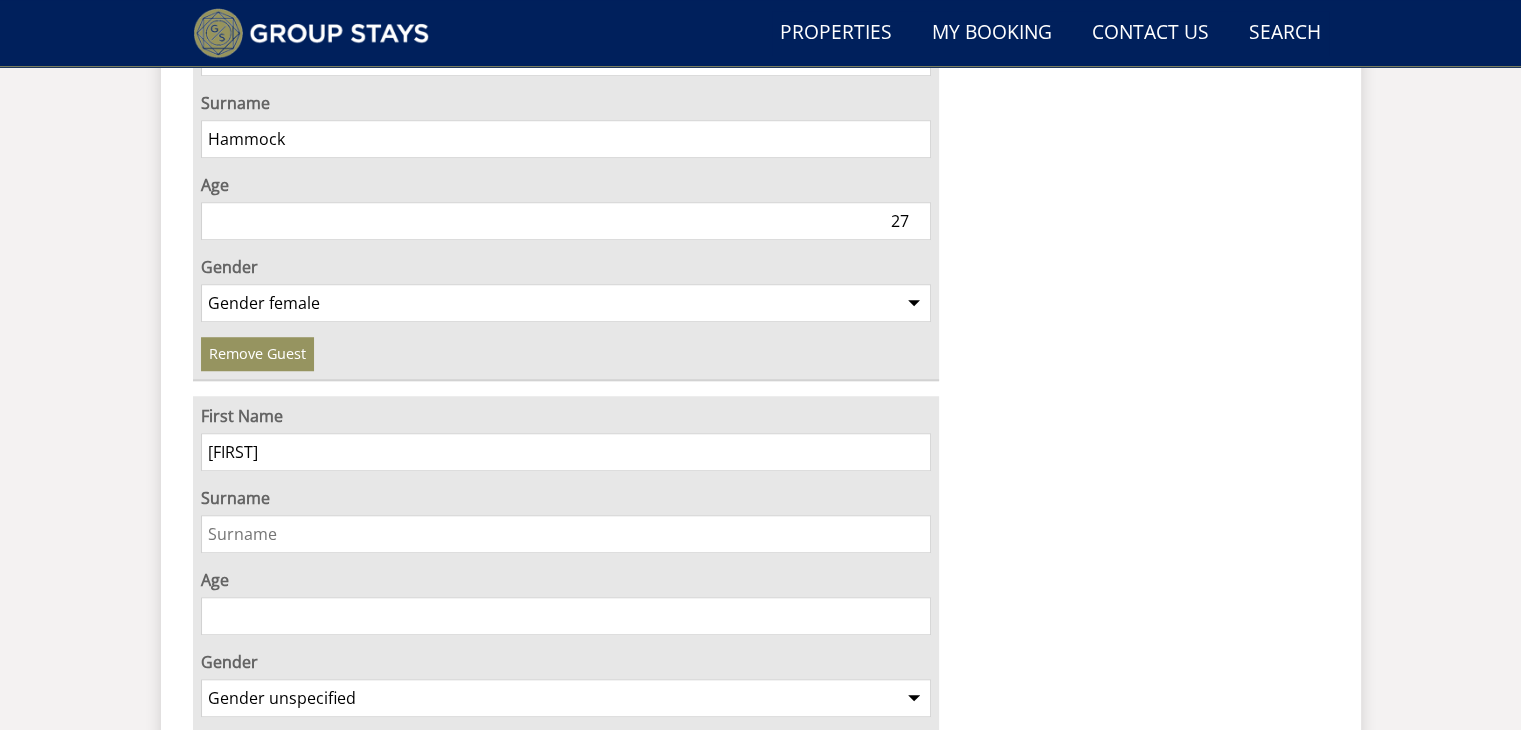 drag, startPoint x: 246, startPoint y: 449, endPoint x: 186, endPoint y: 445, distance: 60.133186 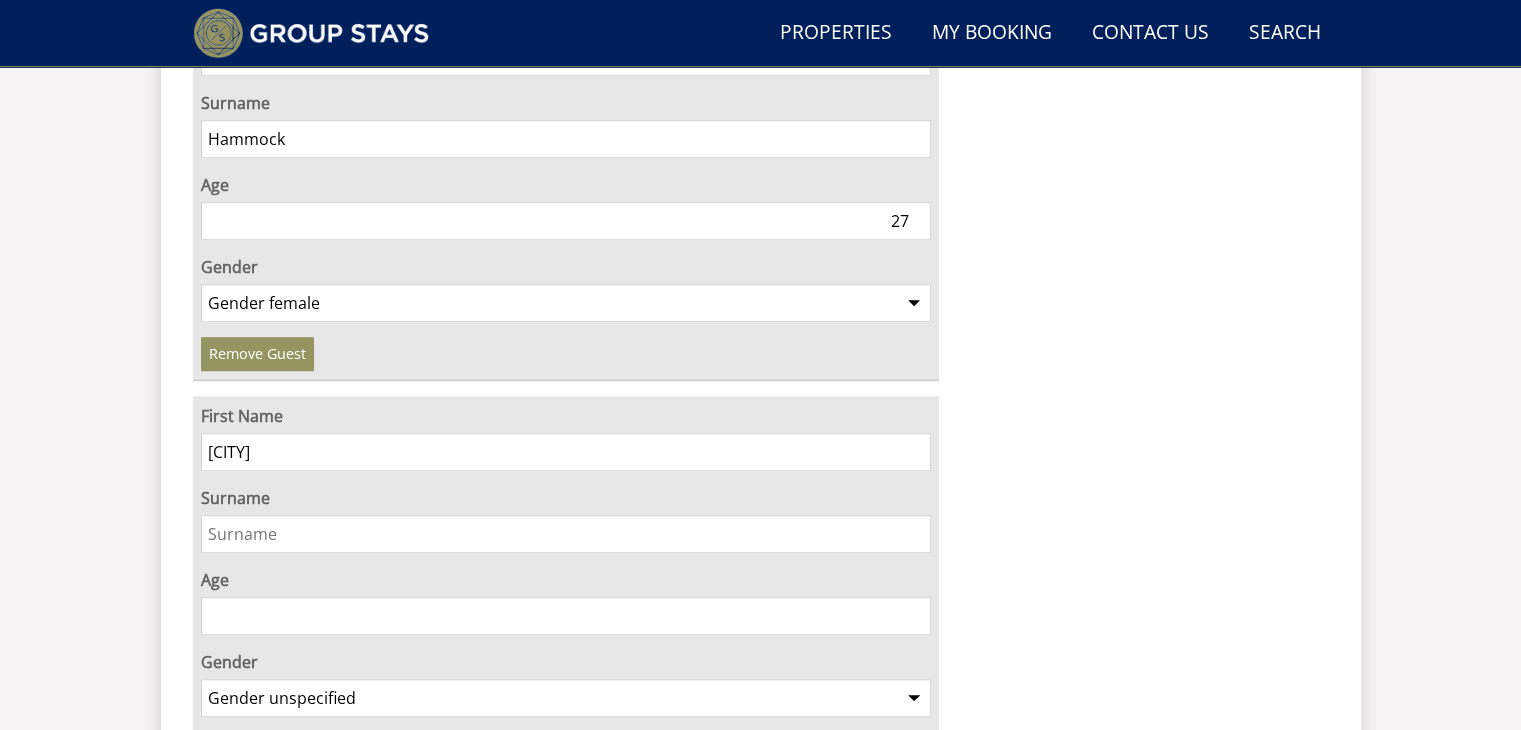 type on "[CITY]" 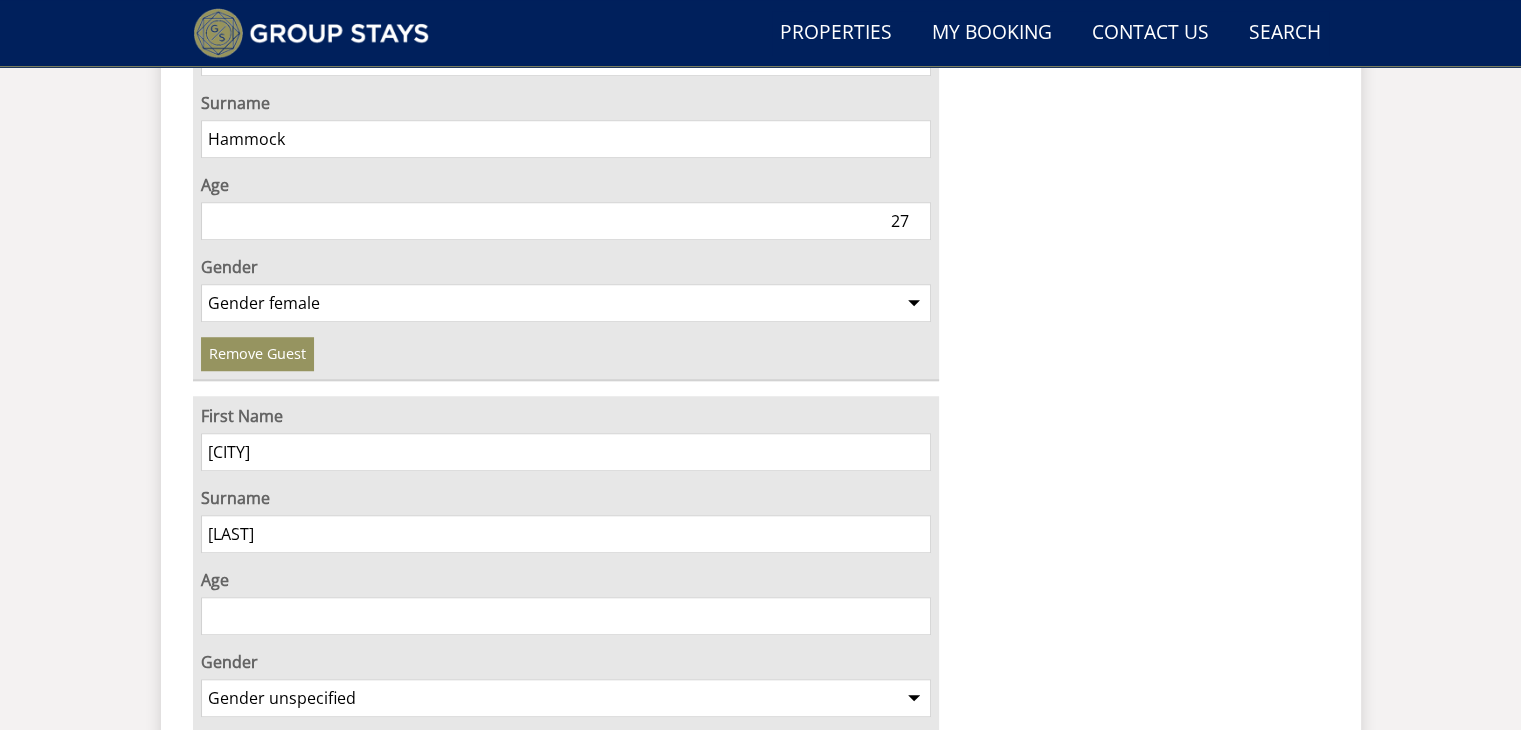 type on "[LAST]" 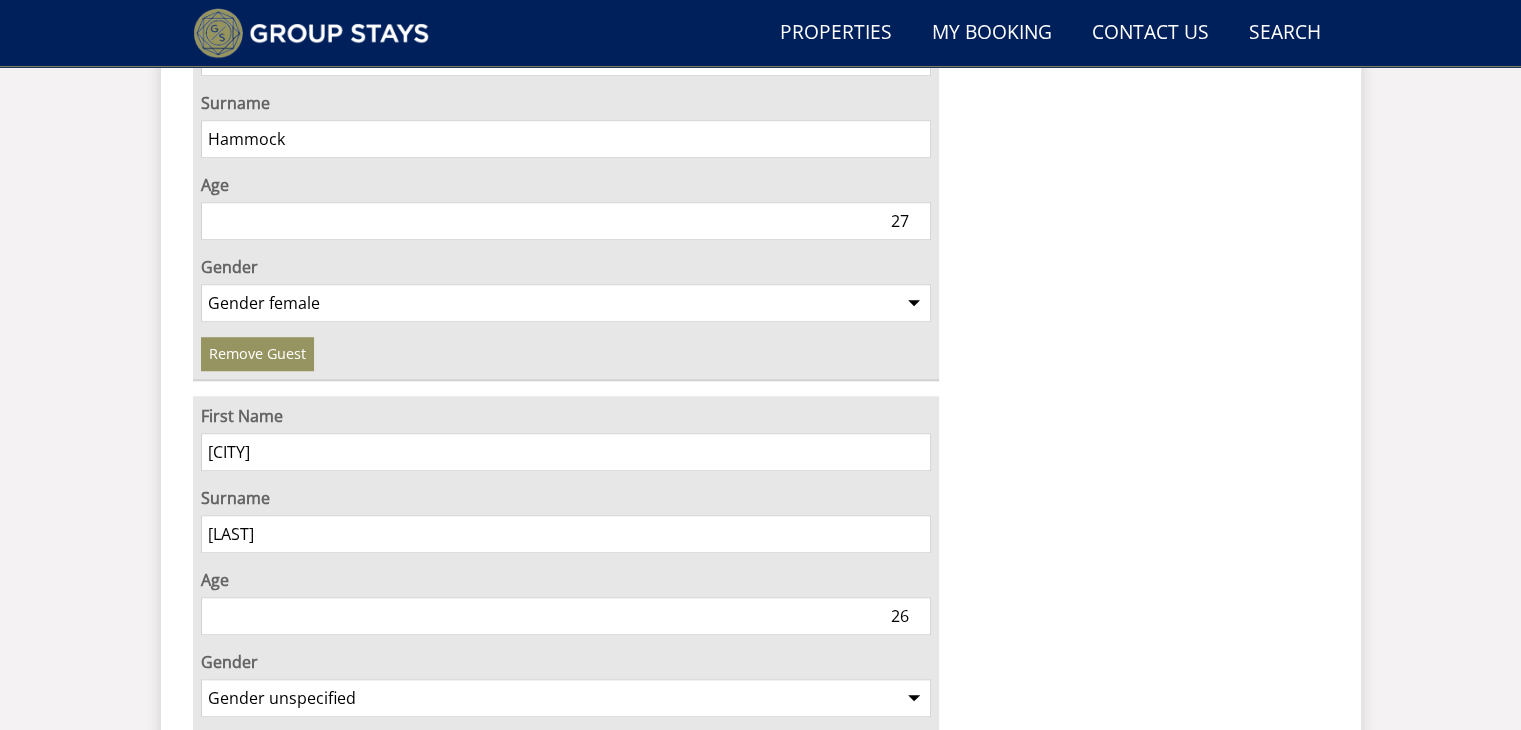 type on "26" 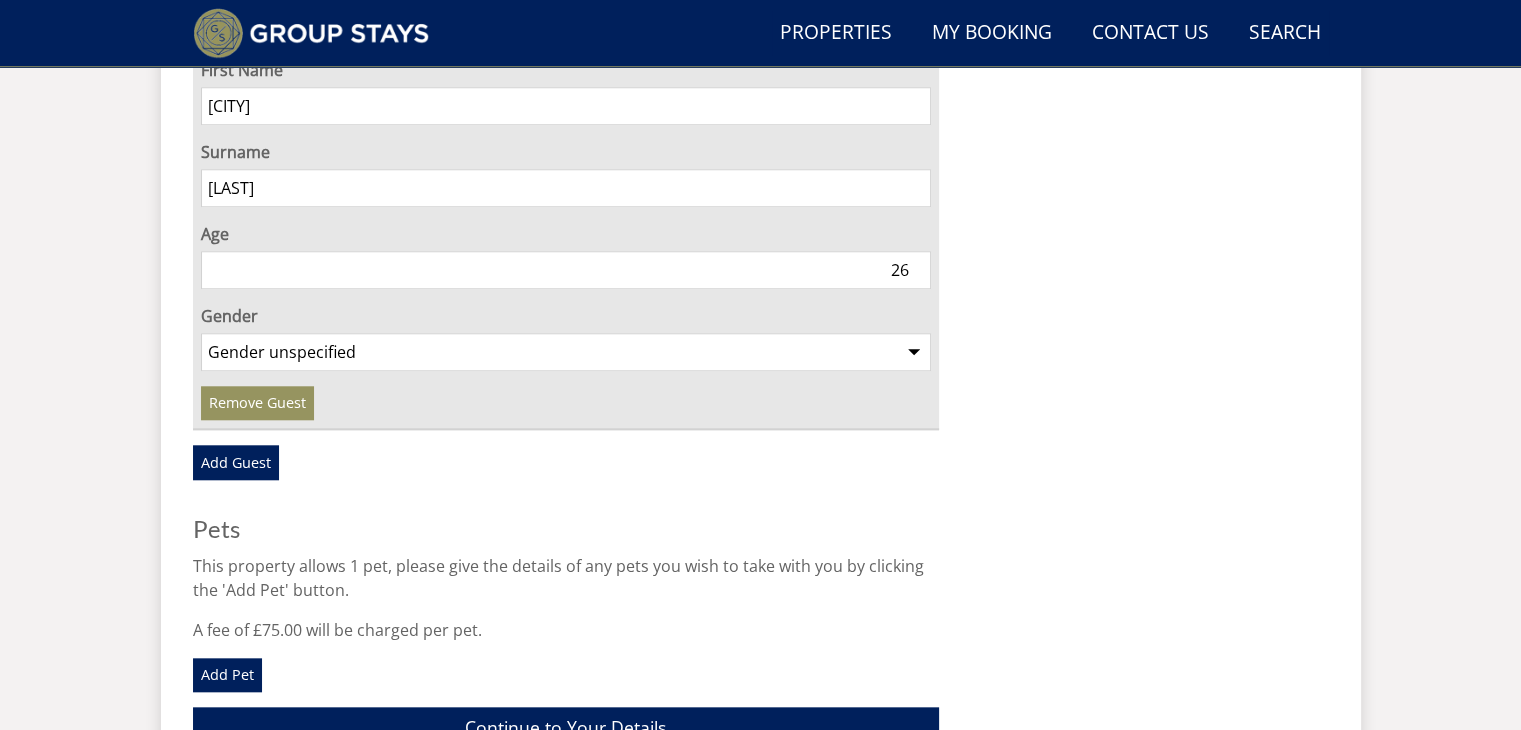 scroll, scrollTop: 1832, scrollLeft: 0, axis: vertical 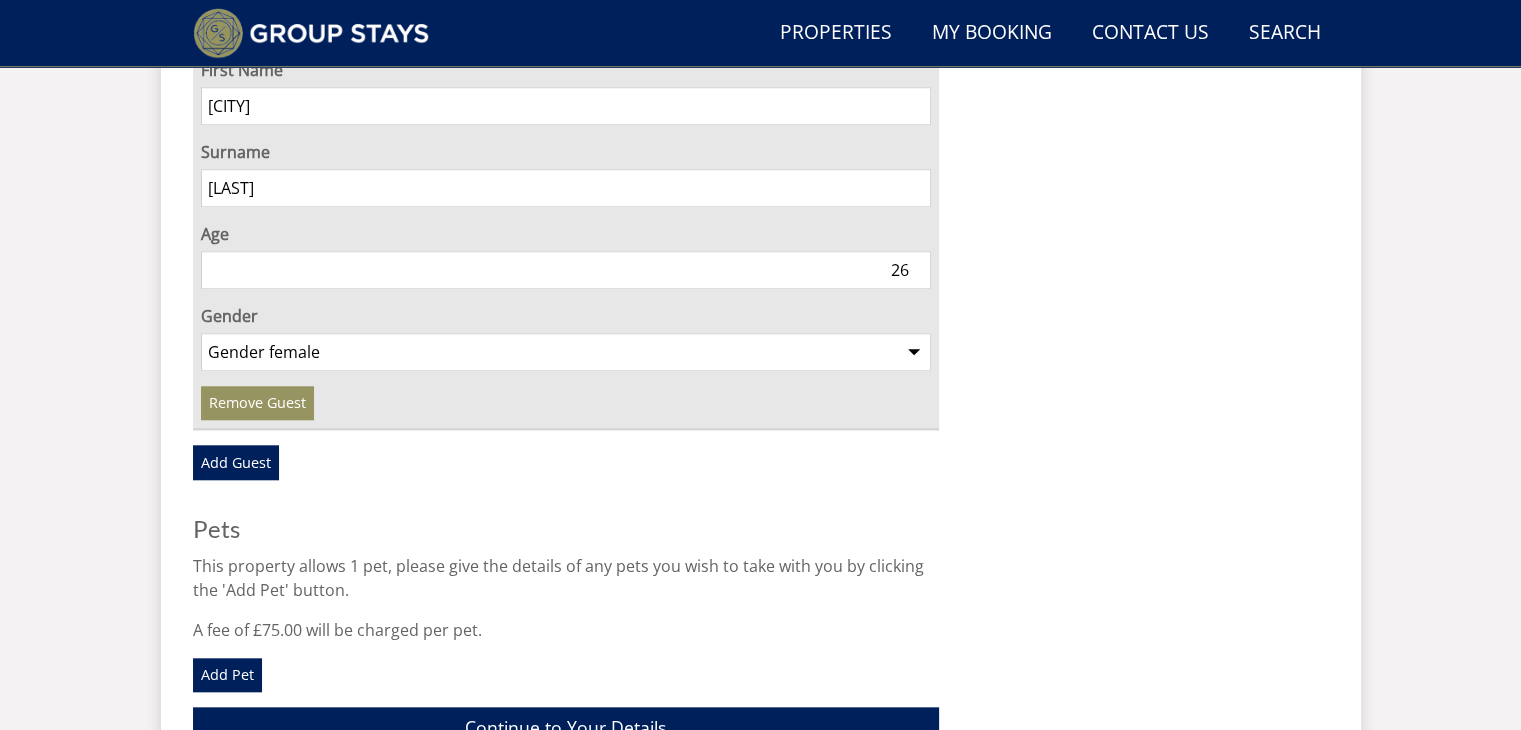 click on "Gender unspecified
Gender male
Gender female" at bounding box center [566, 352] 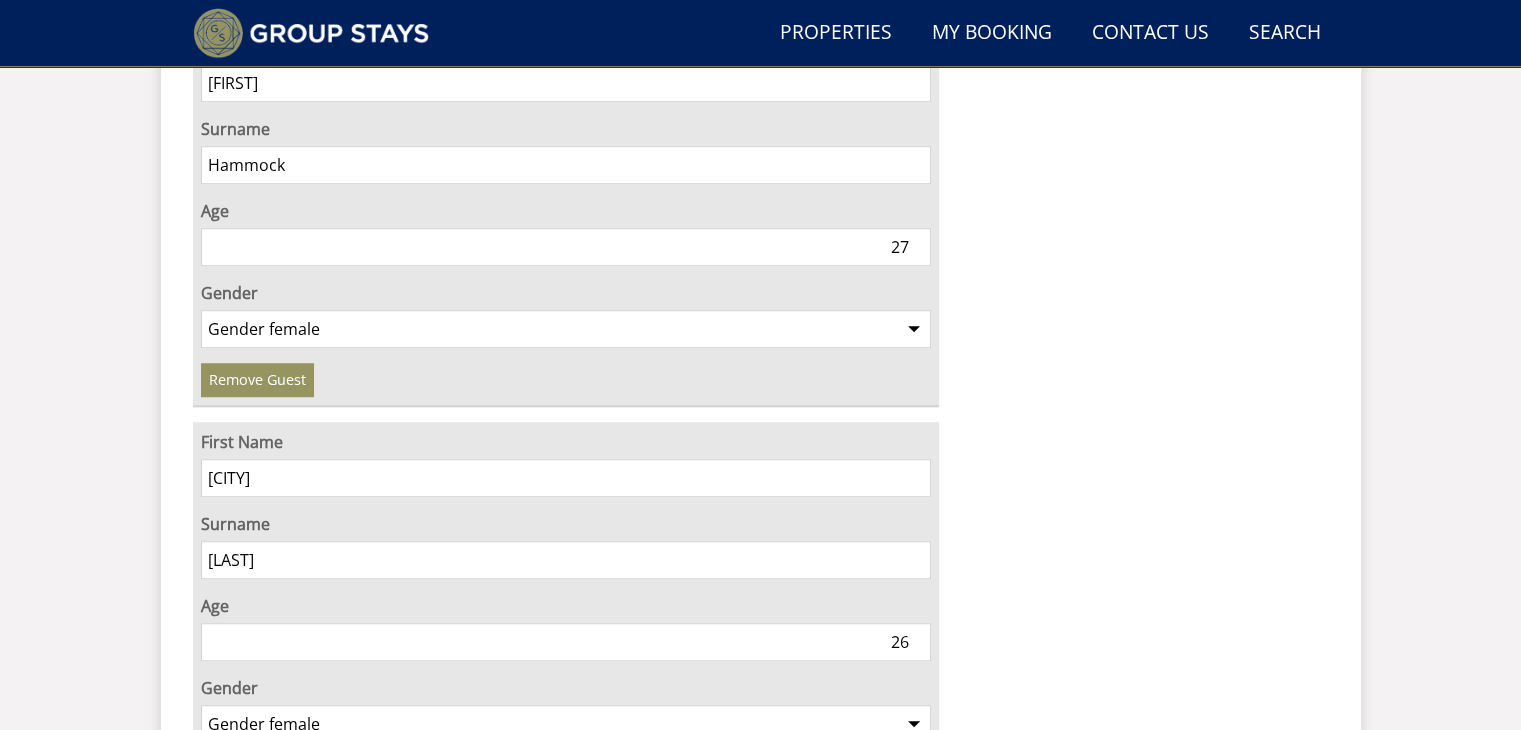 scroll, scrollTop: 1457, scrollLeft: 0, axis: vertical 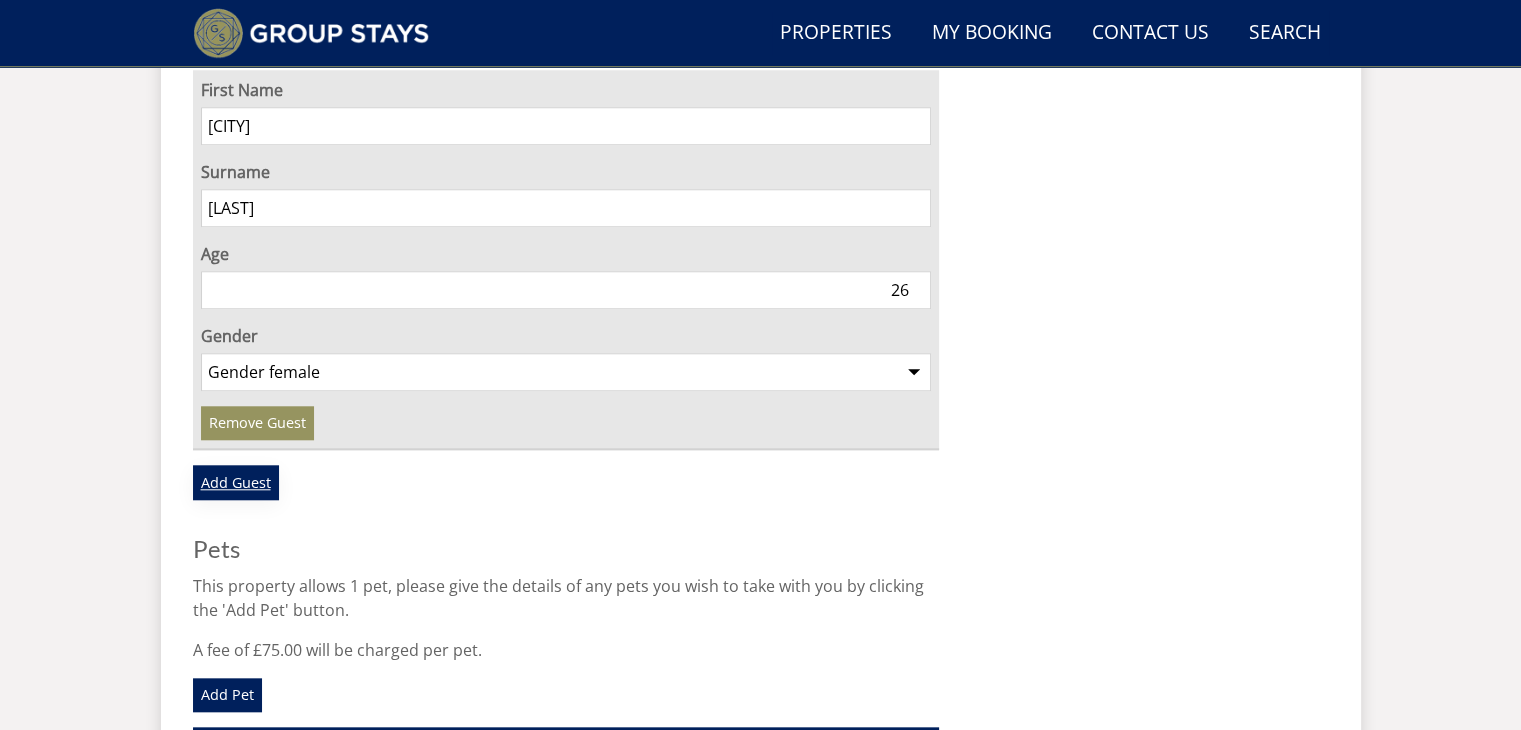 click on "Add Guest" at bounding box center (236, 482) 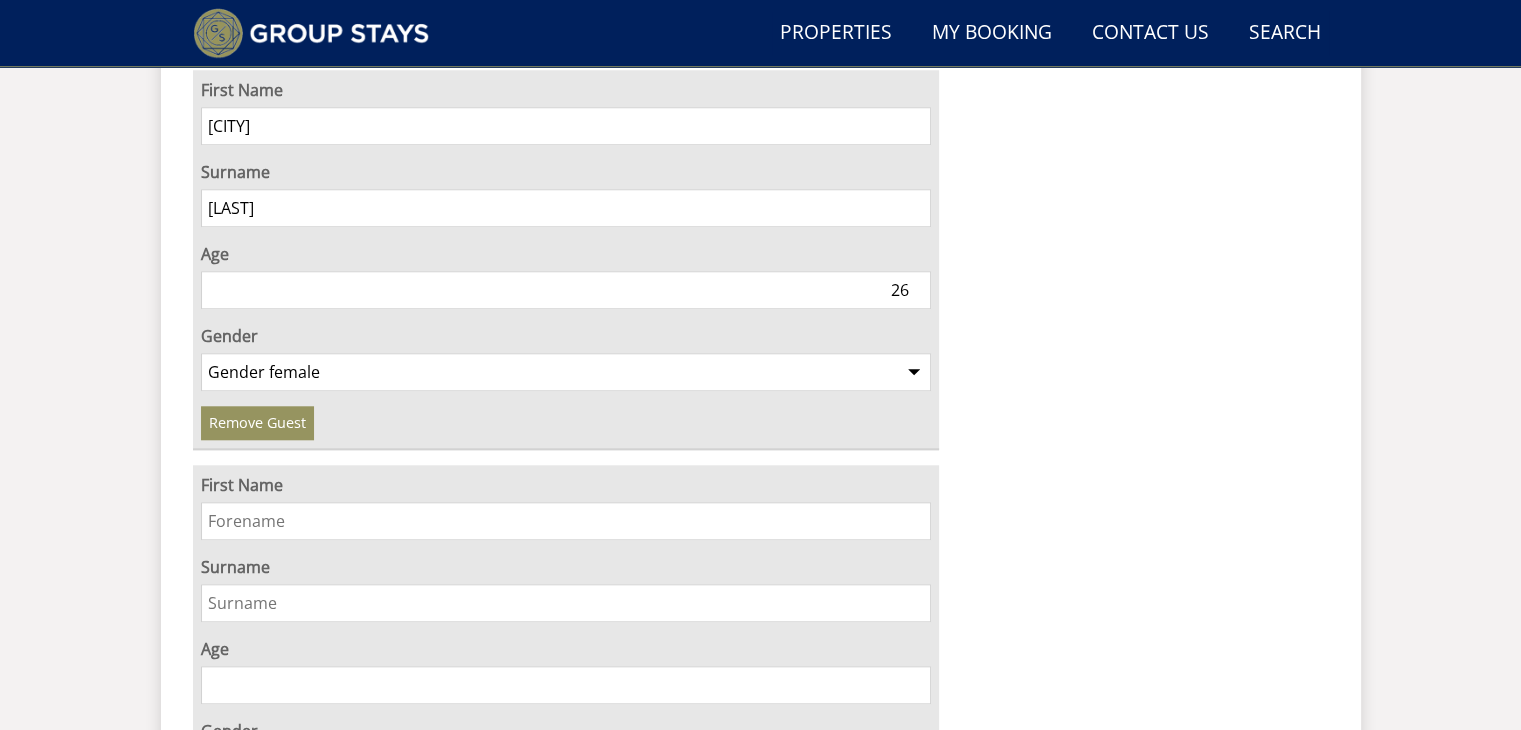click on "First Name" at bounding box center [566, 521] 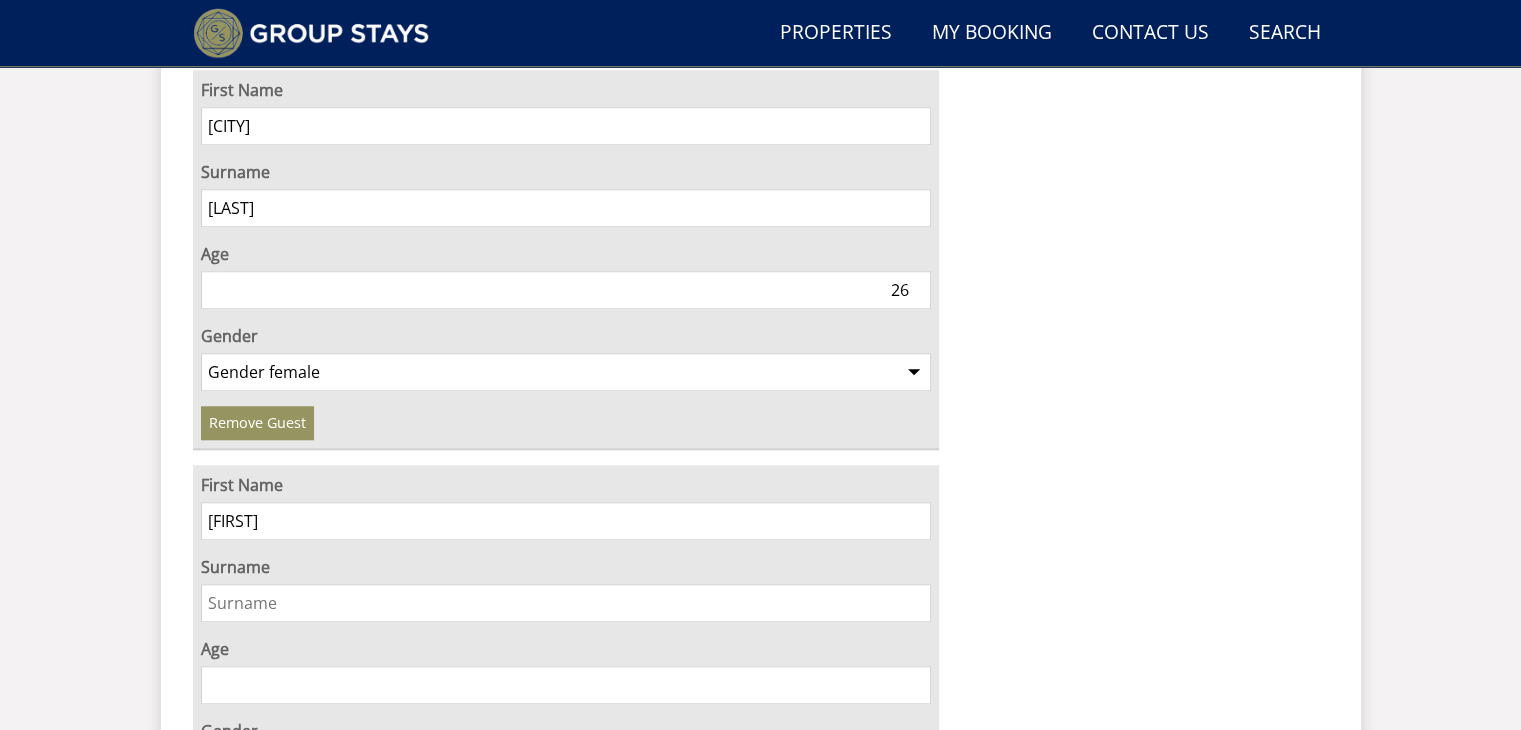 type on "[FIRST]" 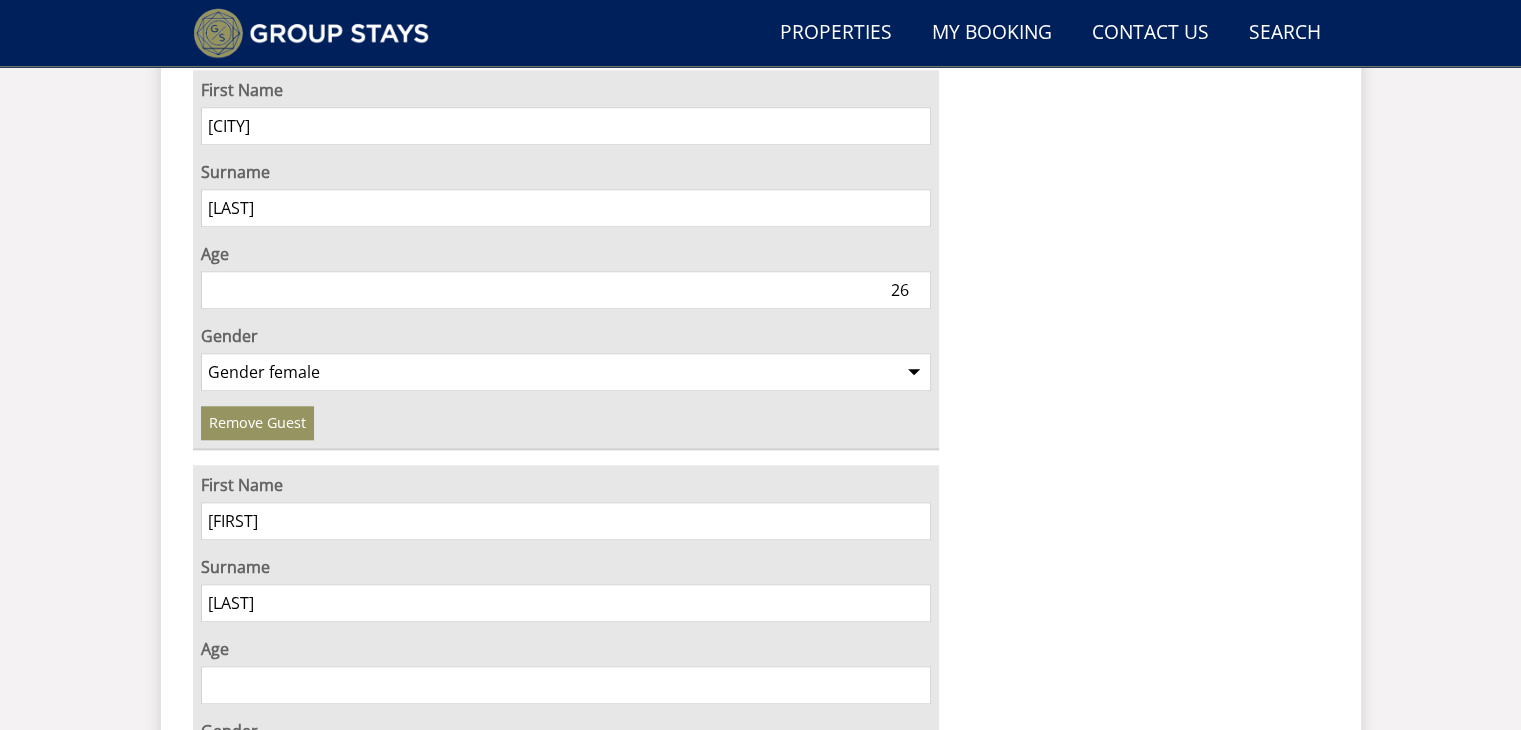 scroll, scrollTop: 1950, scrollLeft: 0, axis: vertical 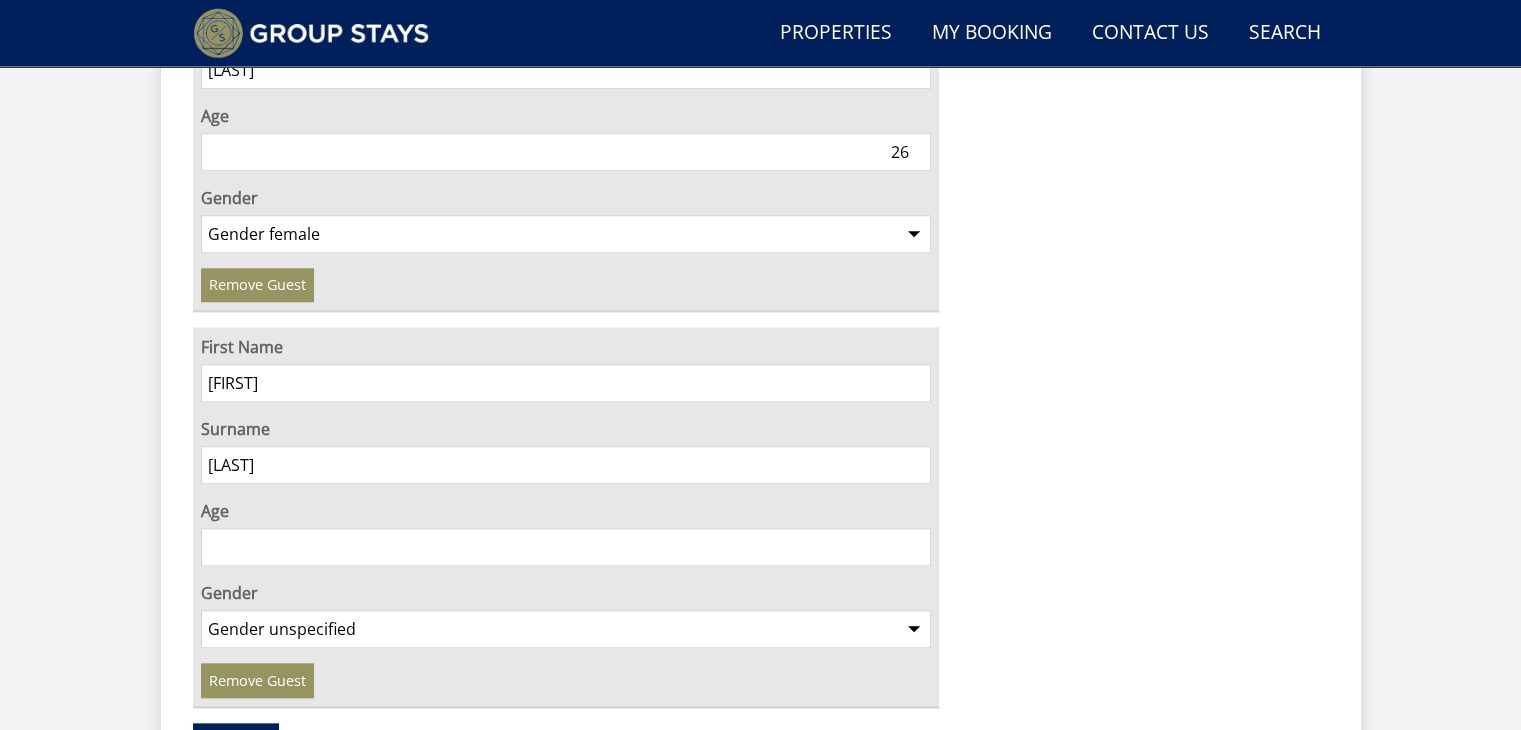type on "[LAST]" 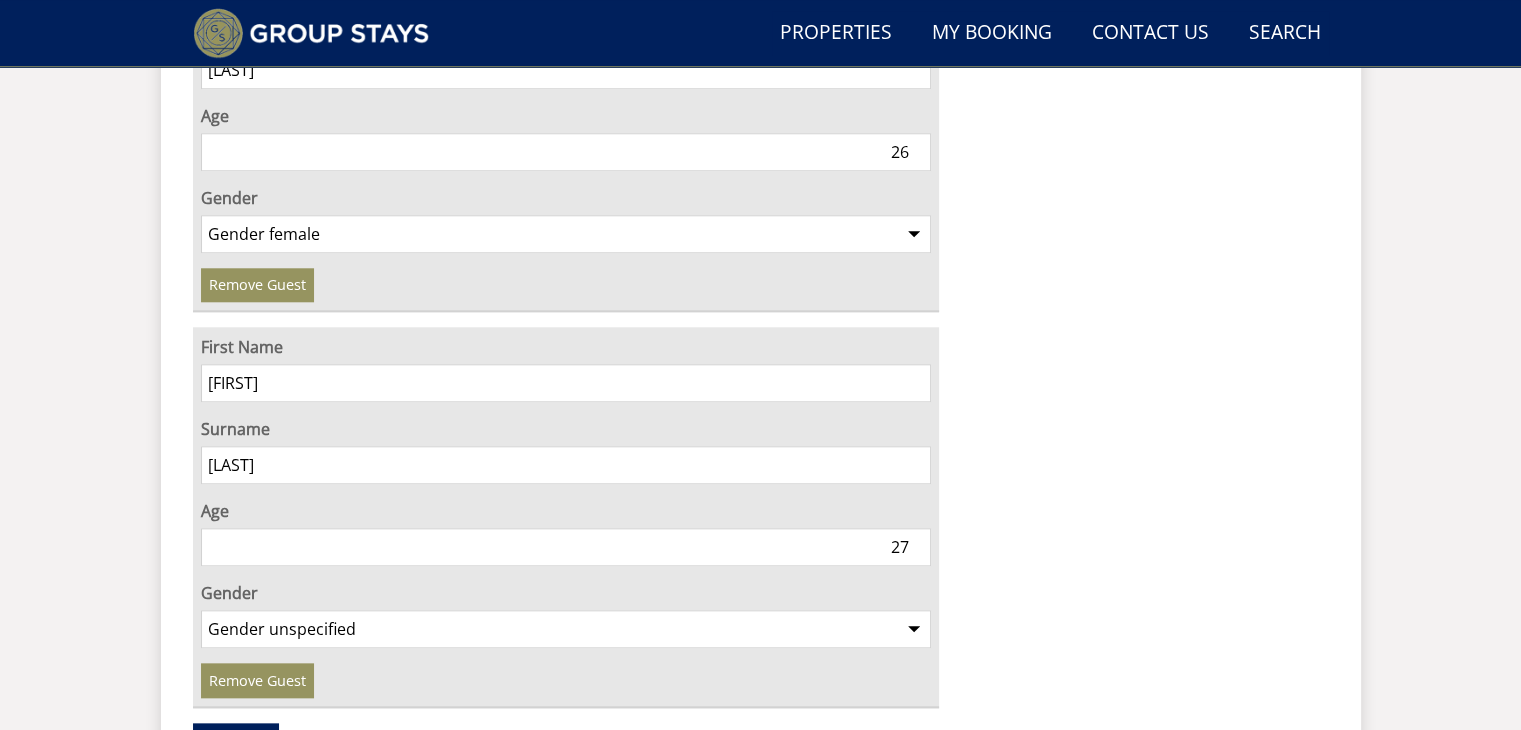 type on "27" 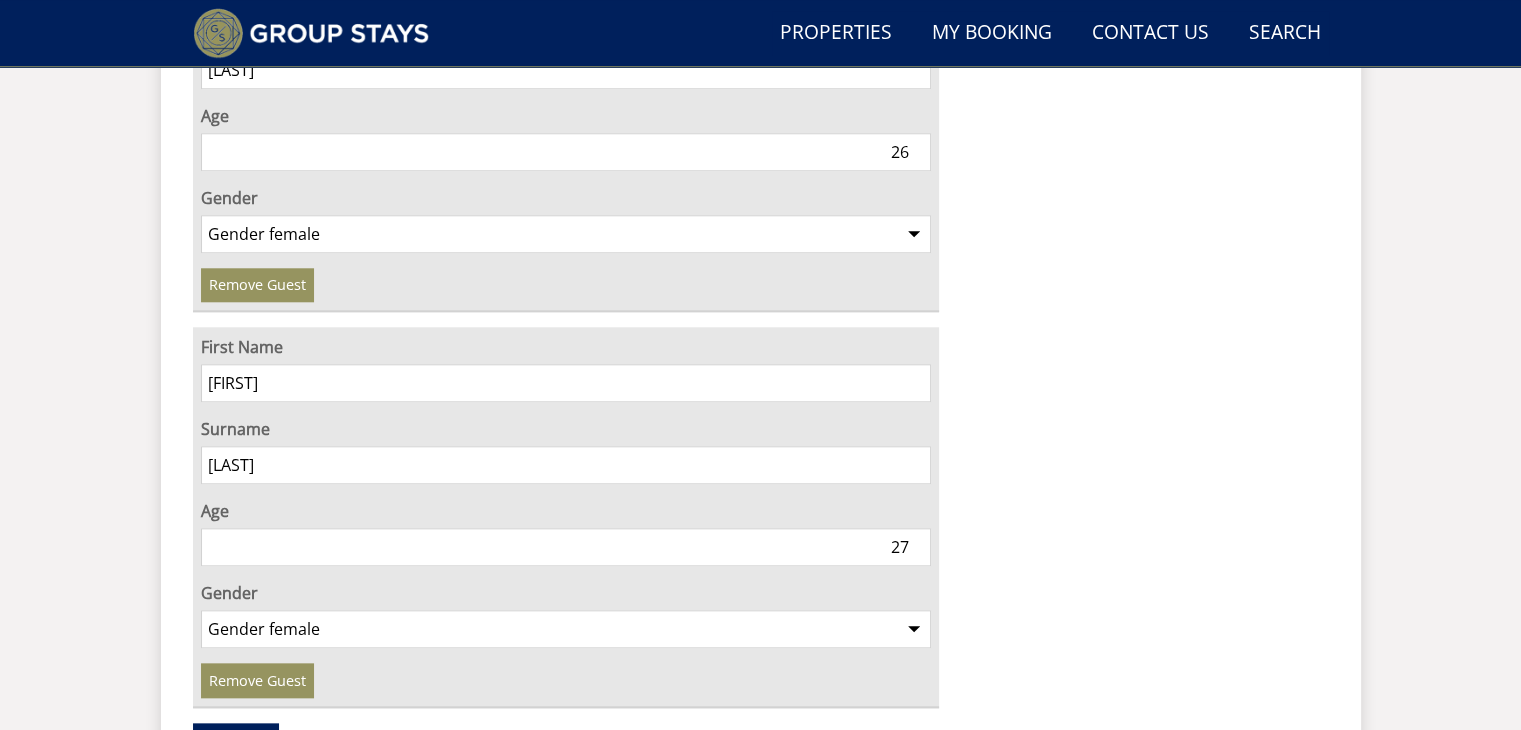 click on "Gender unspecified
Gender male
Gender female" at bounding box center [566, 629] 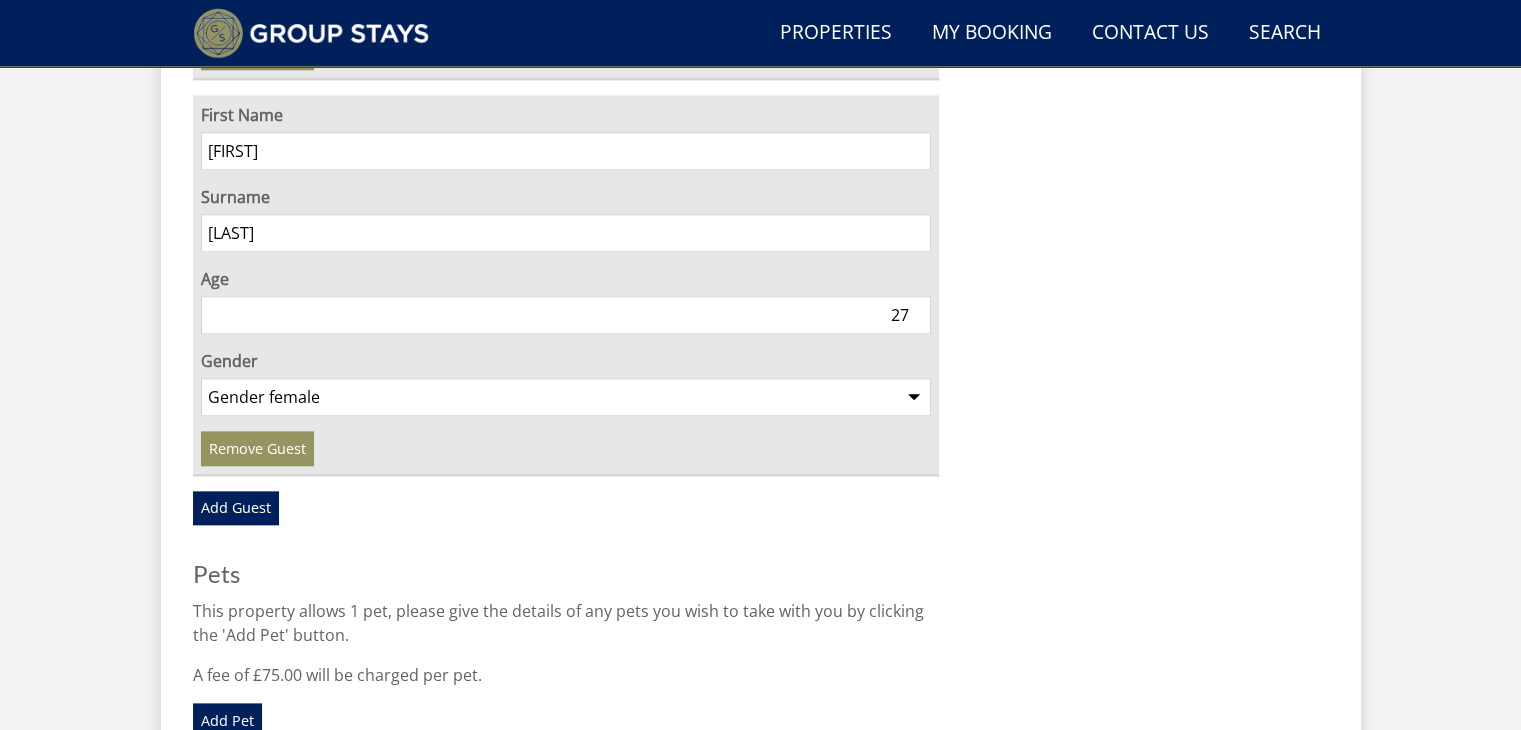 scroll, scrollTop: 2186, scrollLeft: 0, axis: vertical 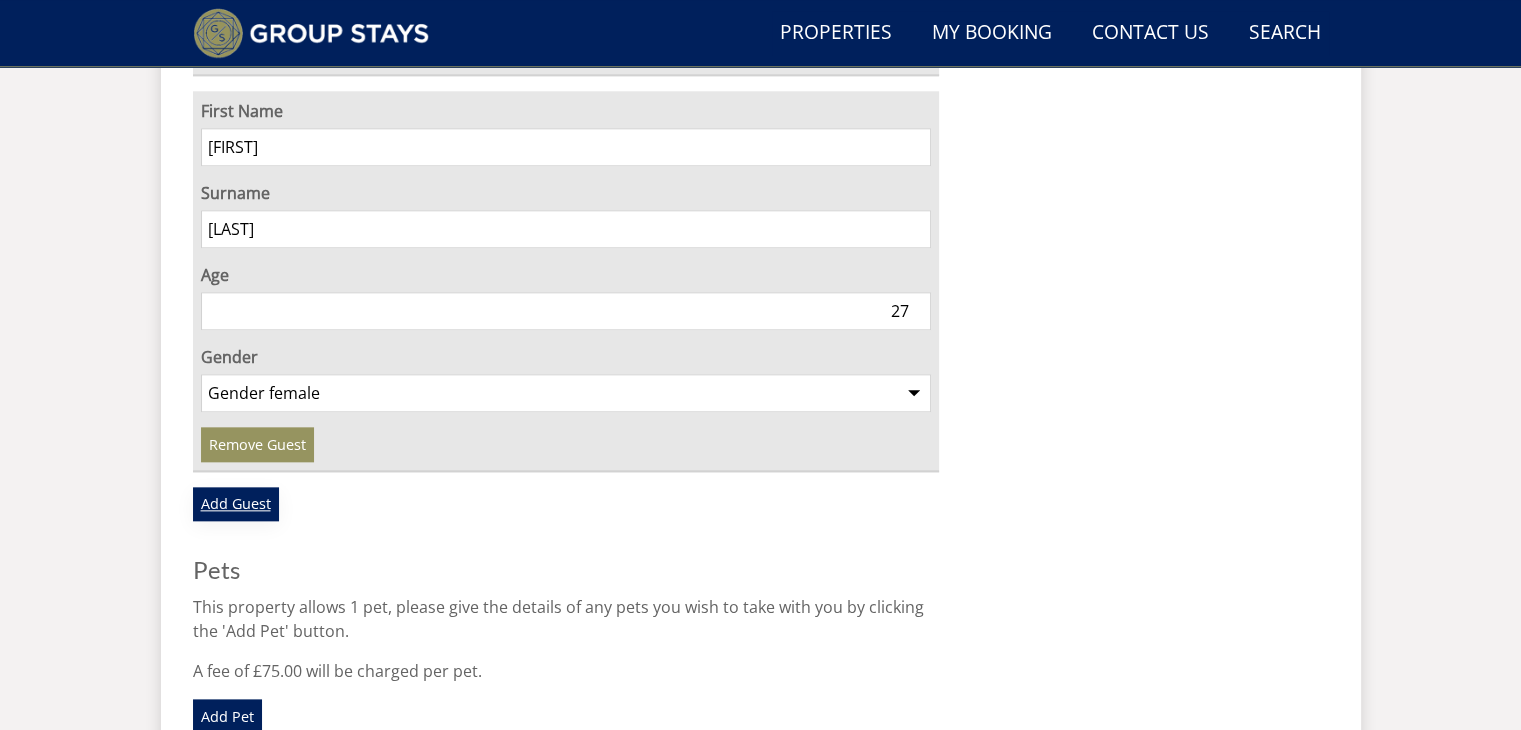 click on "Add Guest" at bounding box center (236, 504) 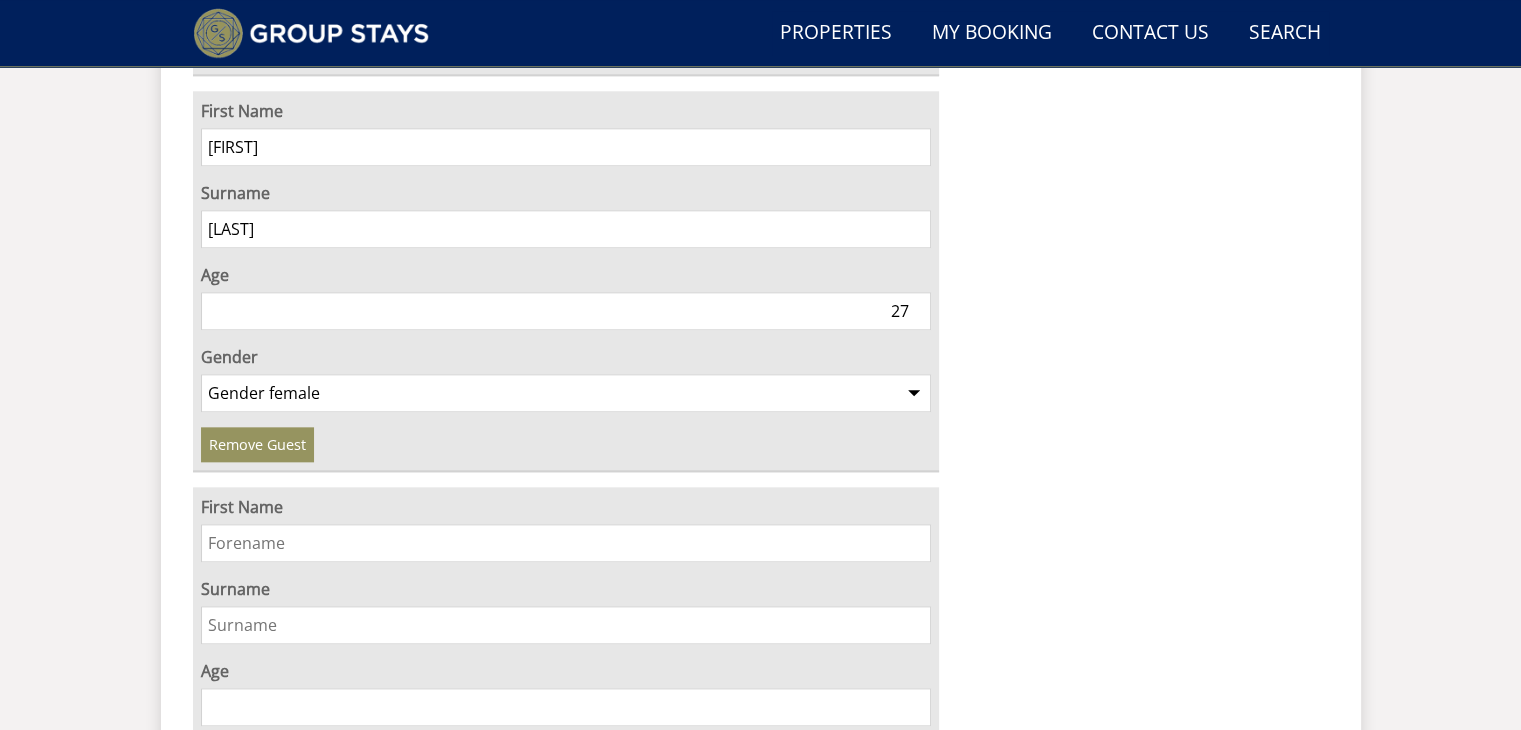 click on "First Name" at bounding box center (566, 543) 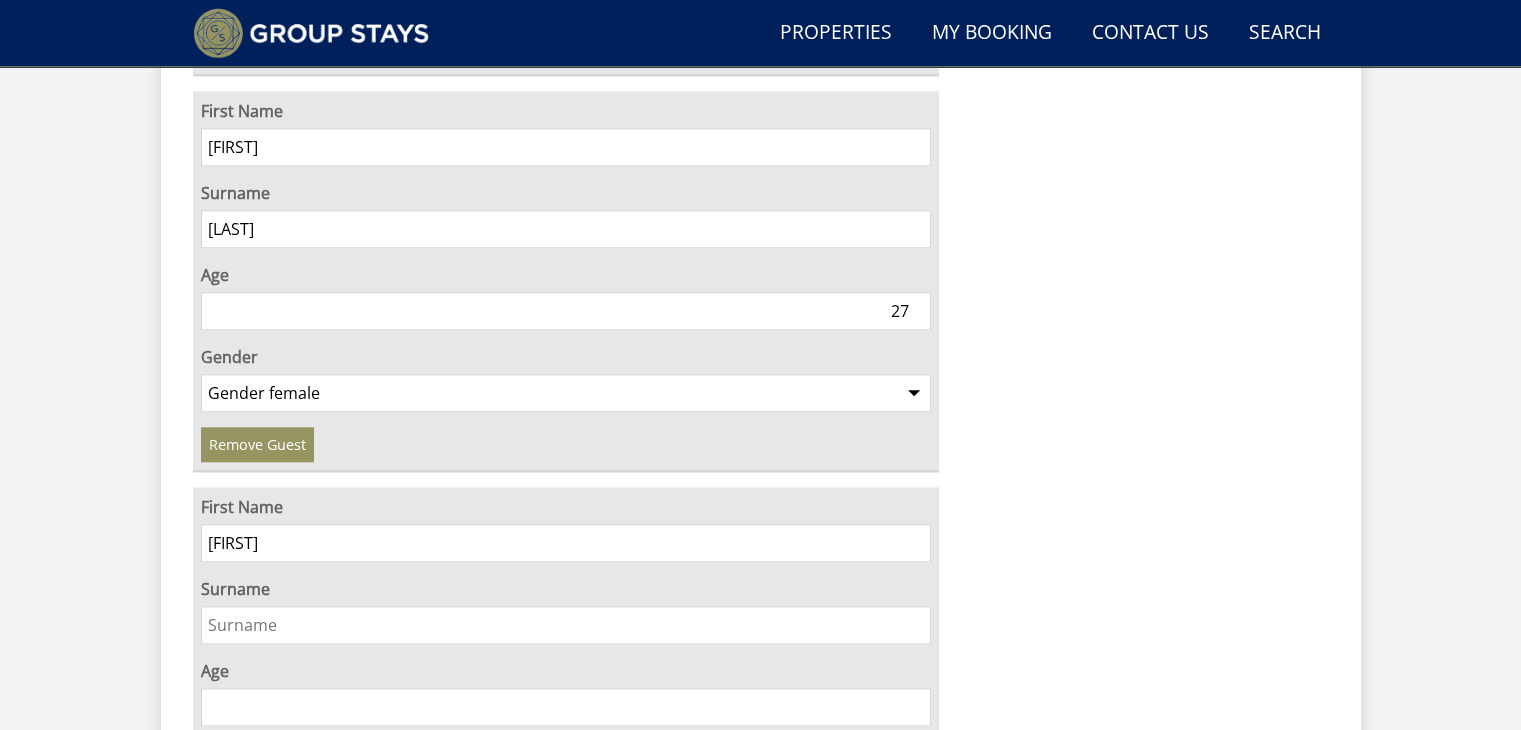 type on "[FIRST]" 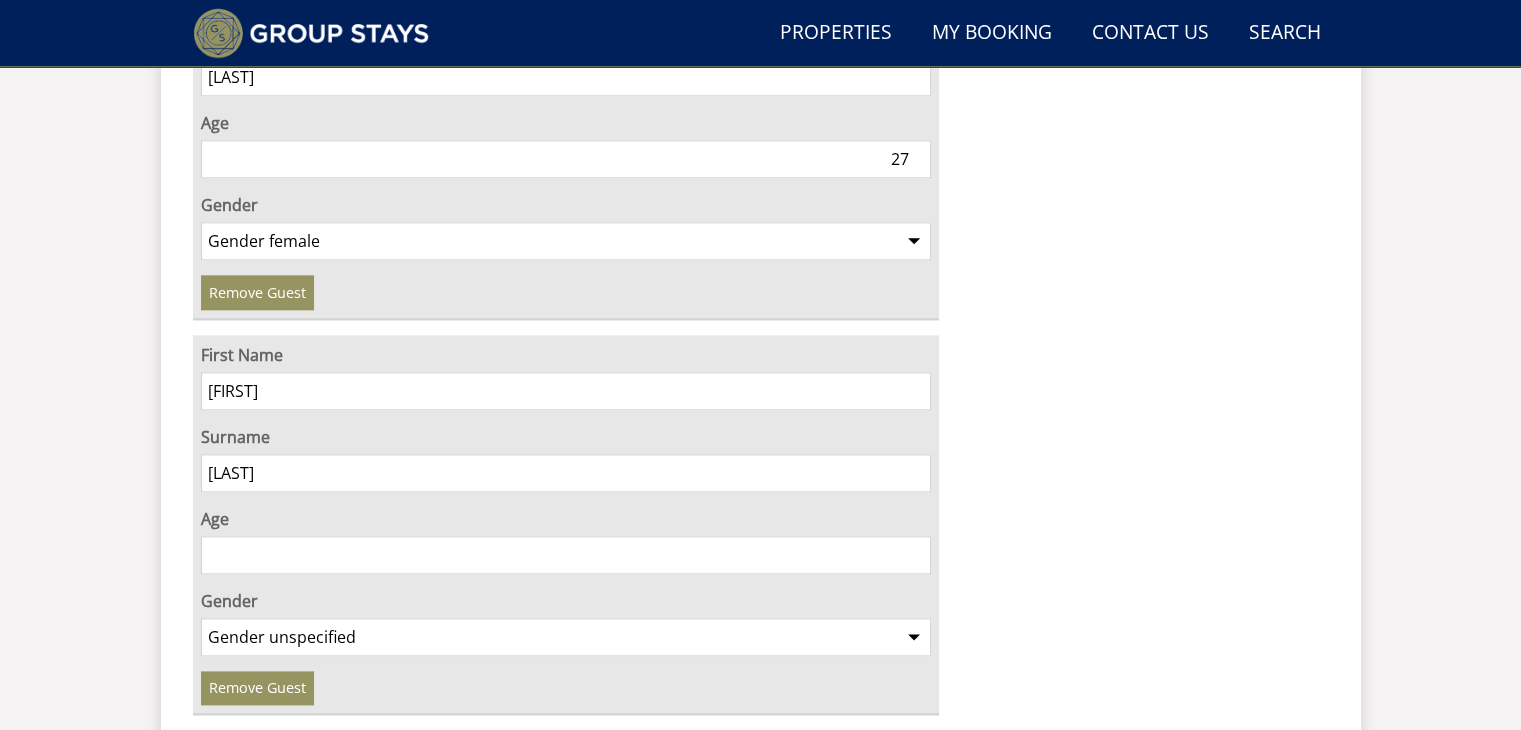 scroll, scrollTop: 2374, scrollLeft: 0, axis: vertical 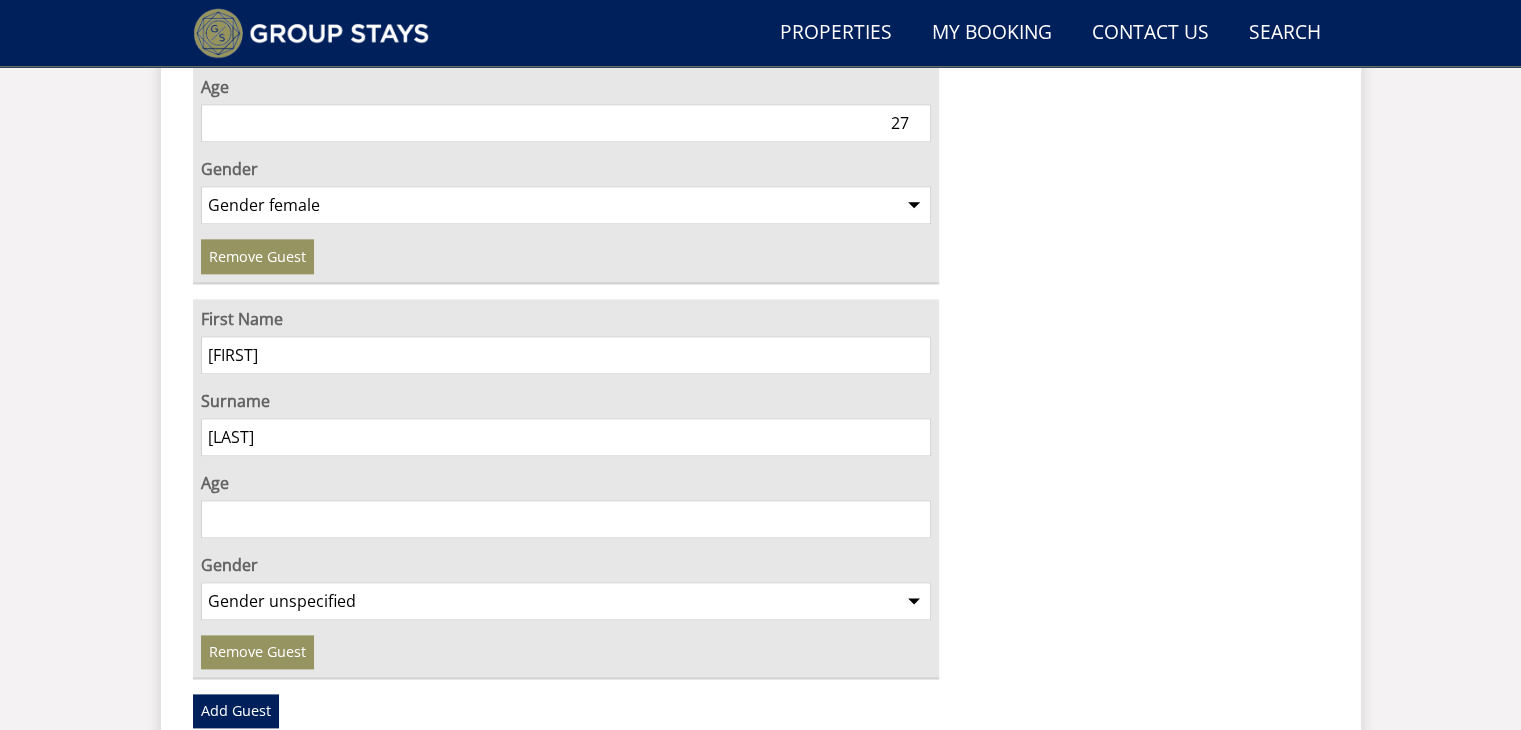 type on "[LAST]" 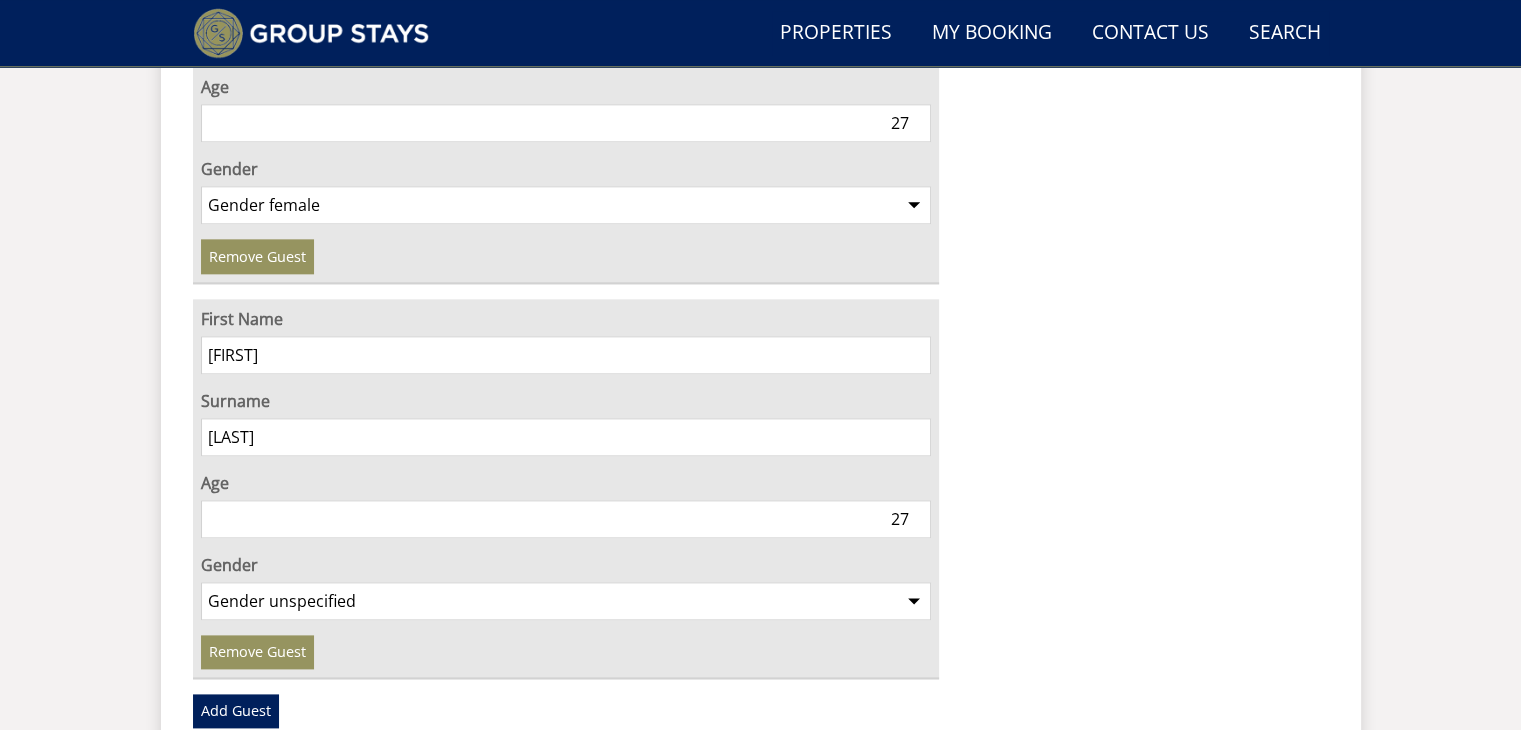 type on "27" 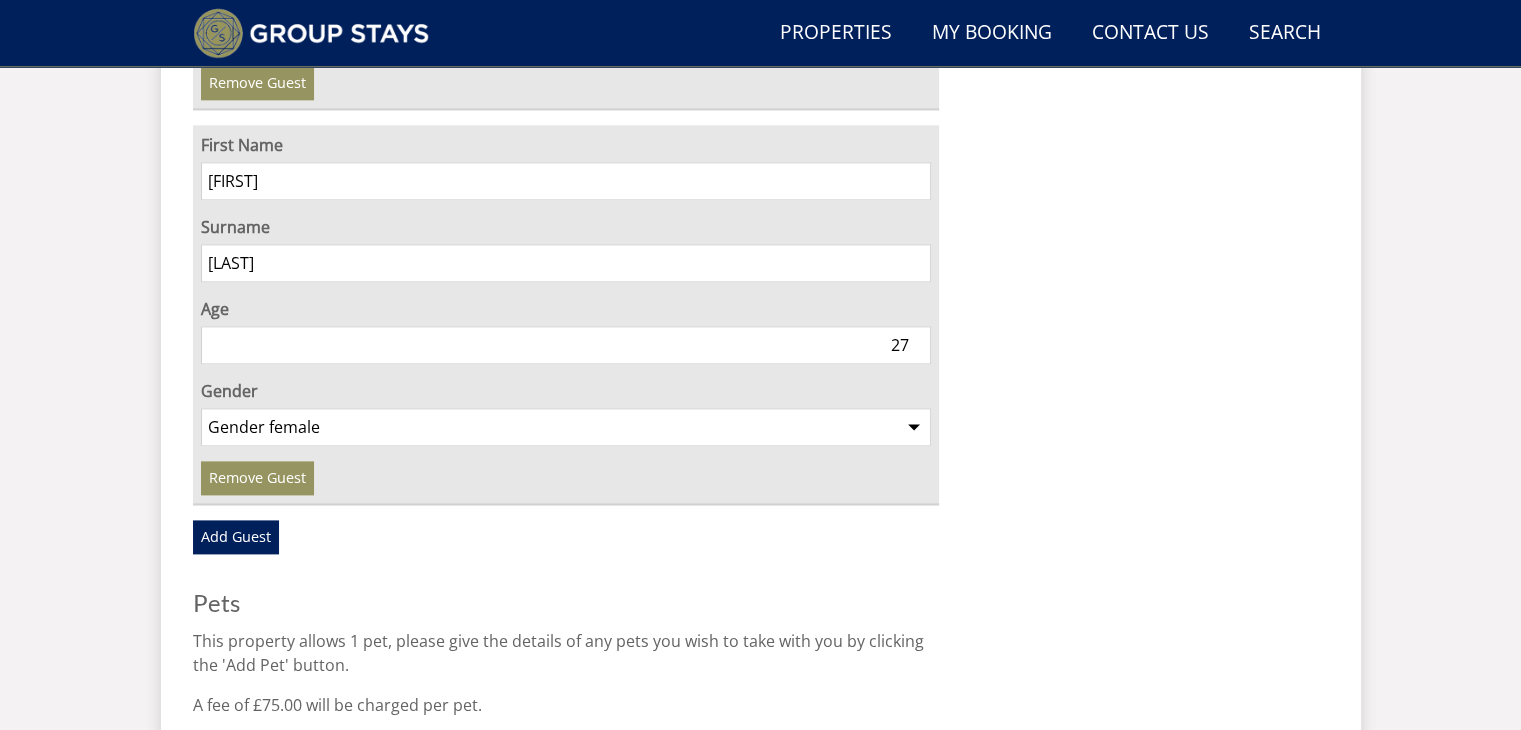 scroll, scrollTop: 2549, scrollLeft: 0, axis: vertical 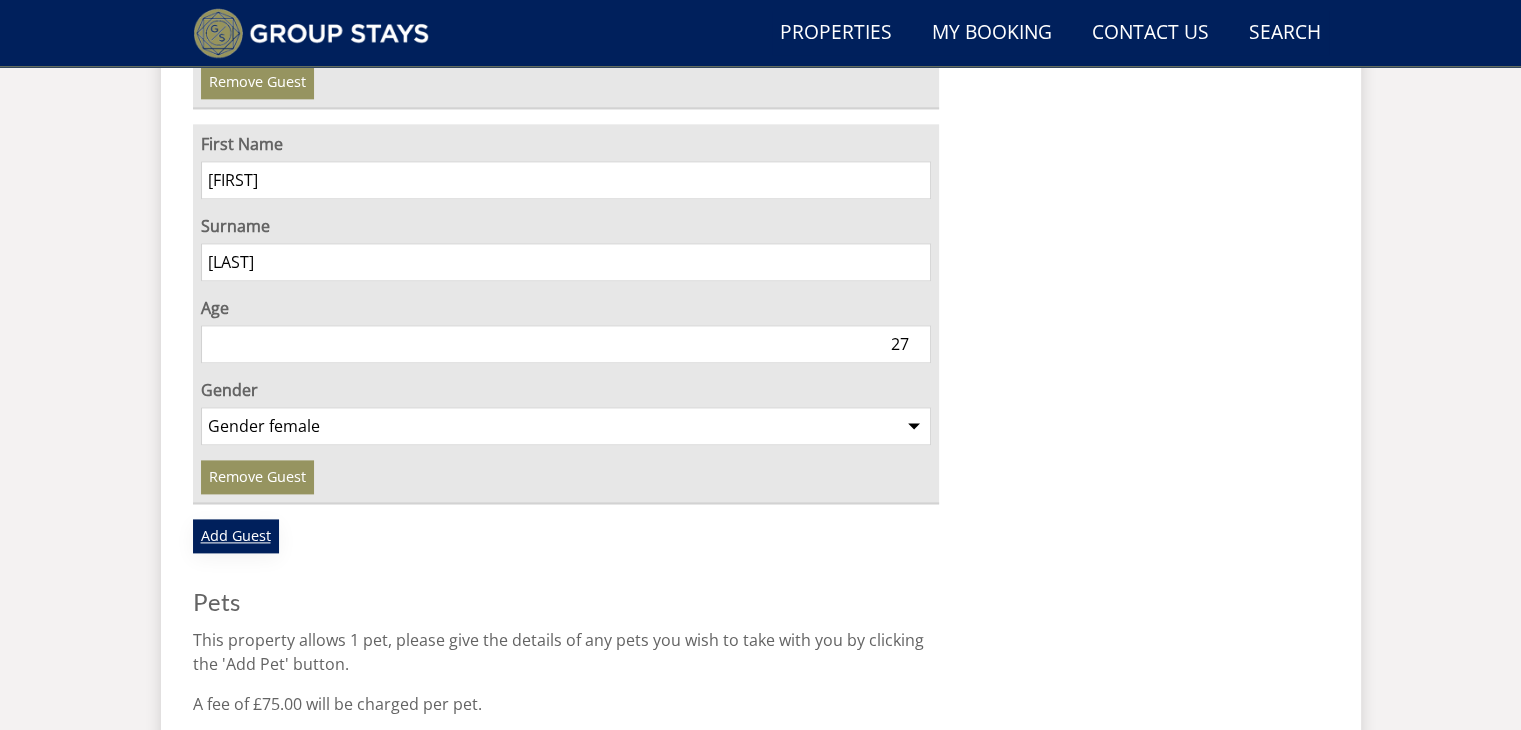 click on "Add Guest" at bounding box center [236, 536] 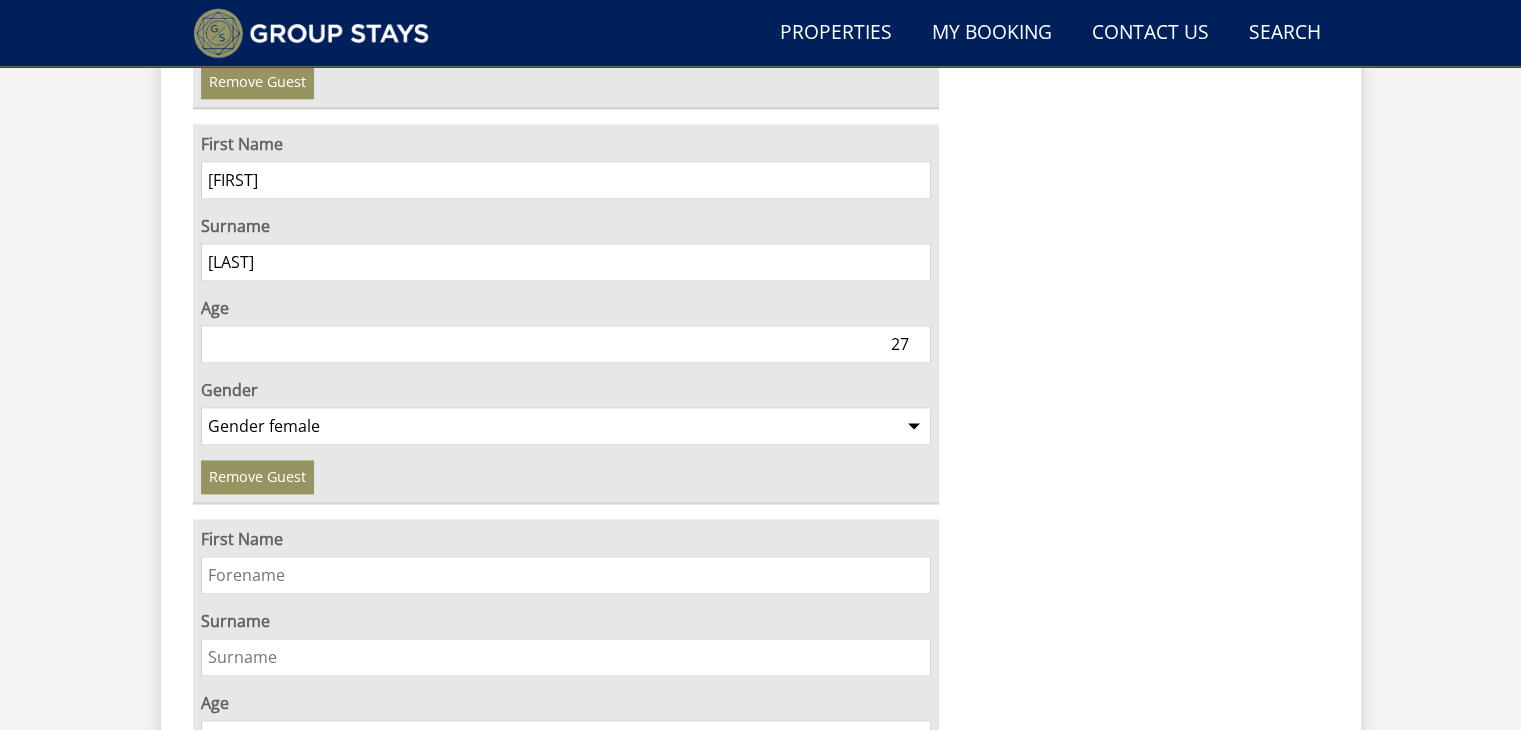 click on "First Name" at bounding box center [566, 575] 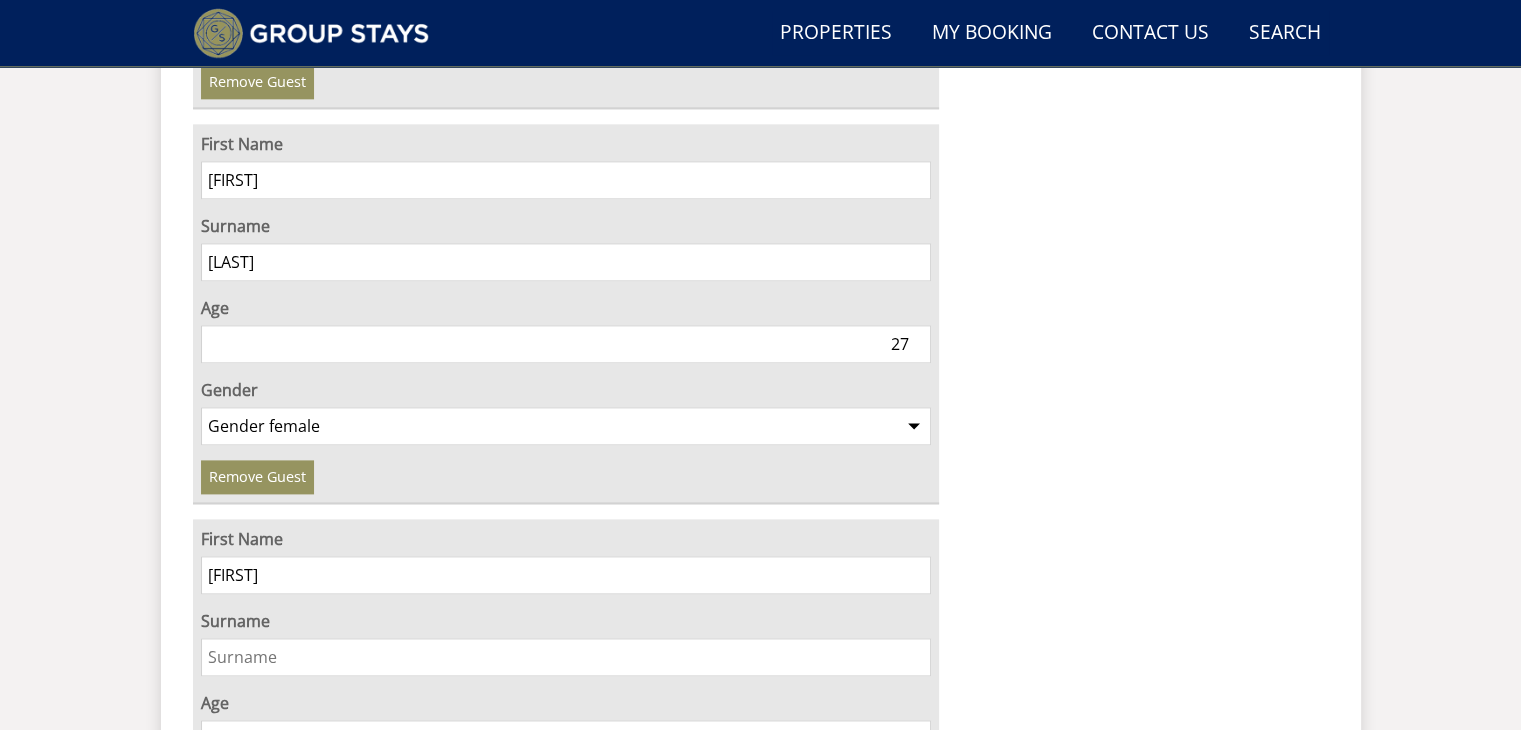 type on "[FIRST]" 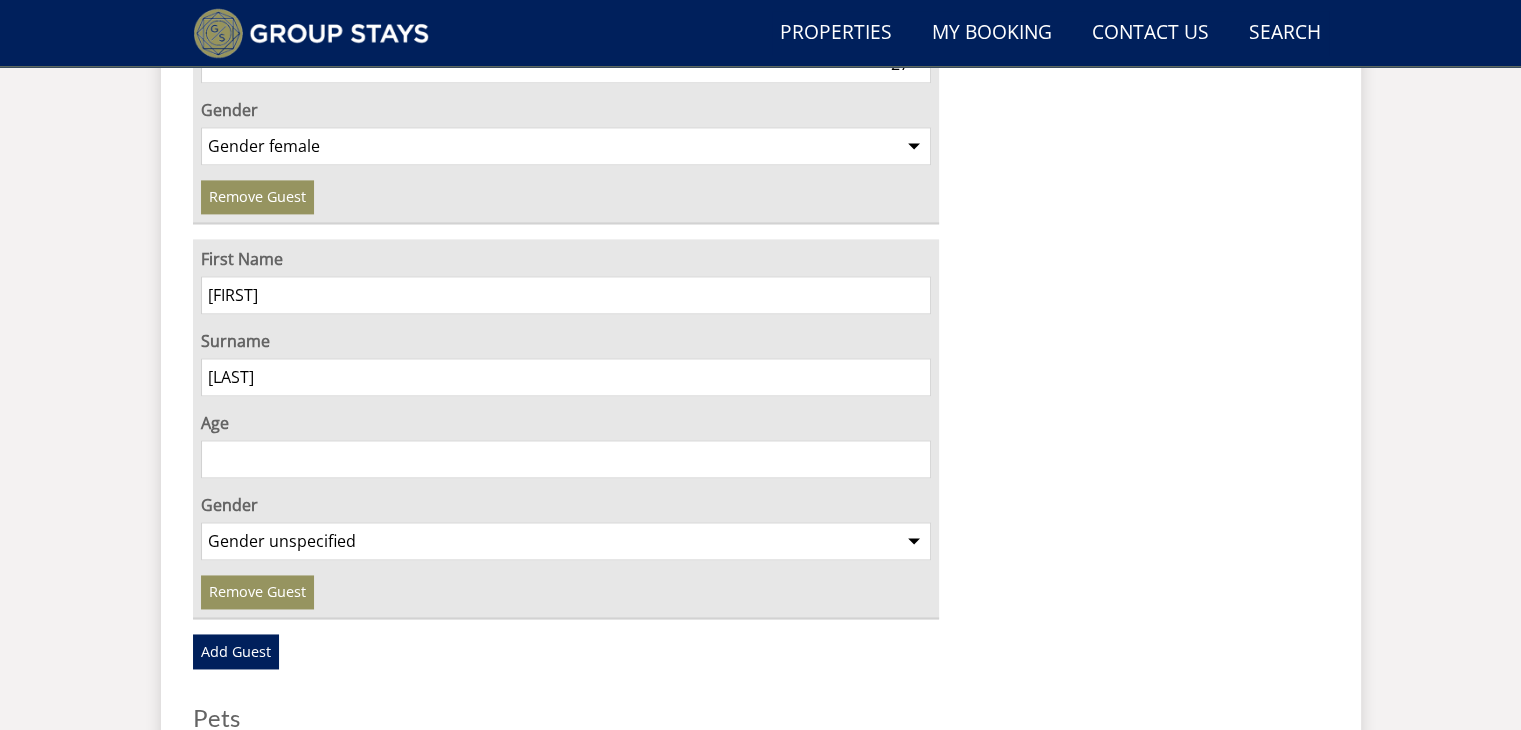 scroll, scrollTop: 2841, scrollLeft: 0, axis: vertical 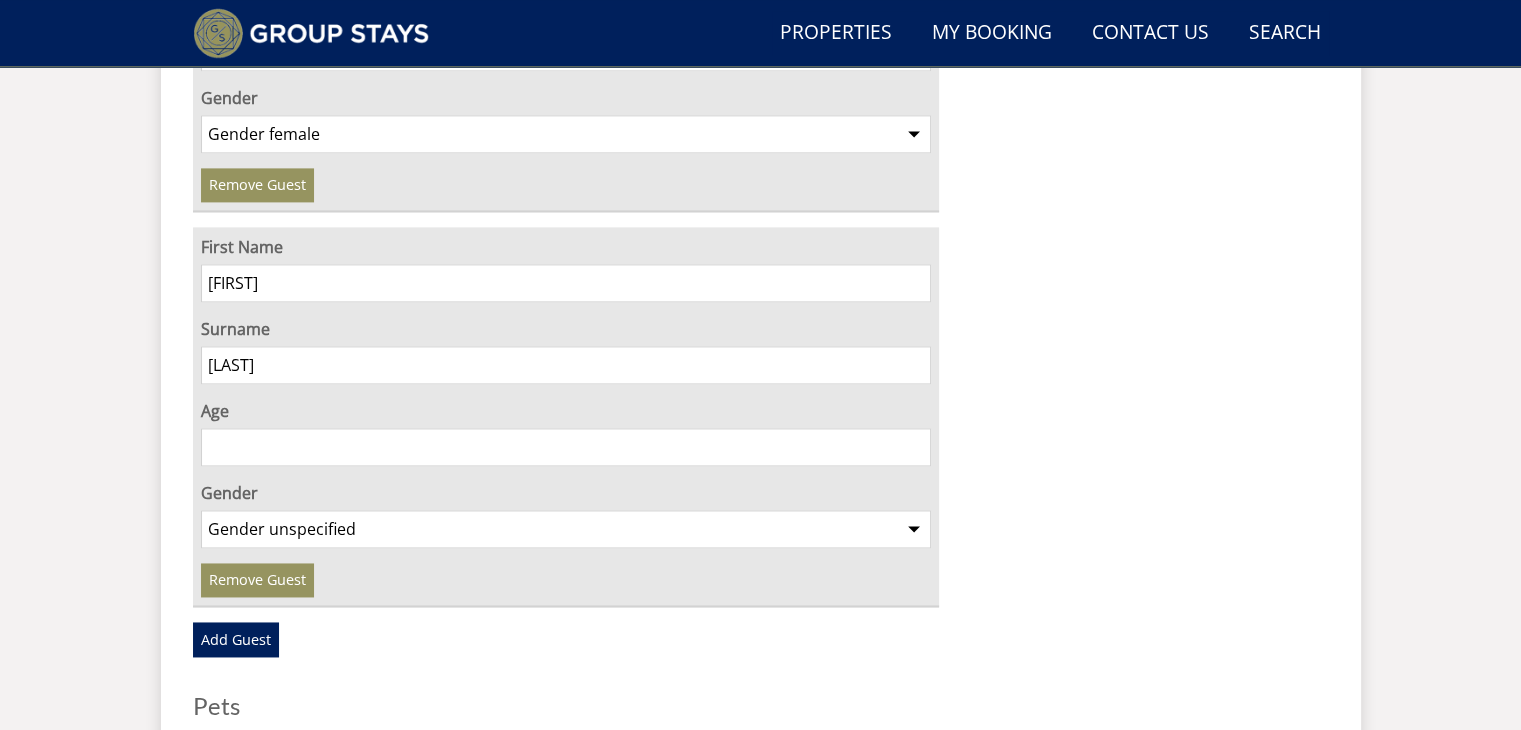 type on "[LAST]" 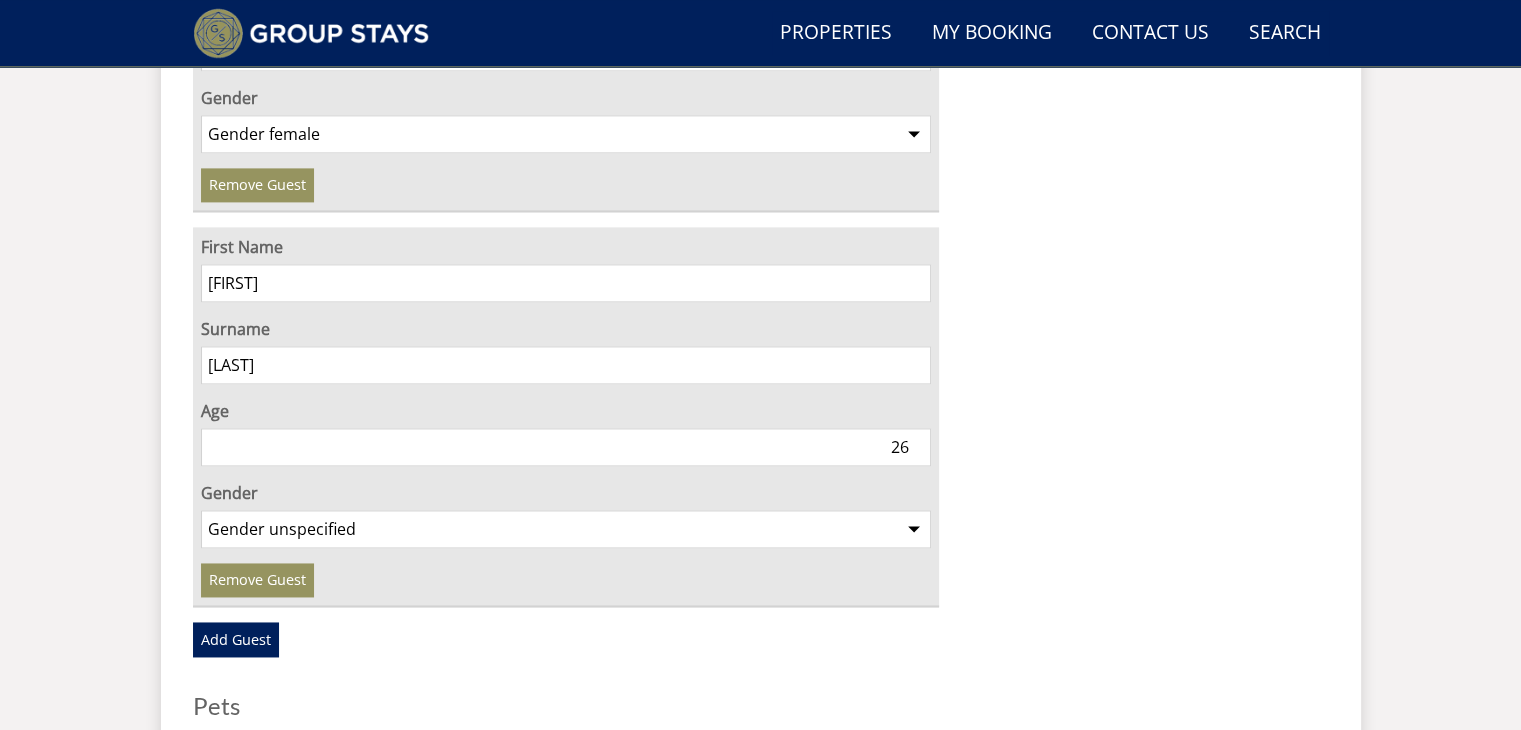 type on "26" 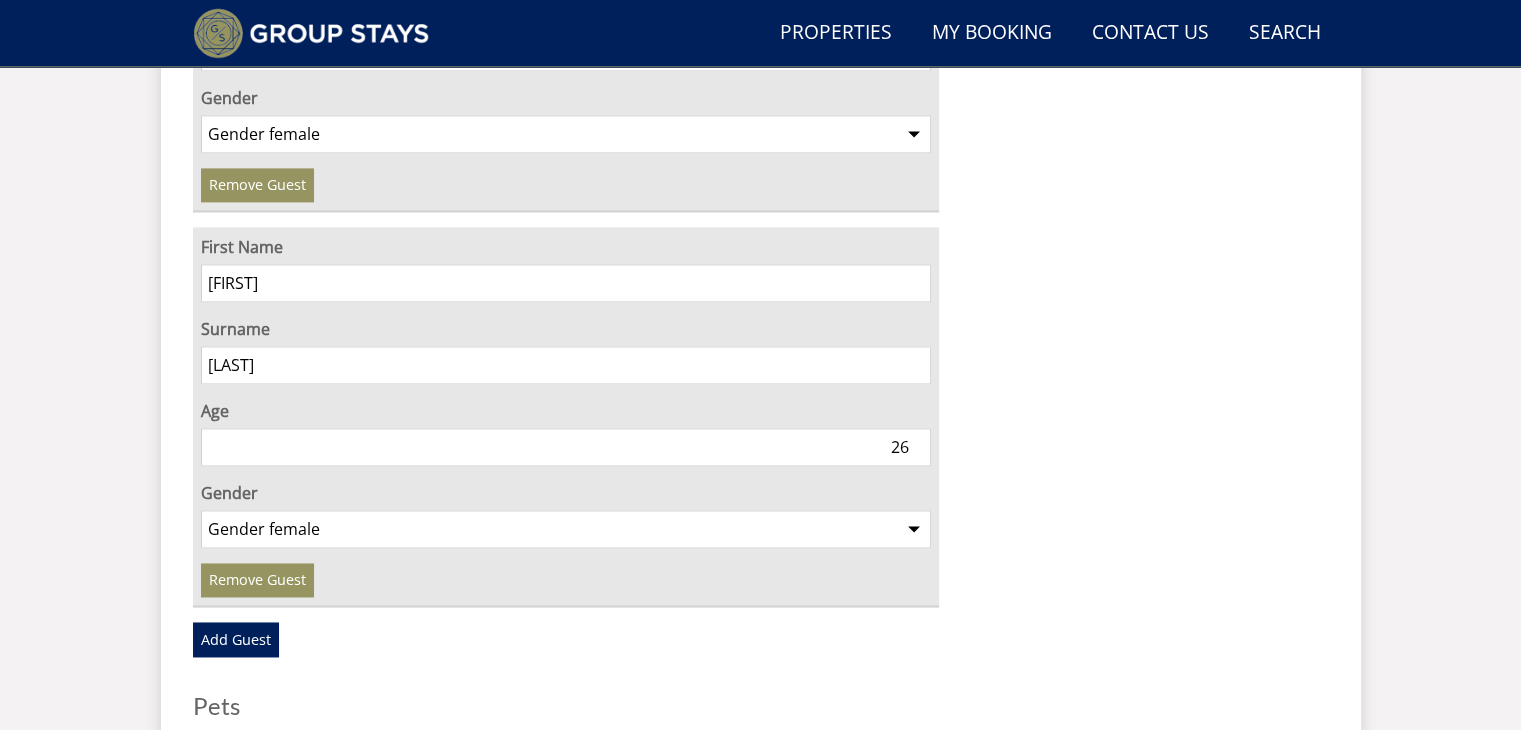click on "Gender unspecified
Gender male
Gender female" at bounding box center [566, 529] 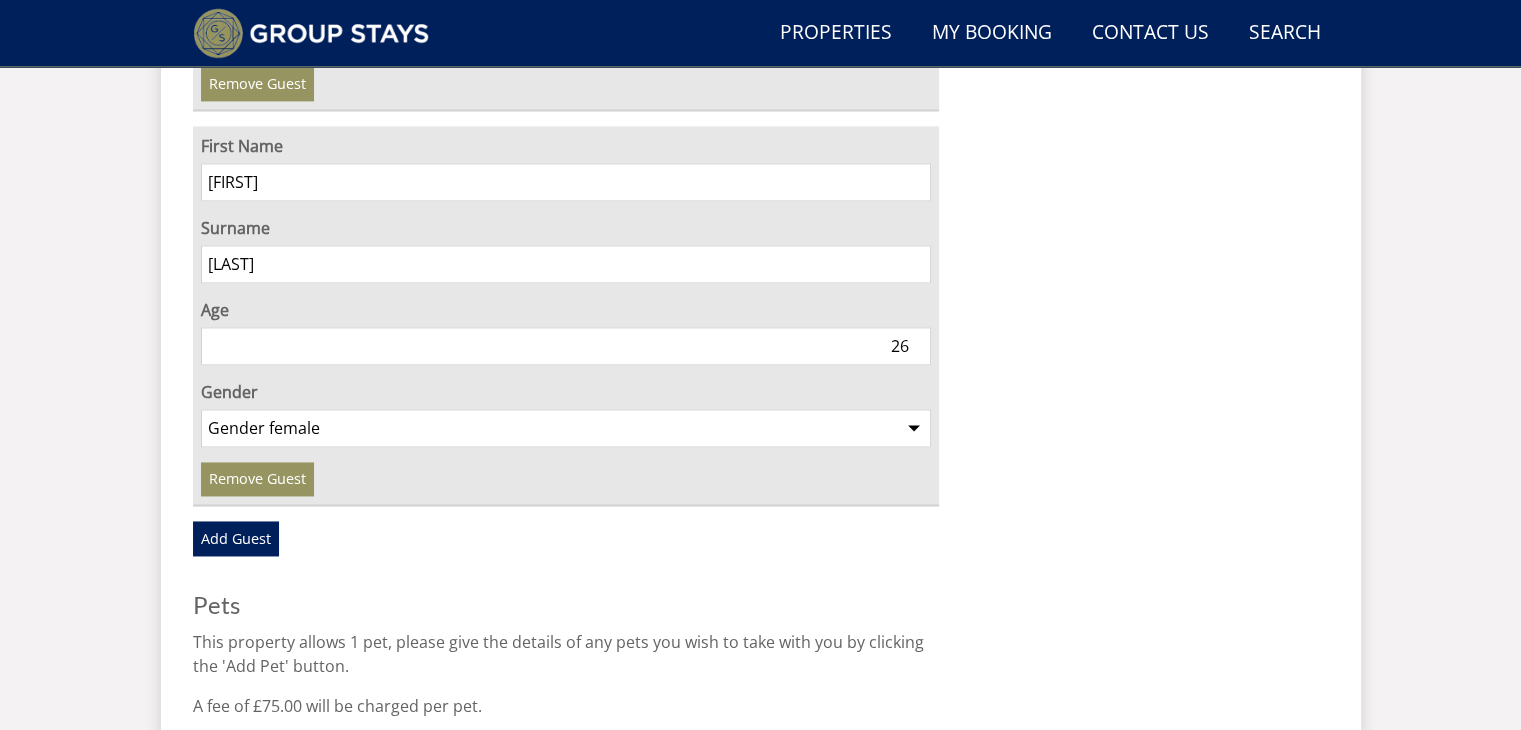 scroll, scrollTop: 2941, scrollLeft: 0, axis: vertical 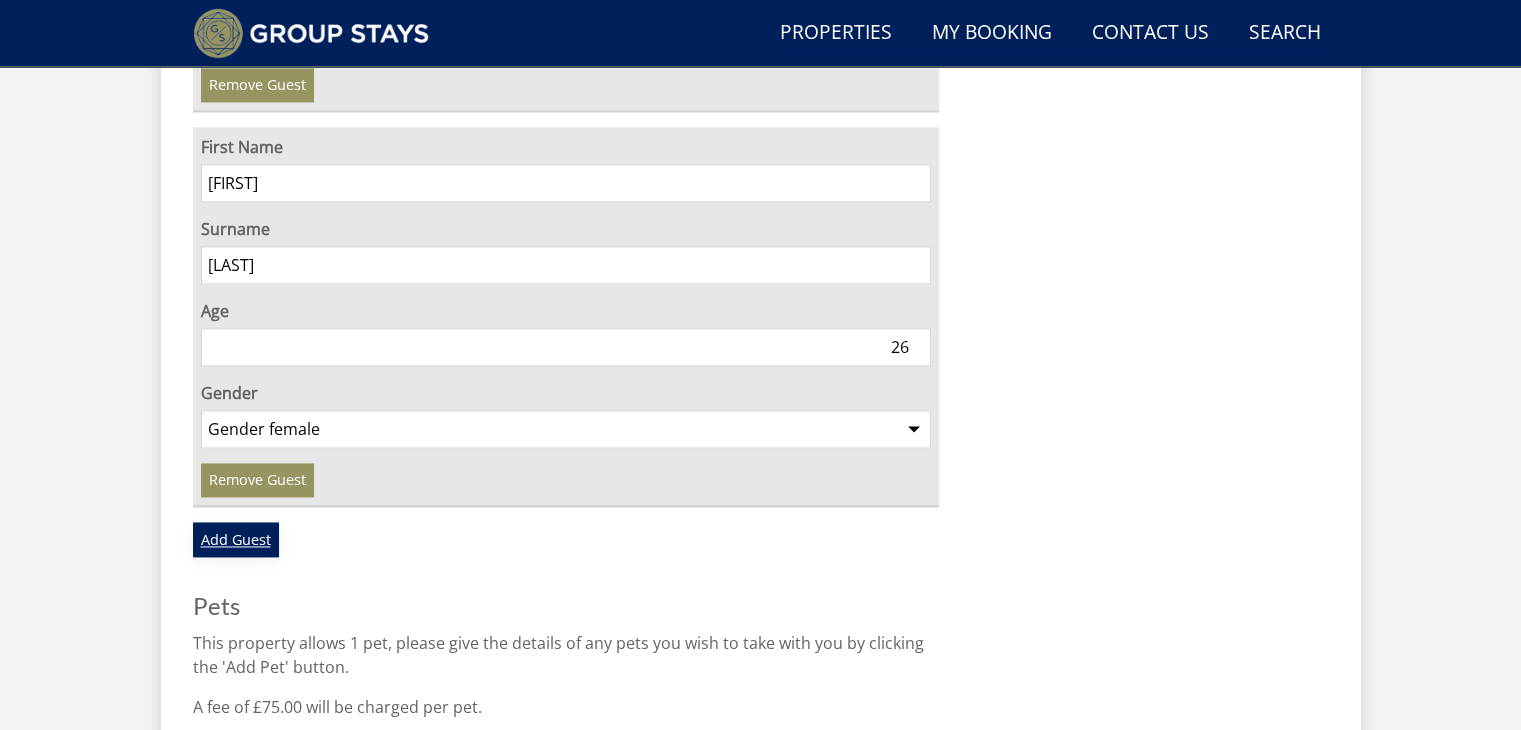 click on "Add Guest" at bounding box center [236, 539] 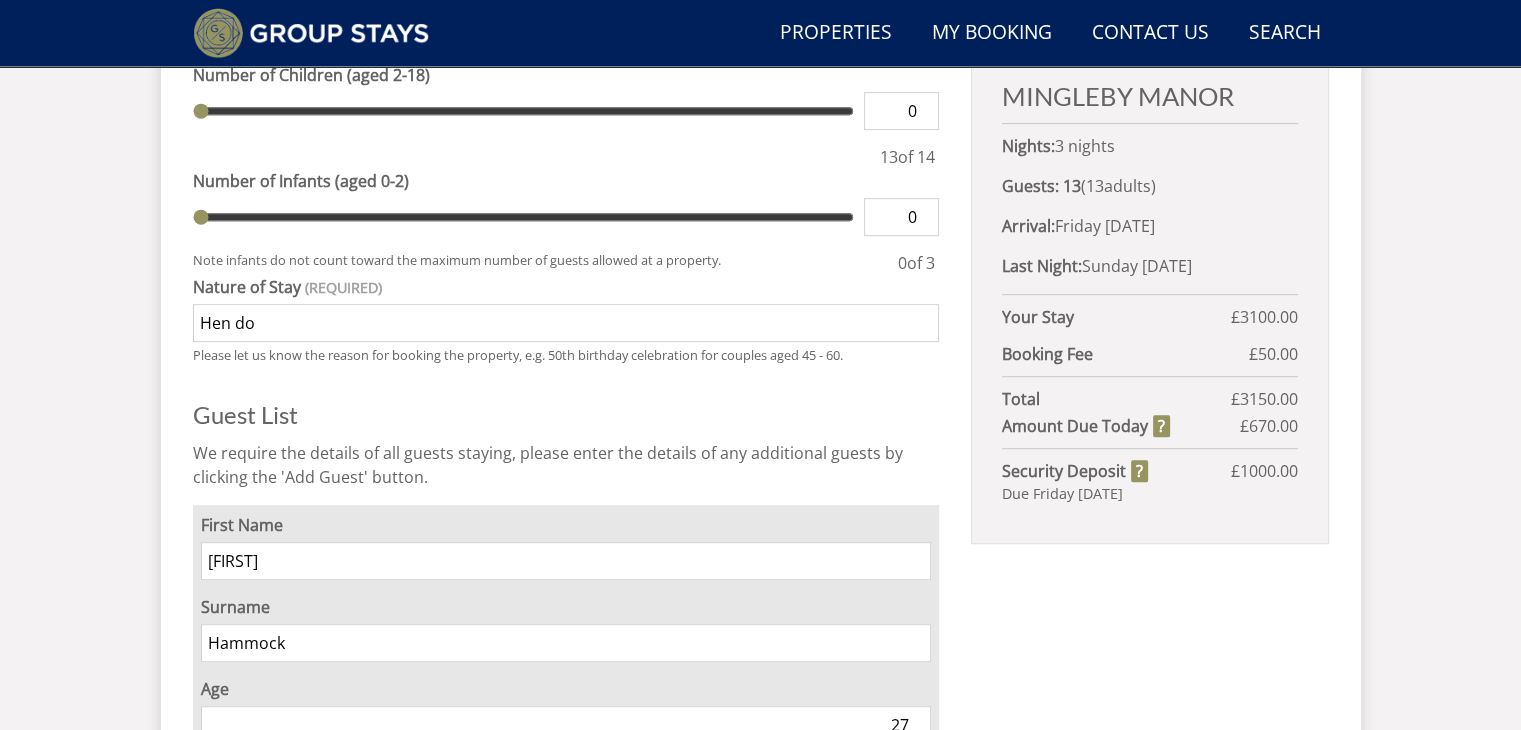 scroll, scrollTop: 981, scrollLeft: 0, axis: vertical 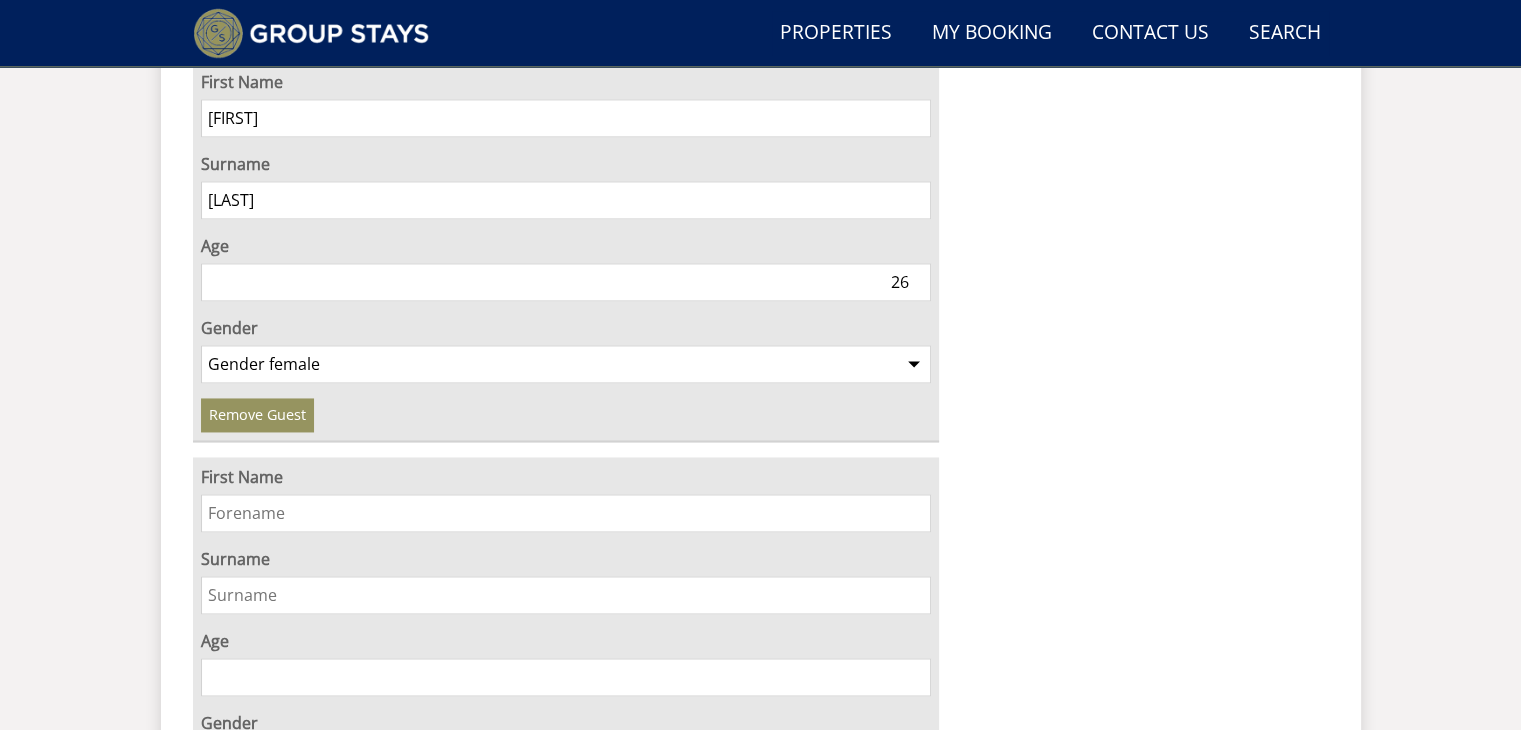 click on "First Name" at bounding box center [566, 513] 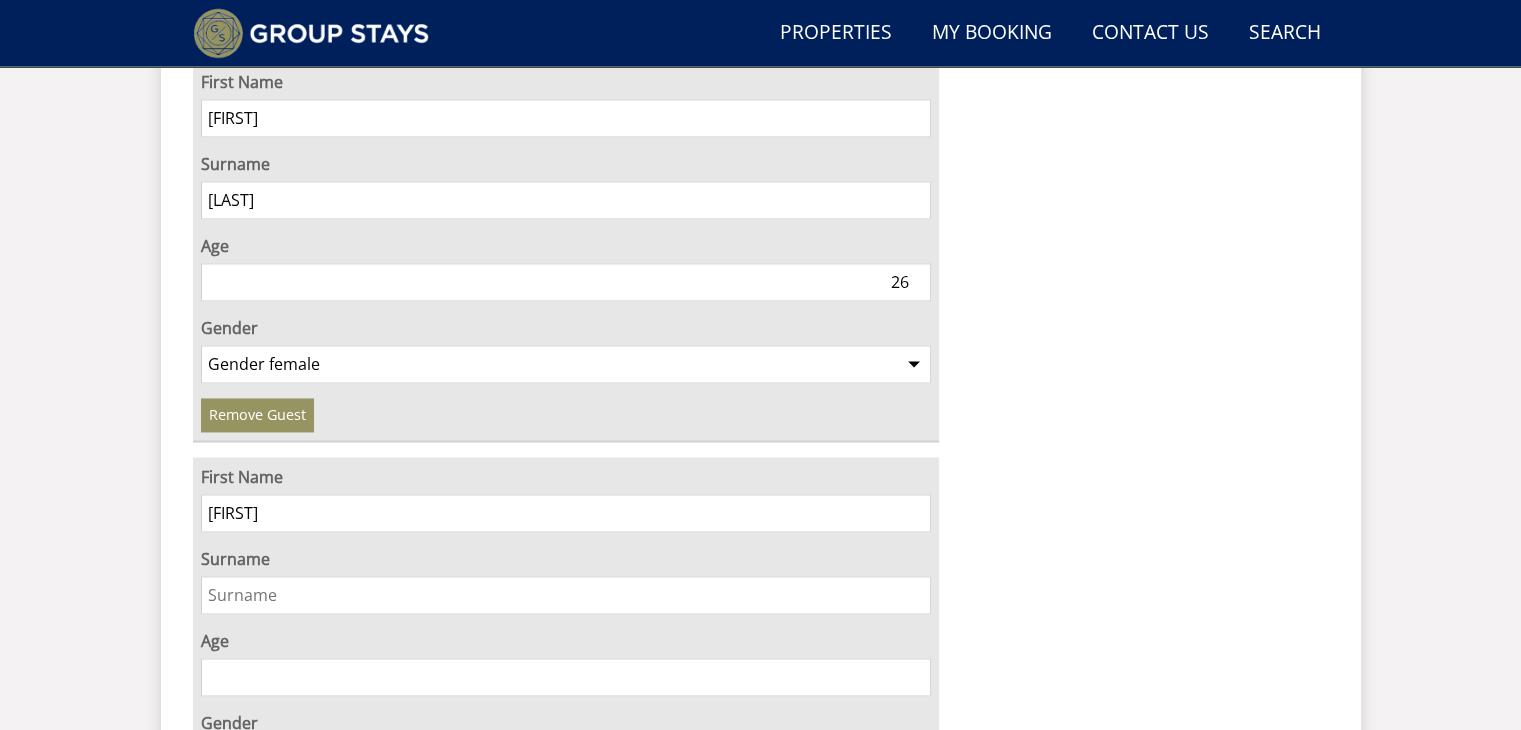 type on "[FIRST]" 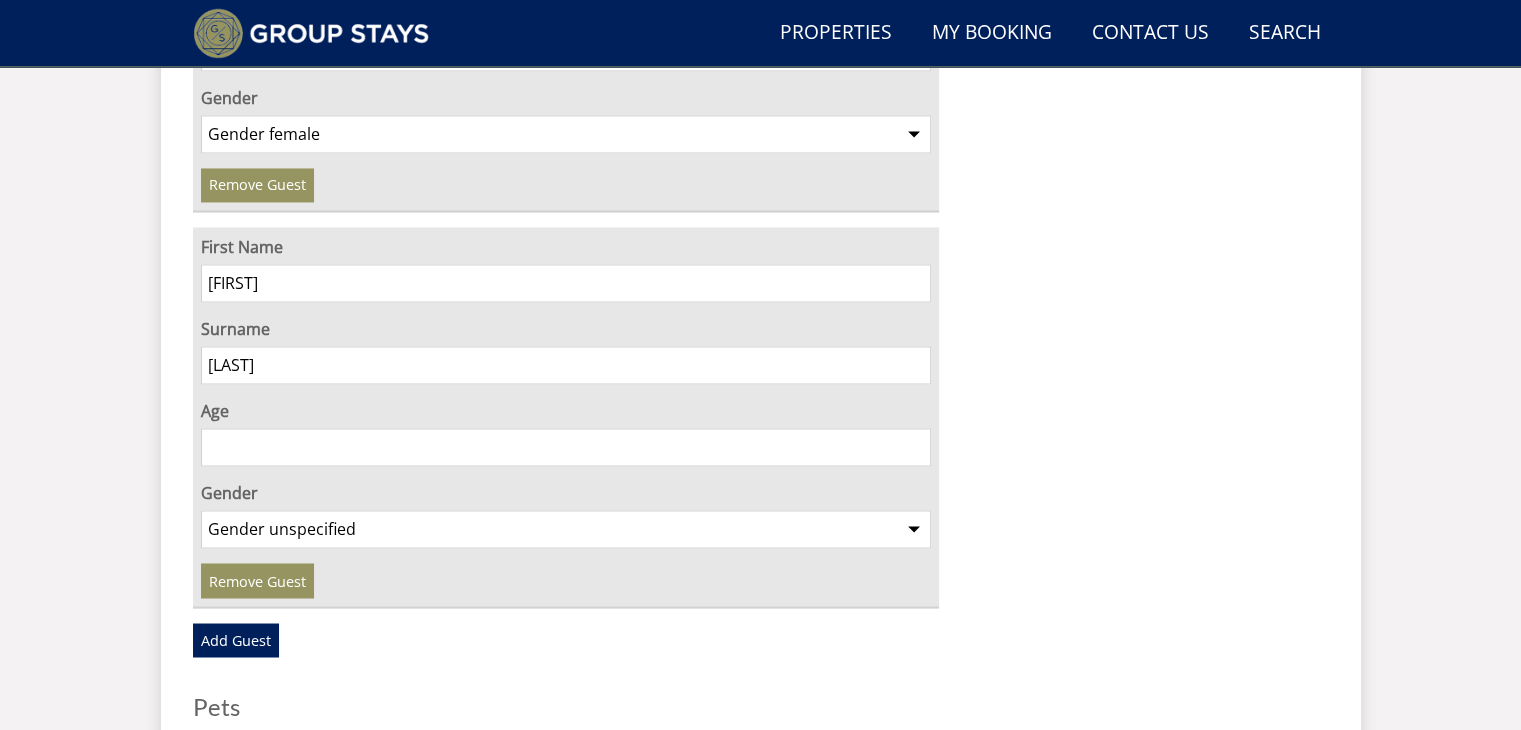 scroll, scrollTop: 3236, scrollLeft: 0, axis: vertical 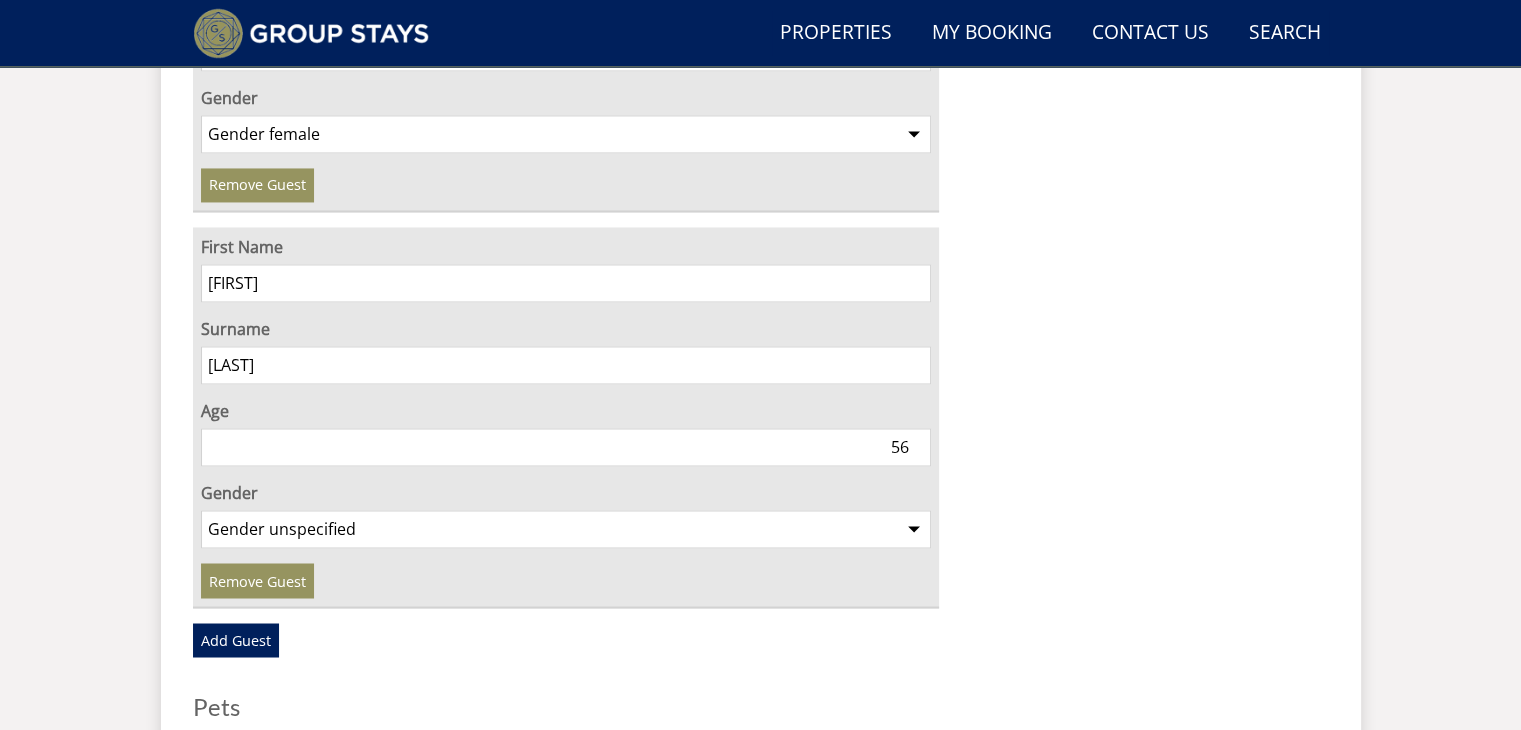 type on "56" 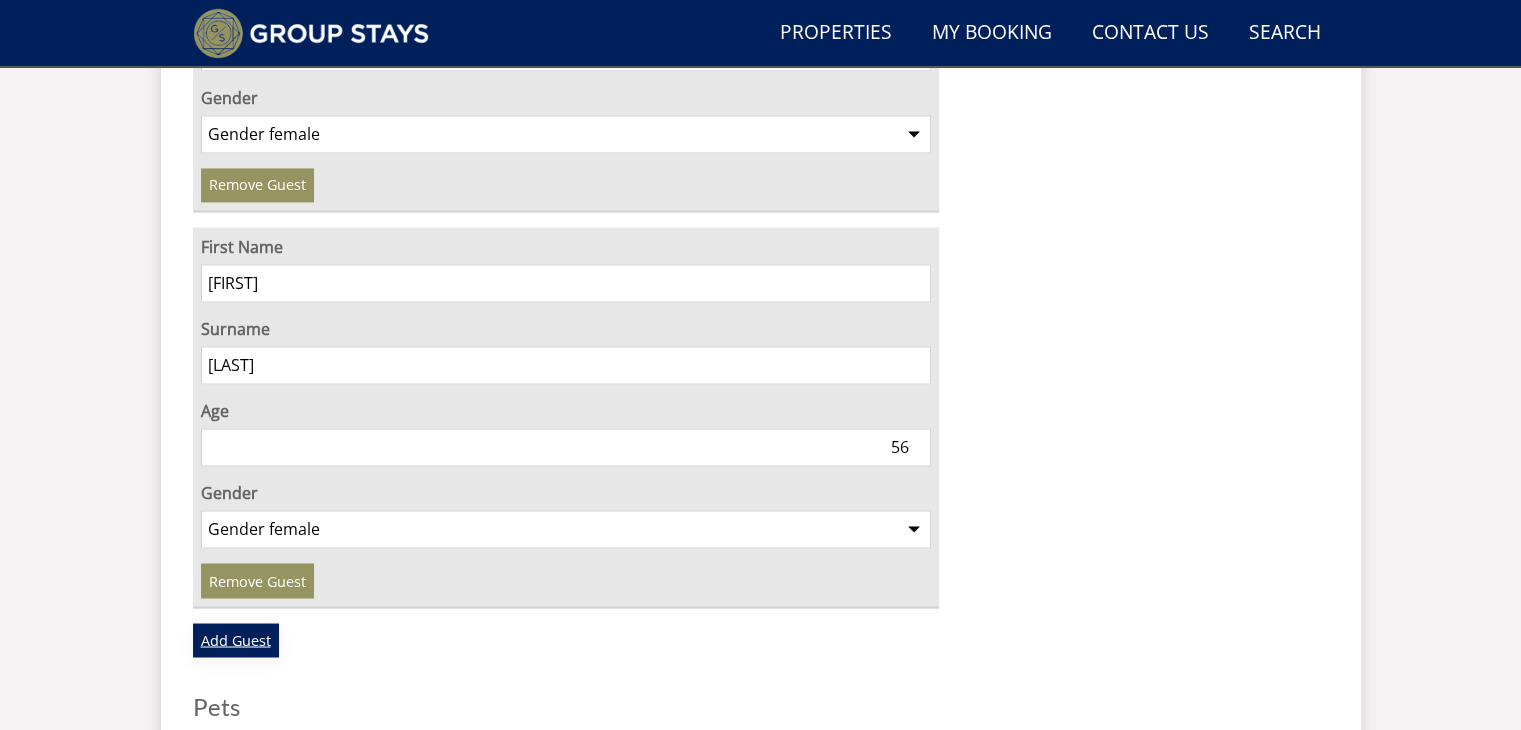 click on "Add Guest" at bounding box center (236, 640) 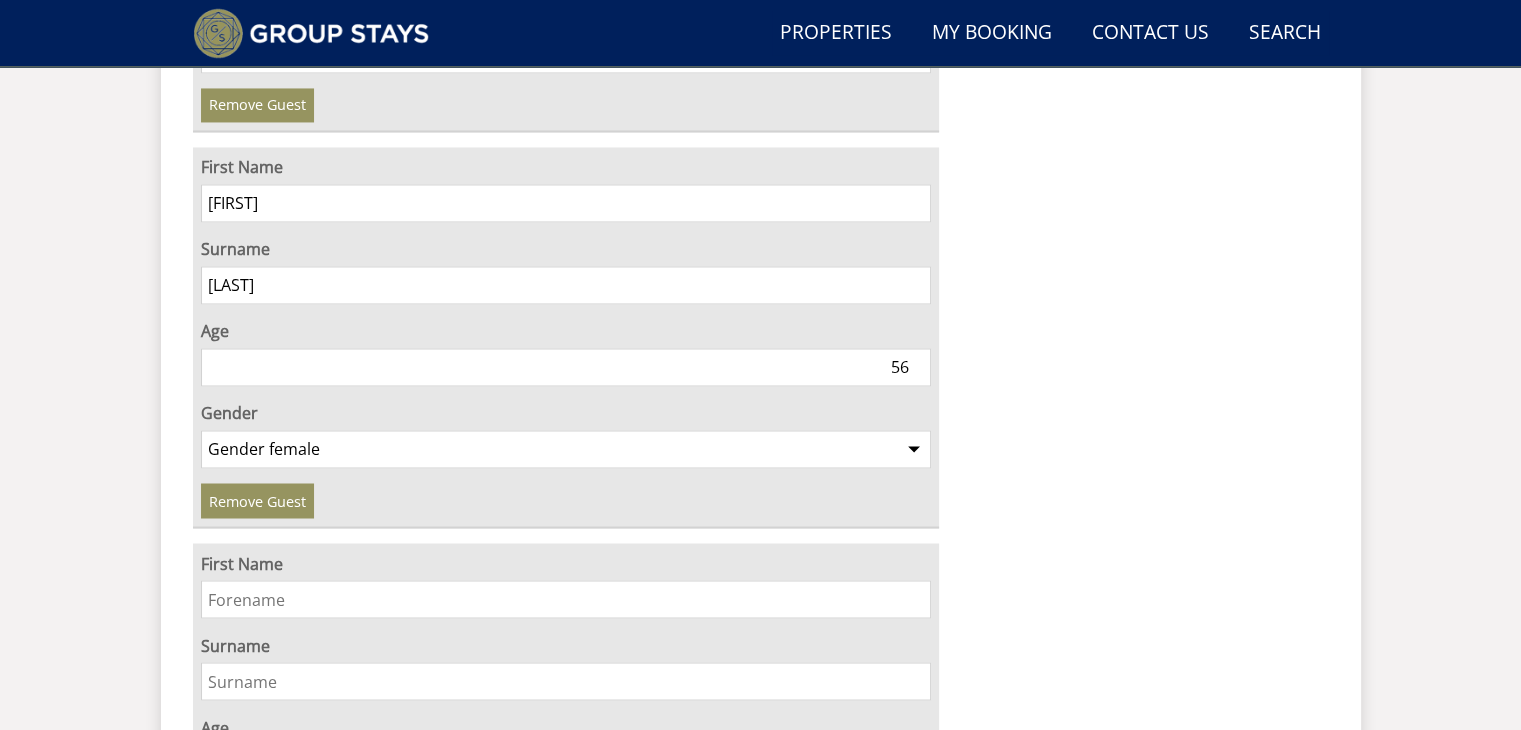 scroll, scrollTop: 3328, scrollLeft: 0, axis: vertical 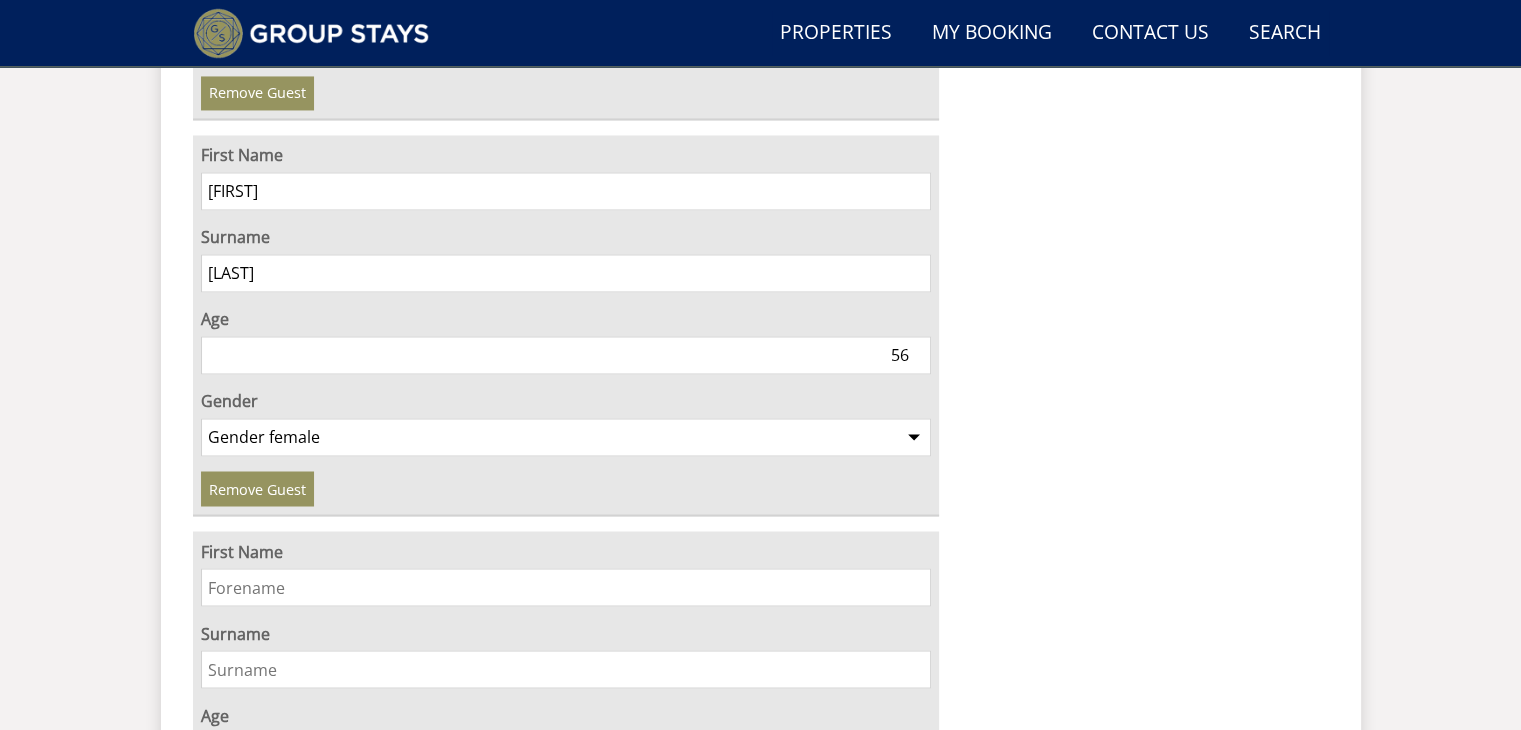 click on "First Name" at bounding box center [566, 587] 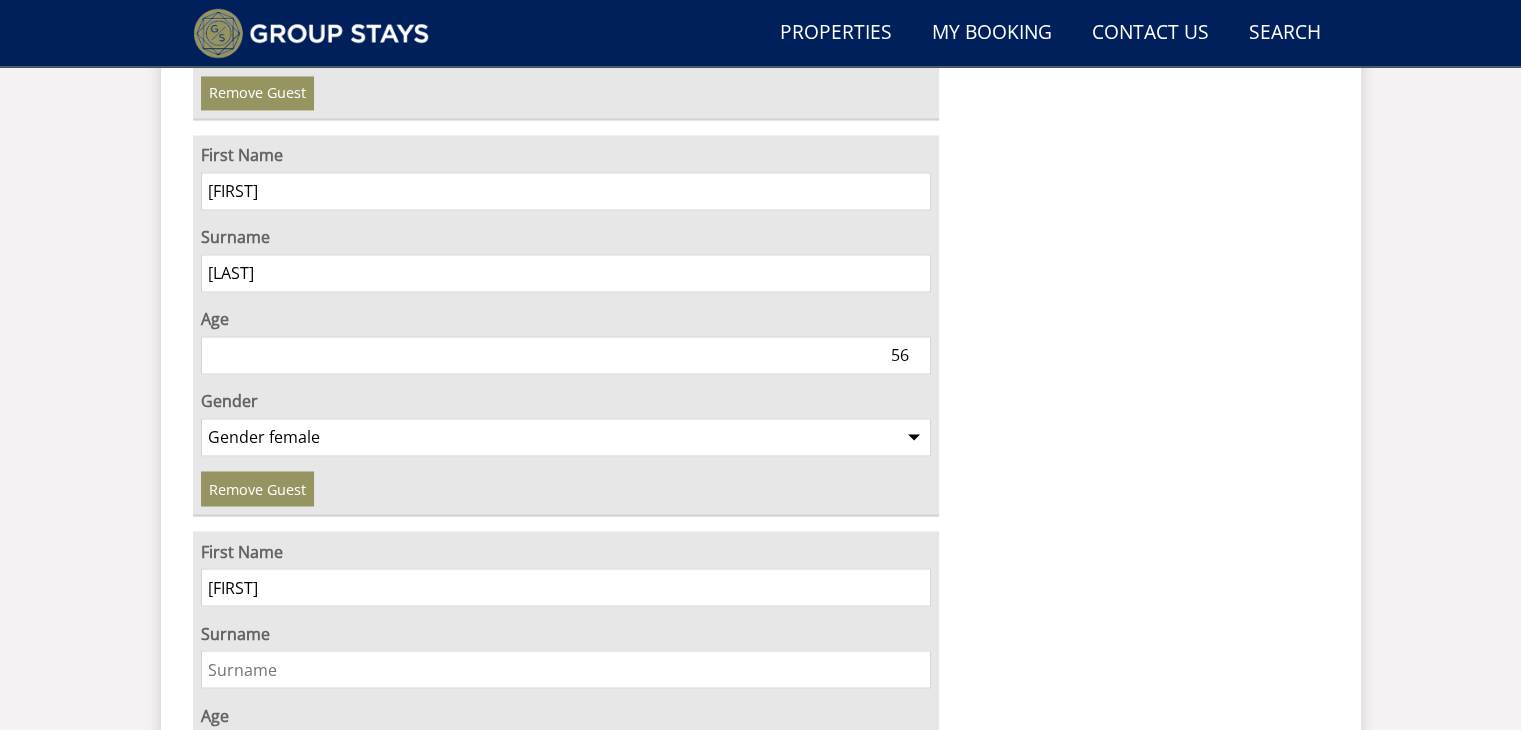 type on "[FIRST]" 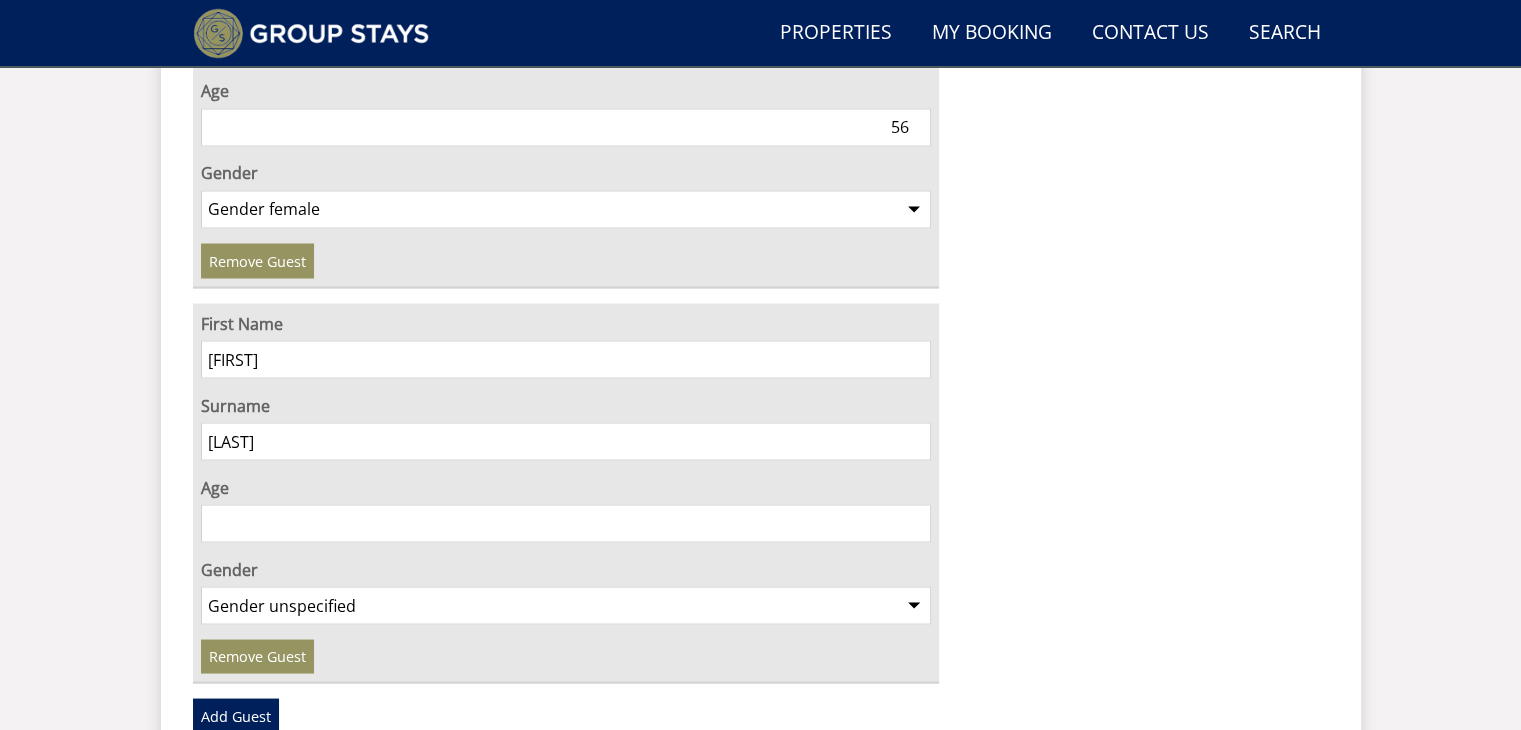 scroll, scrollTop: 3560, scrollLeft: 0, axis: vertical 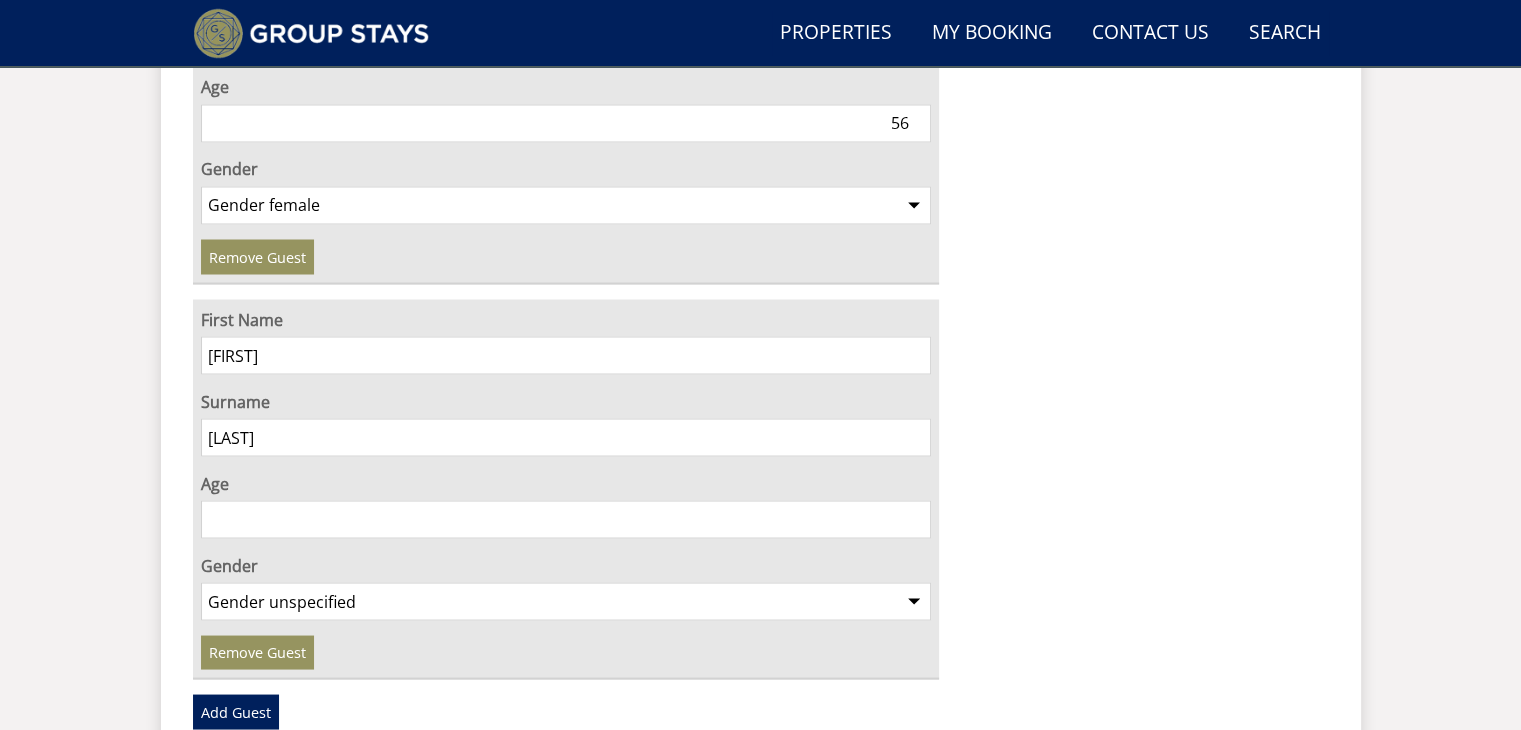 type on "[LAST]" 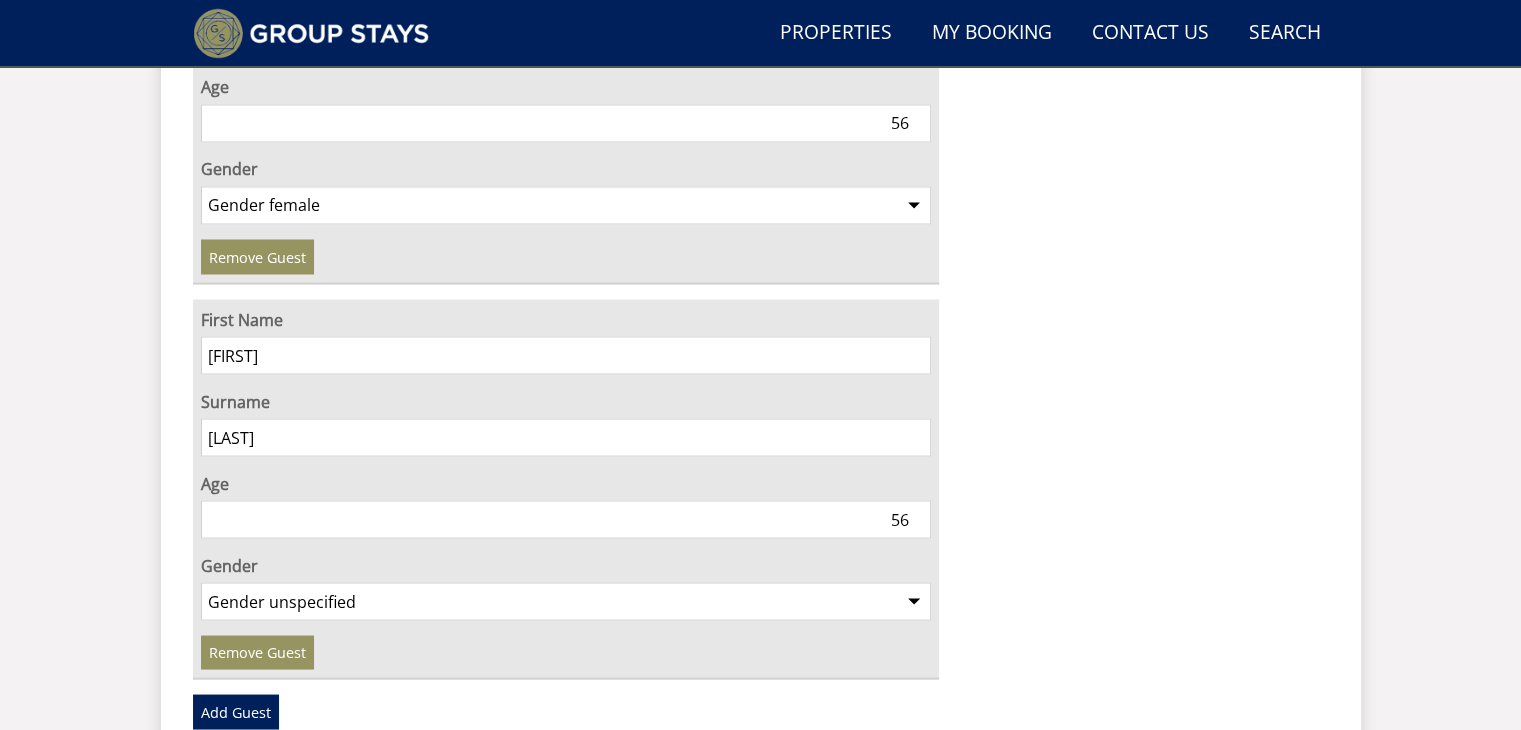 type on "56" 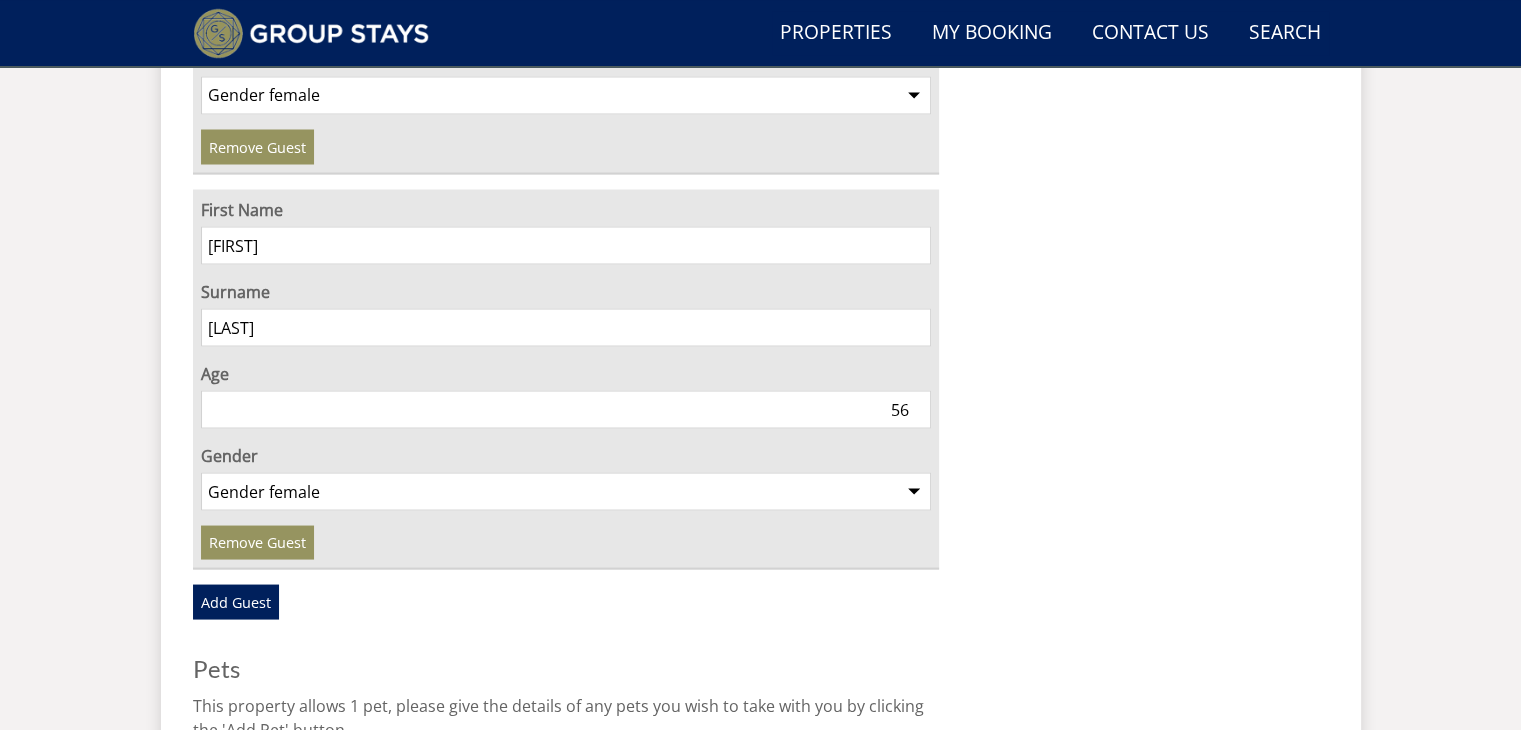 scroll, scrollTop: 3672, scrollLeft: 0, axis: vertical 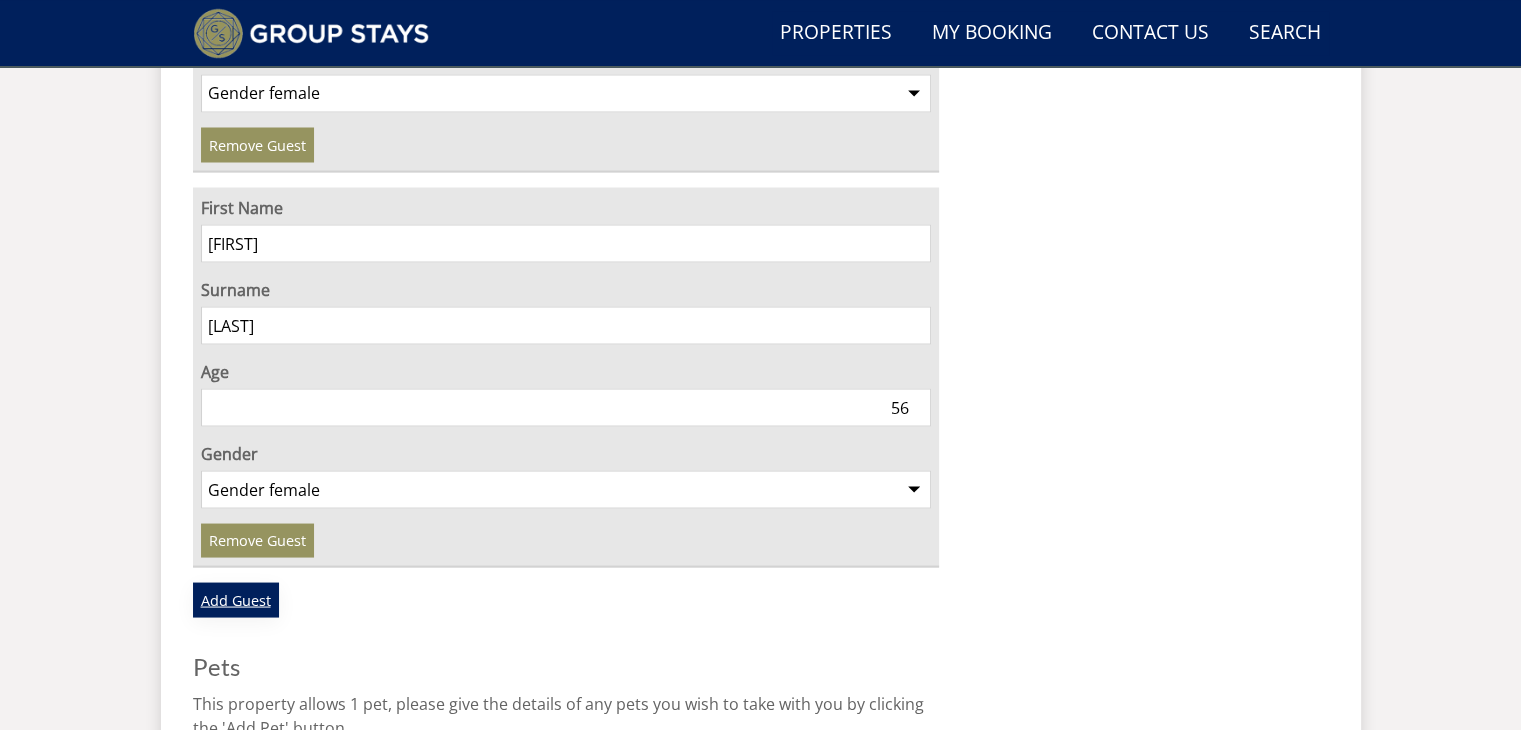 click on "Add Guest" at bounding box center [236, 599] 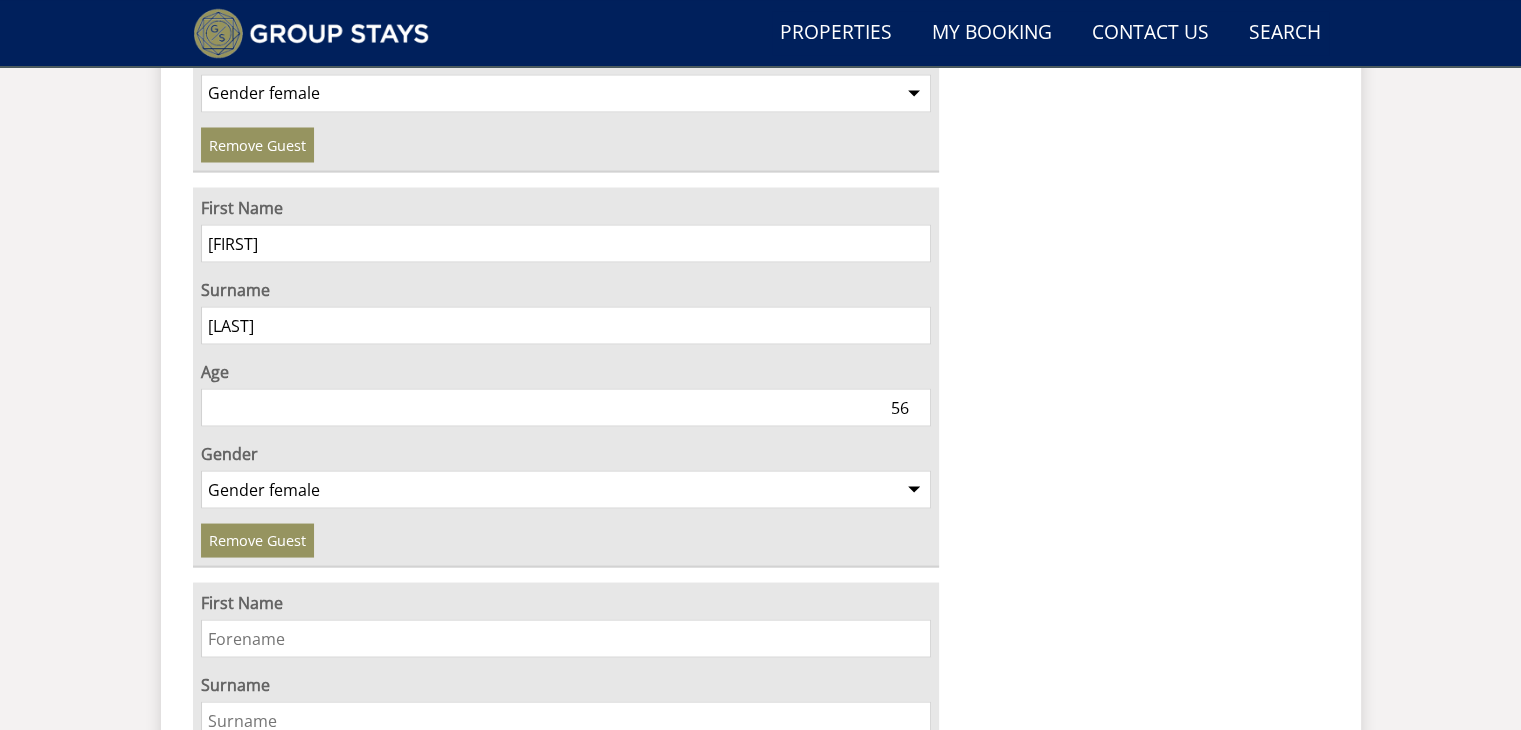 click on "First Name" at bounding box center (566, 638) 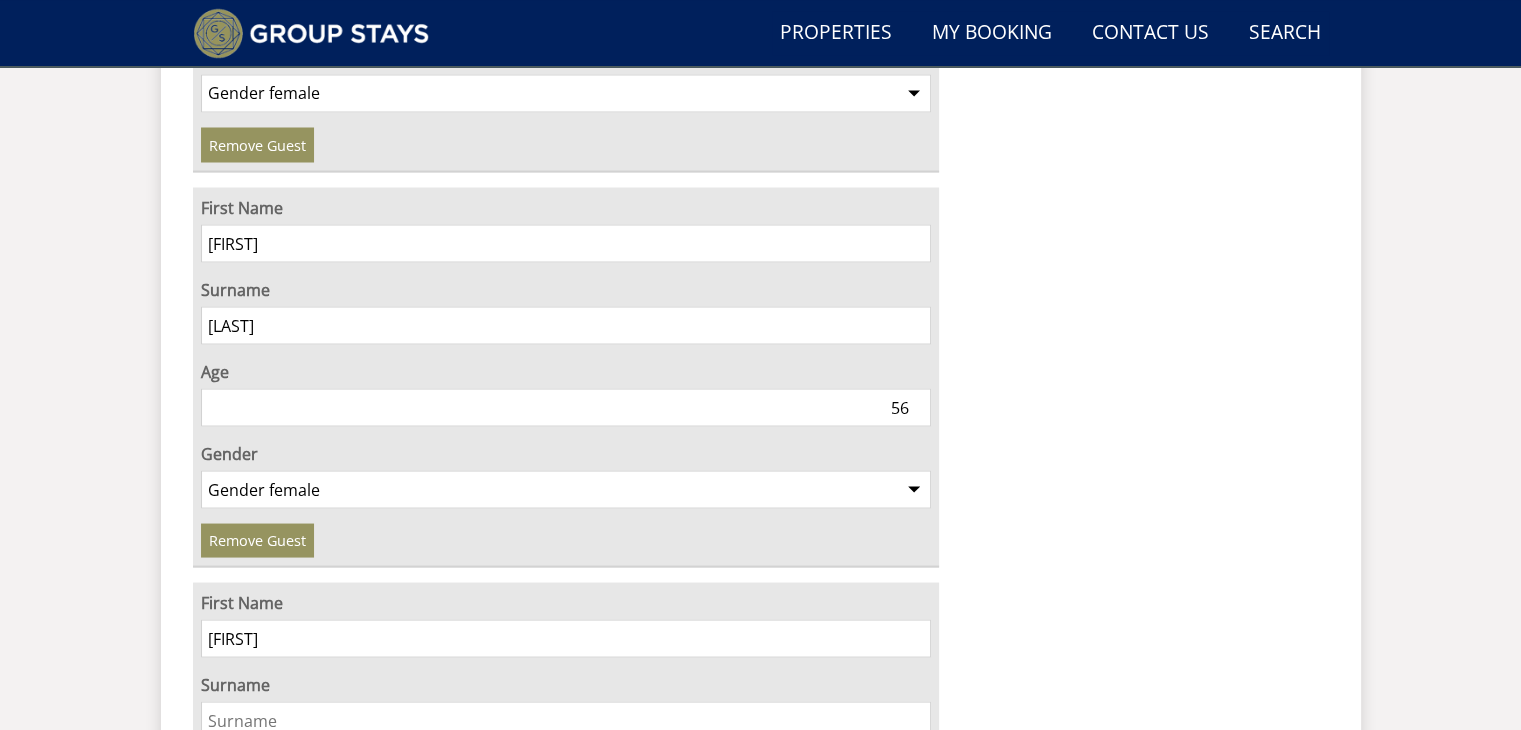 type on "[FIRST]" 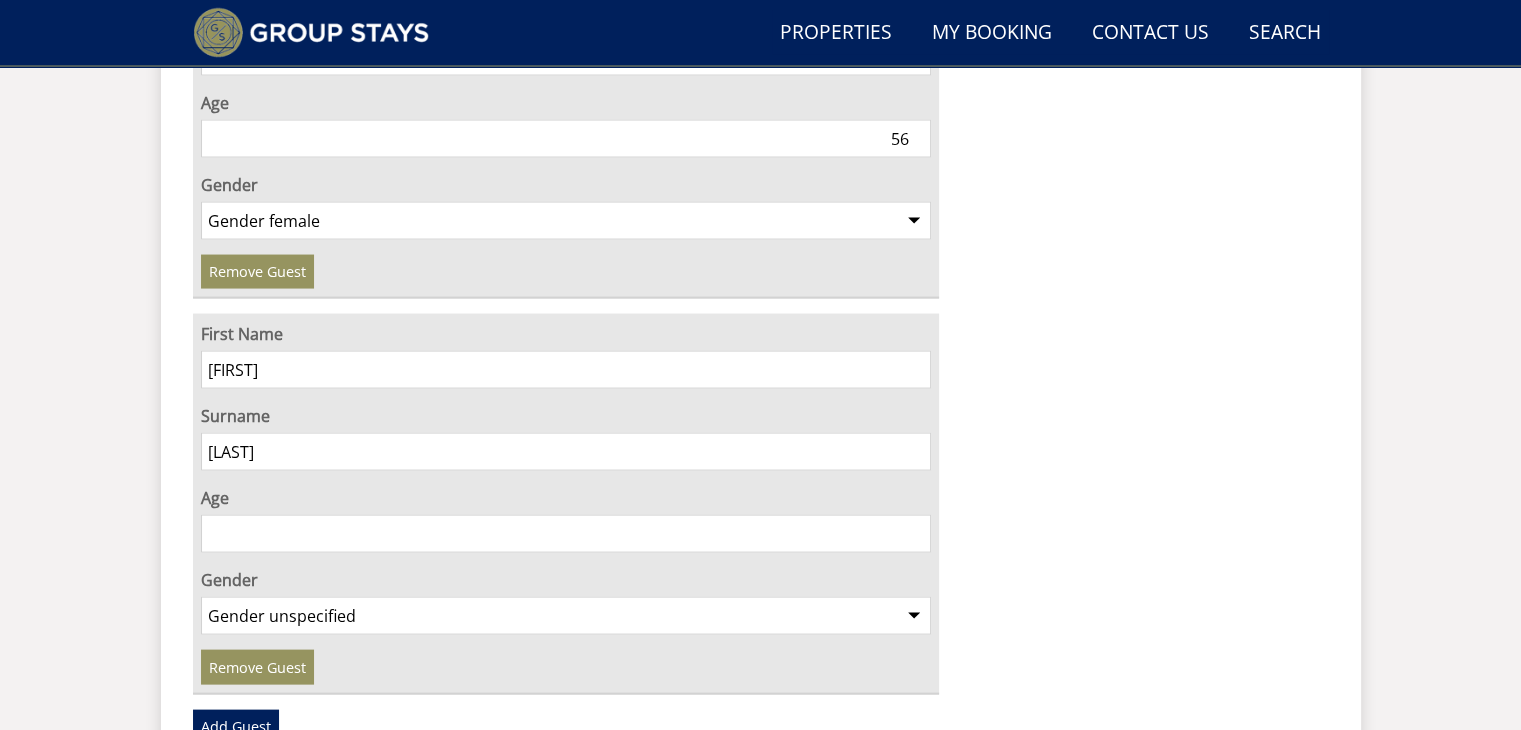 scroll, scrollTop: 3948, scrollLeft: 0, axis: vertical 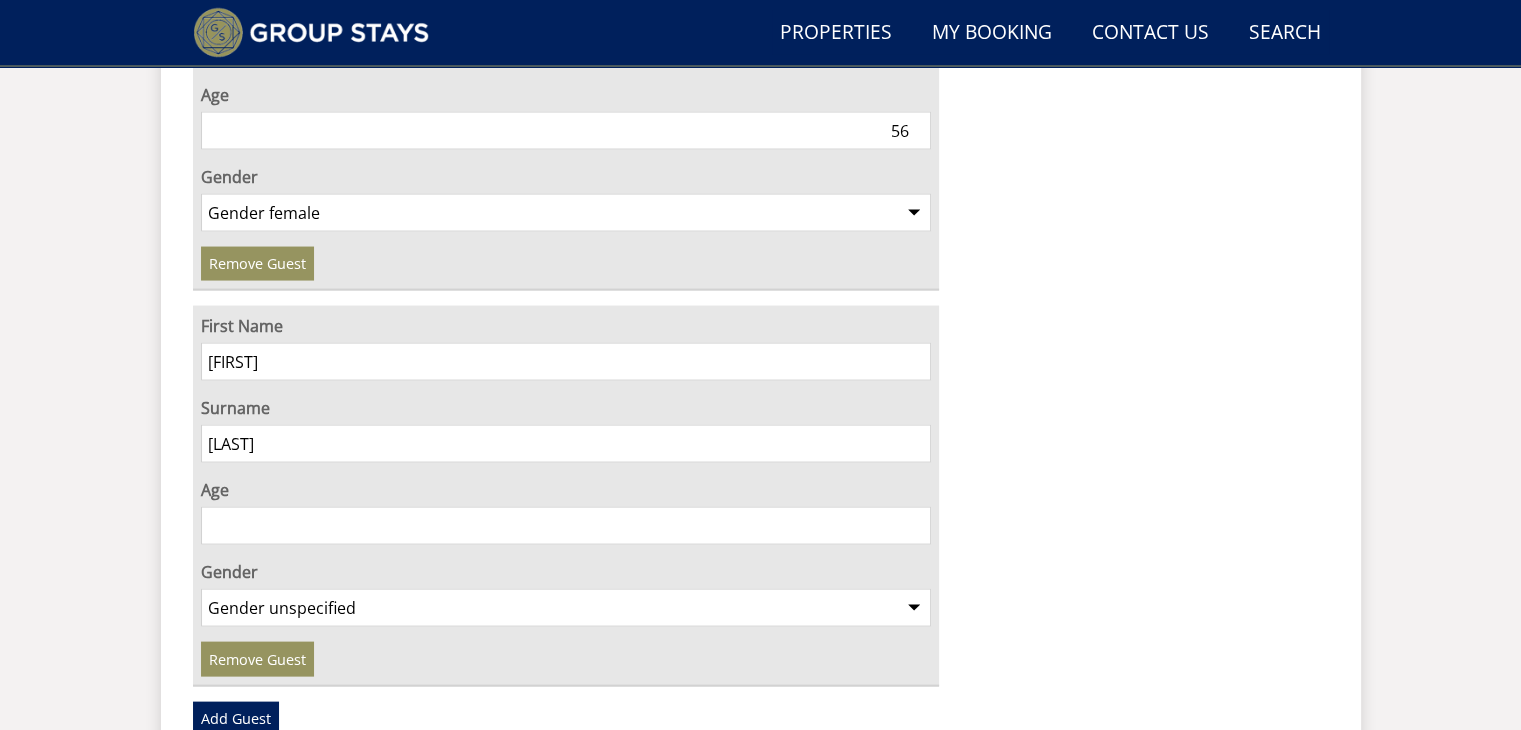 type on "[LAST]" 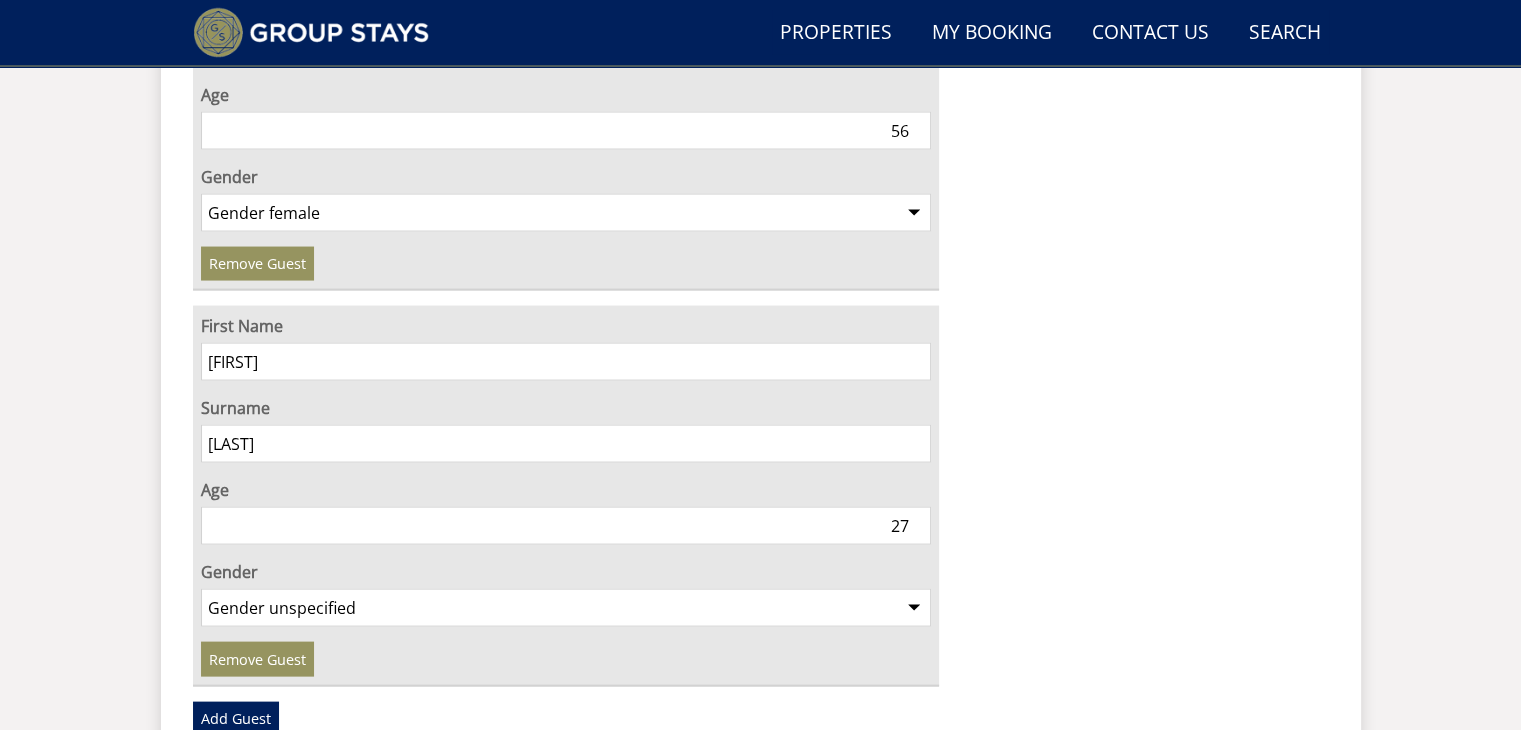 type on "27" 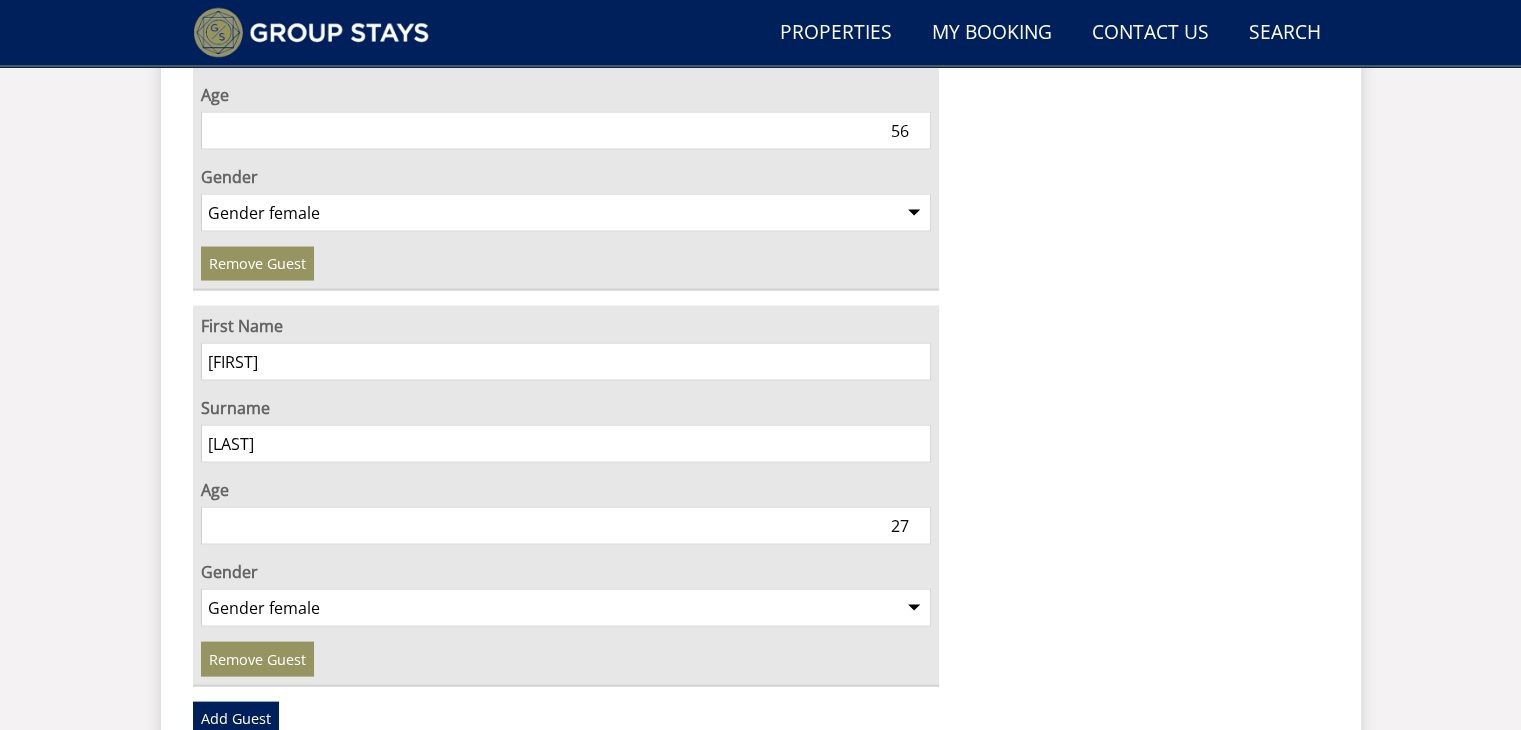 click on "MINGLEBY MANOR
Nights:  3 nights
Guests:   13  ( 13  adult s   0  child ren   0  infant s )
Arrival:  Friday [DATE]
Last Night:  Sunday [DATE]
Your Stay £ 3100.00
Discount - 0% off
Extra Guest s  ( 0 ) £ 0.00
Extras £ 0.00
Pet Fee £ 0.00
Booking Fee £ 50.00
Total £ 3150.00
Amount Due Today £ 670.00
Security Deposit £ 1000.00 Due Friday [DATE]" at bounding box center (1149, -1051) 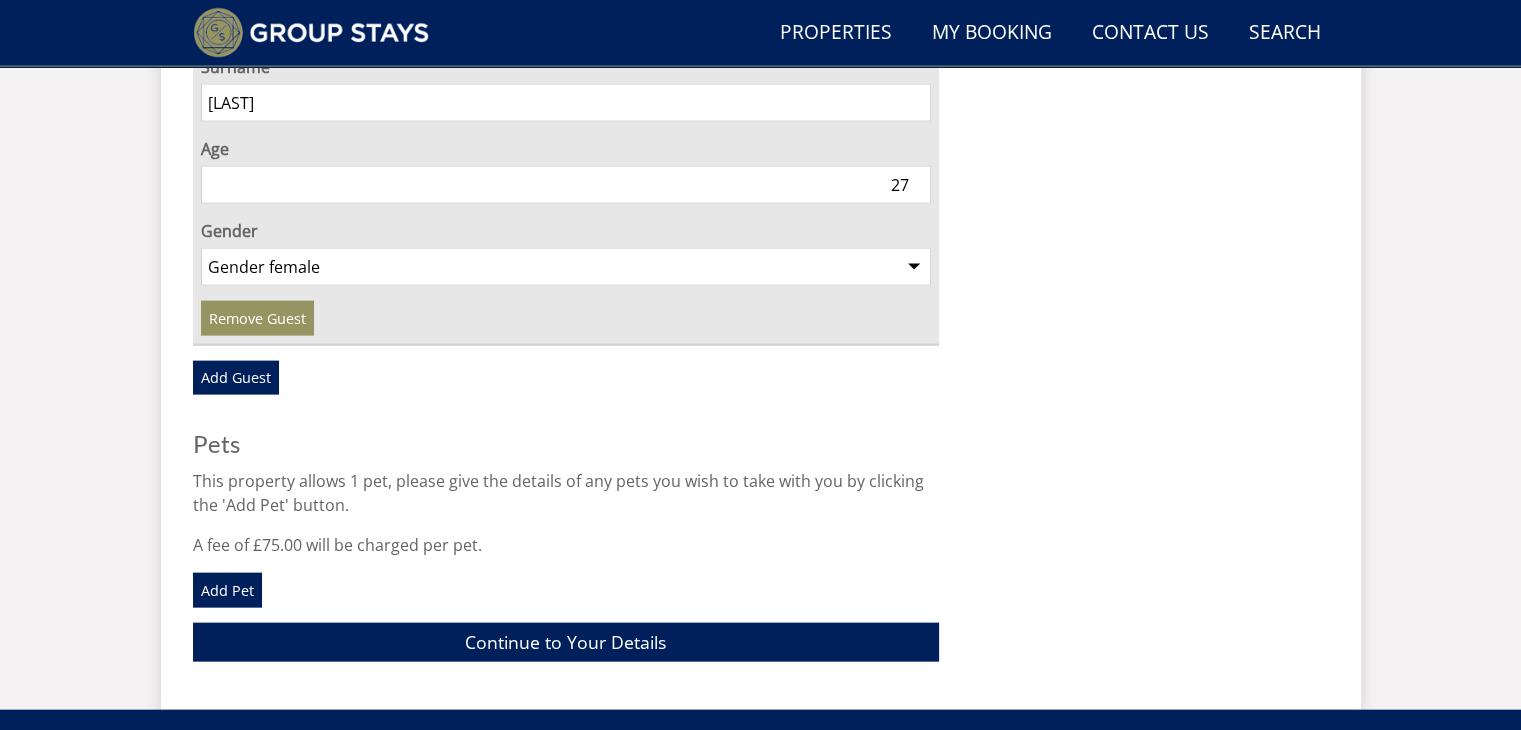 scroll, scrollTop: 4288, scrollLeft: 0, axis: vertical 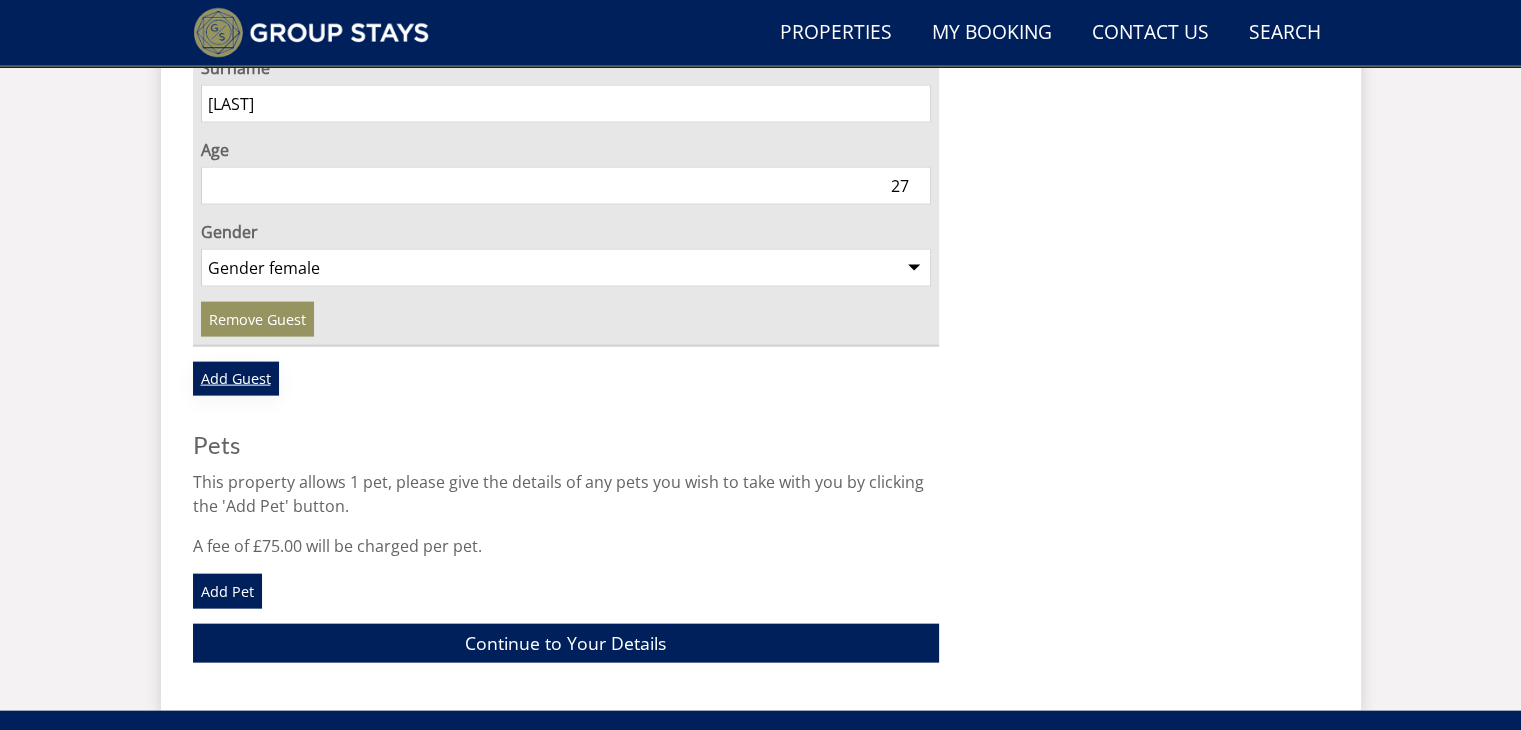 click on "Add Guest" at bounding box center [236, 379] 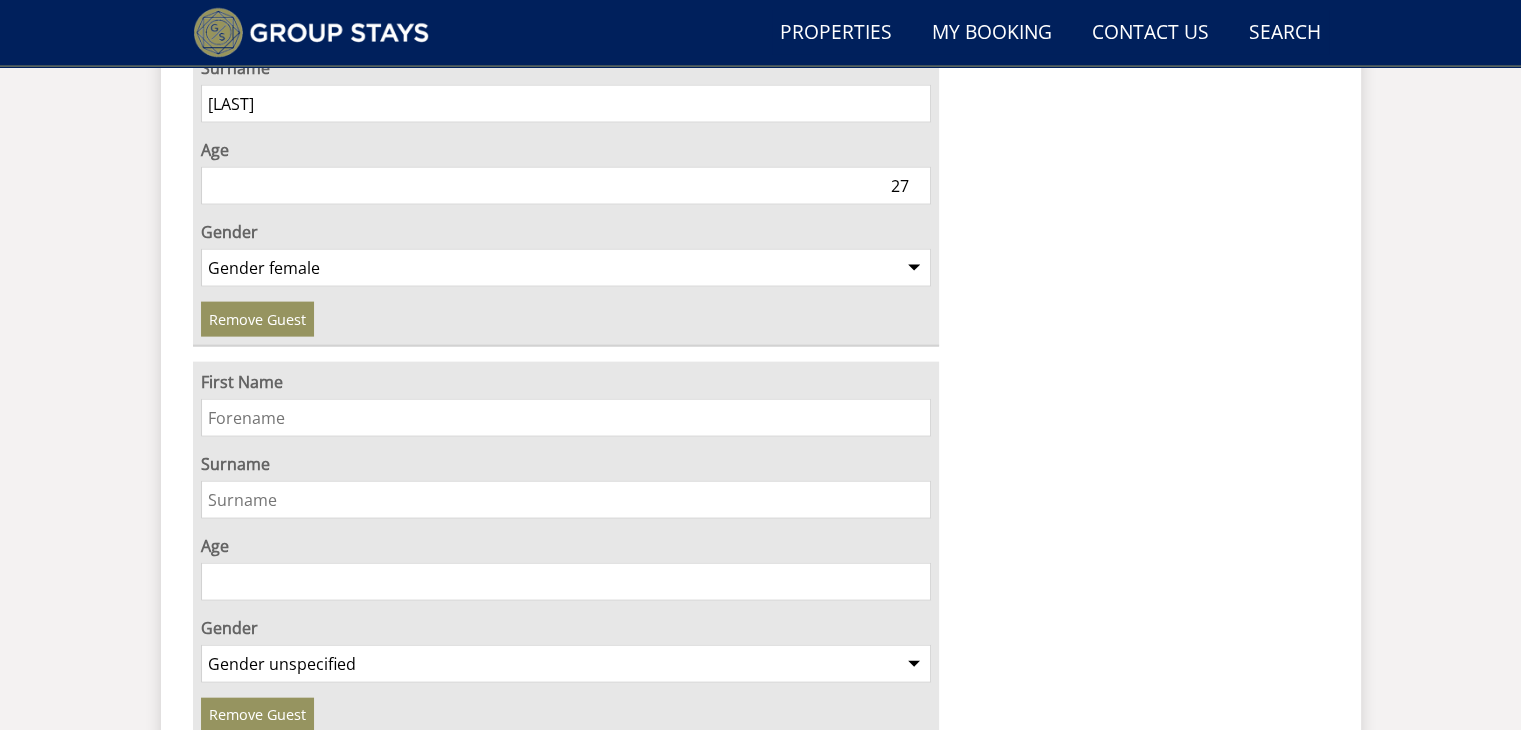 click on "First Name" at bounding box center (566, 418) 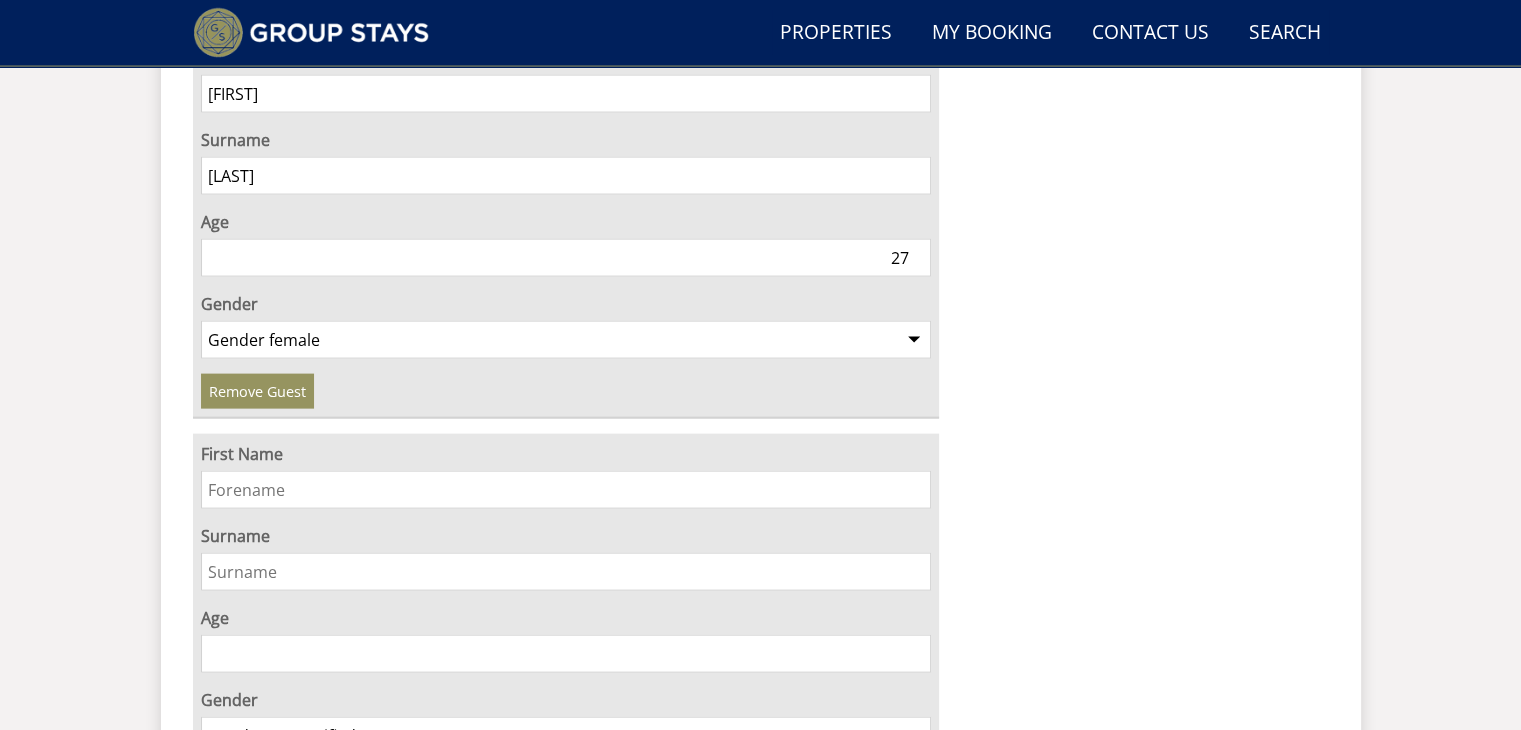 scroll, scrollTop: 4228, scrollLeft: 0, axis: vertical 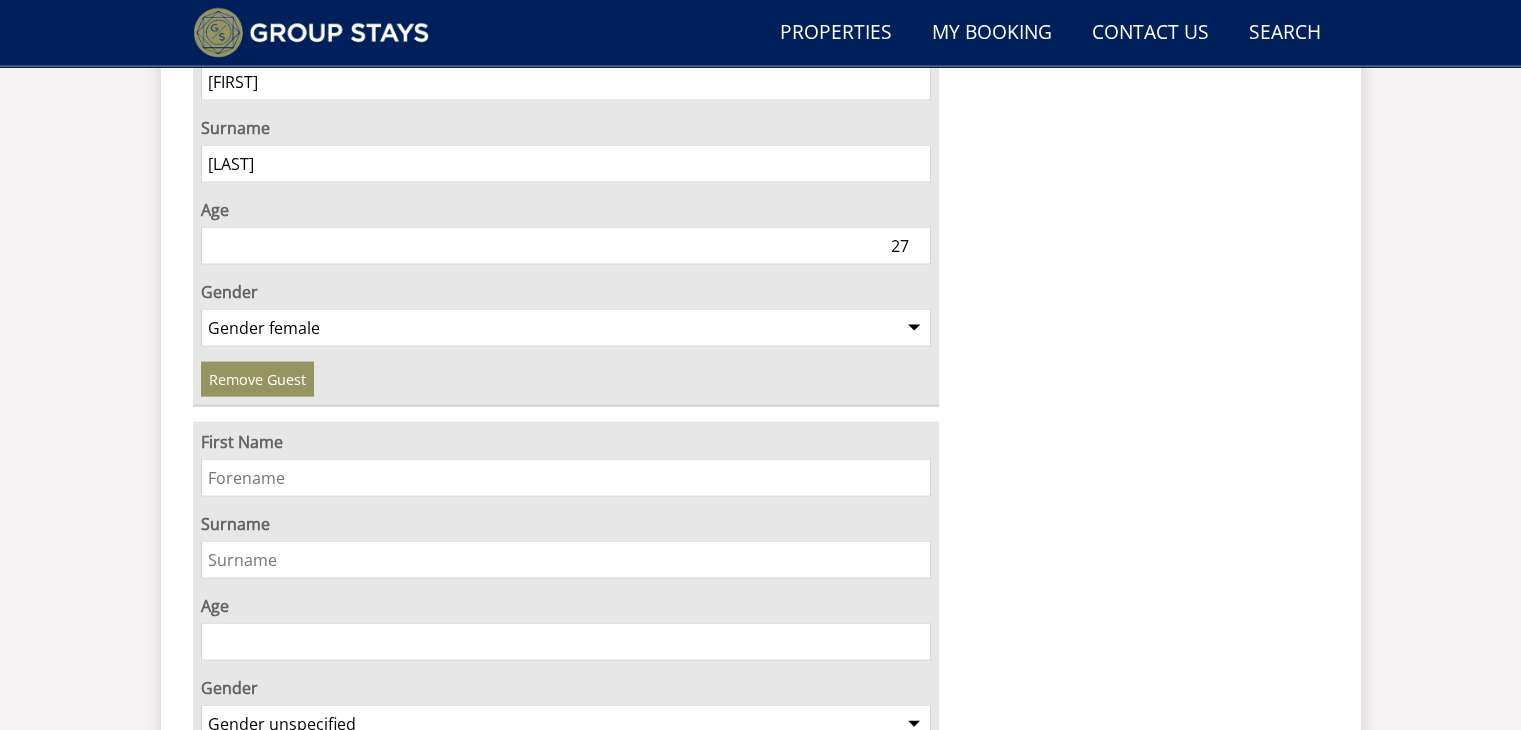 click on "First Name" at bounding box center [566, 478] 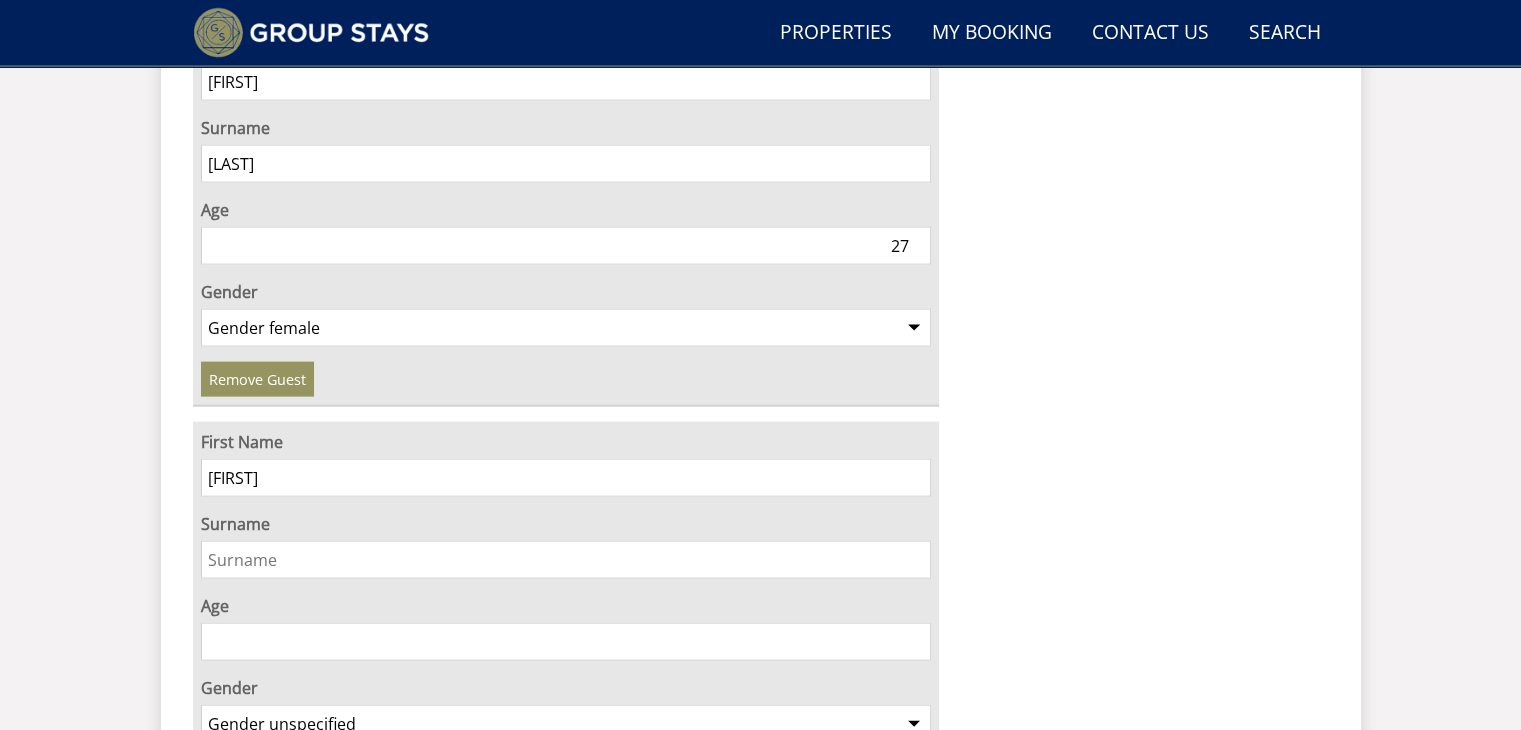 type on "[FIRST]" 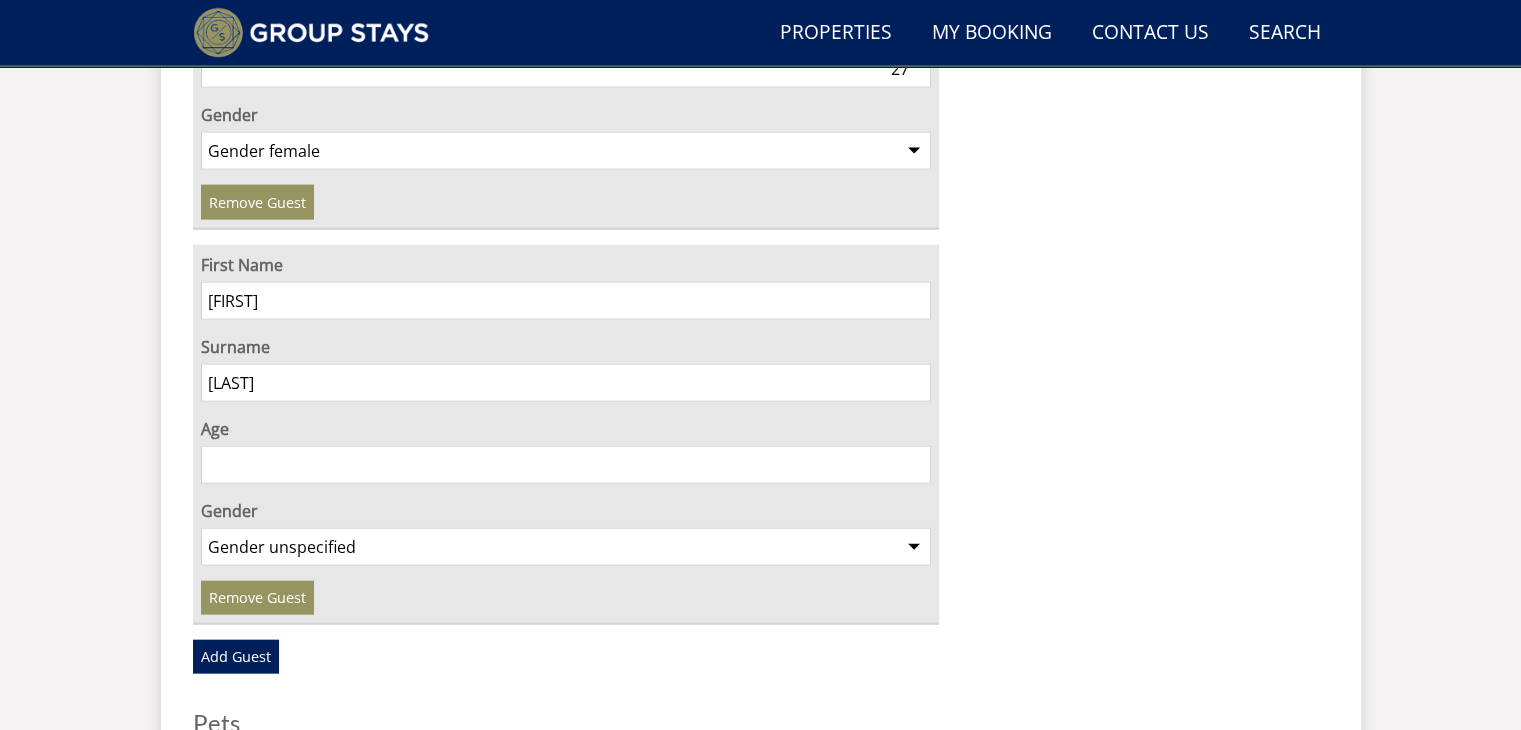 scroll, scrollTop: 4404, scrollLeft: 0, axis: vertical 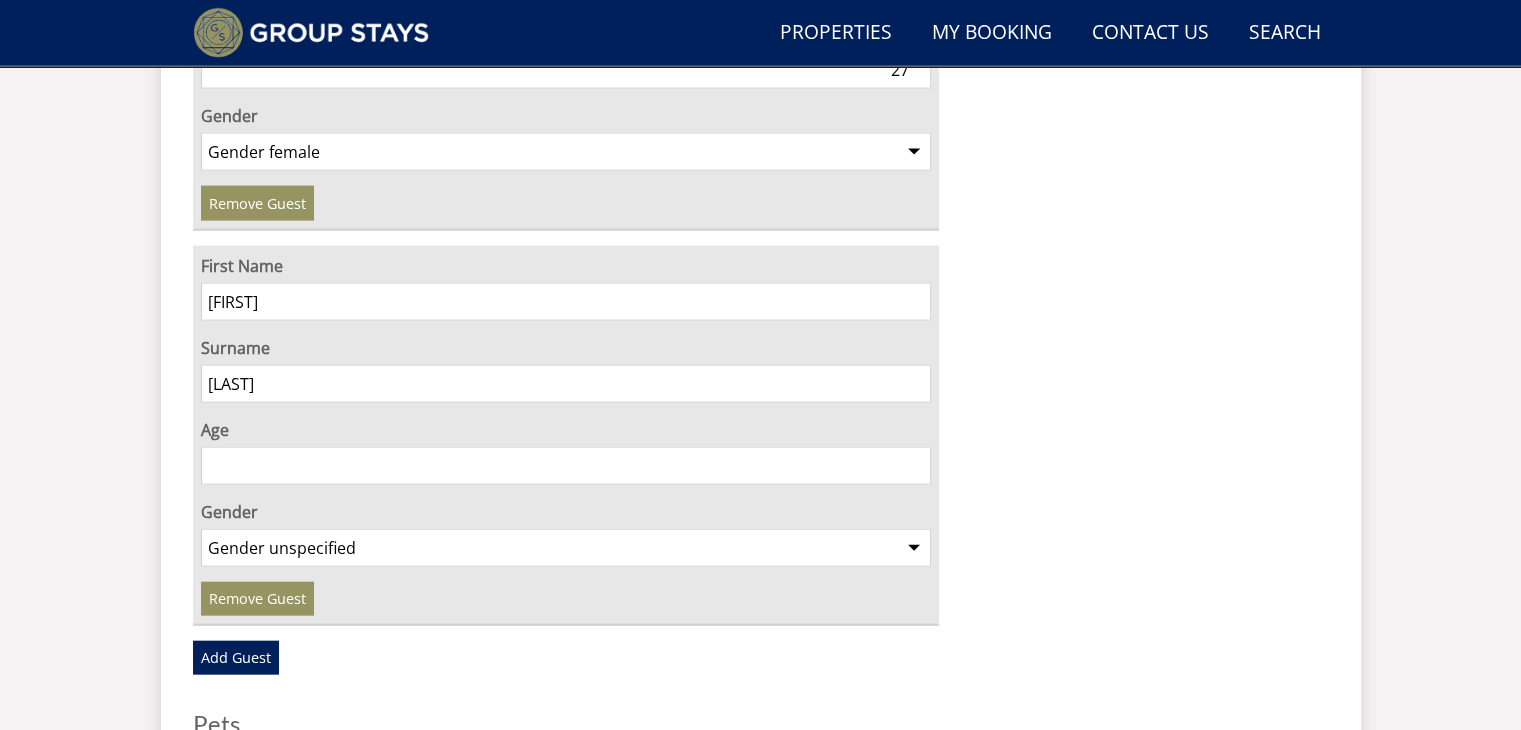 type on "[LAST]" 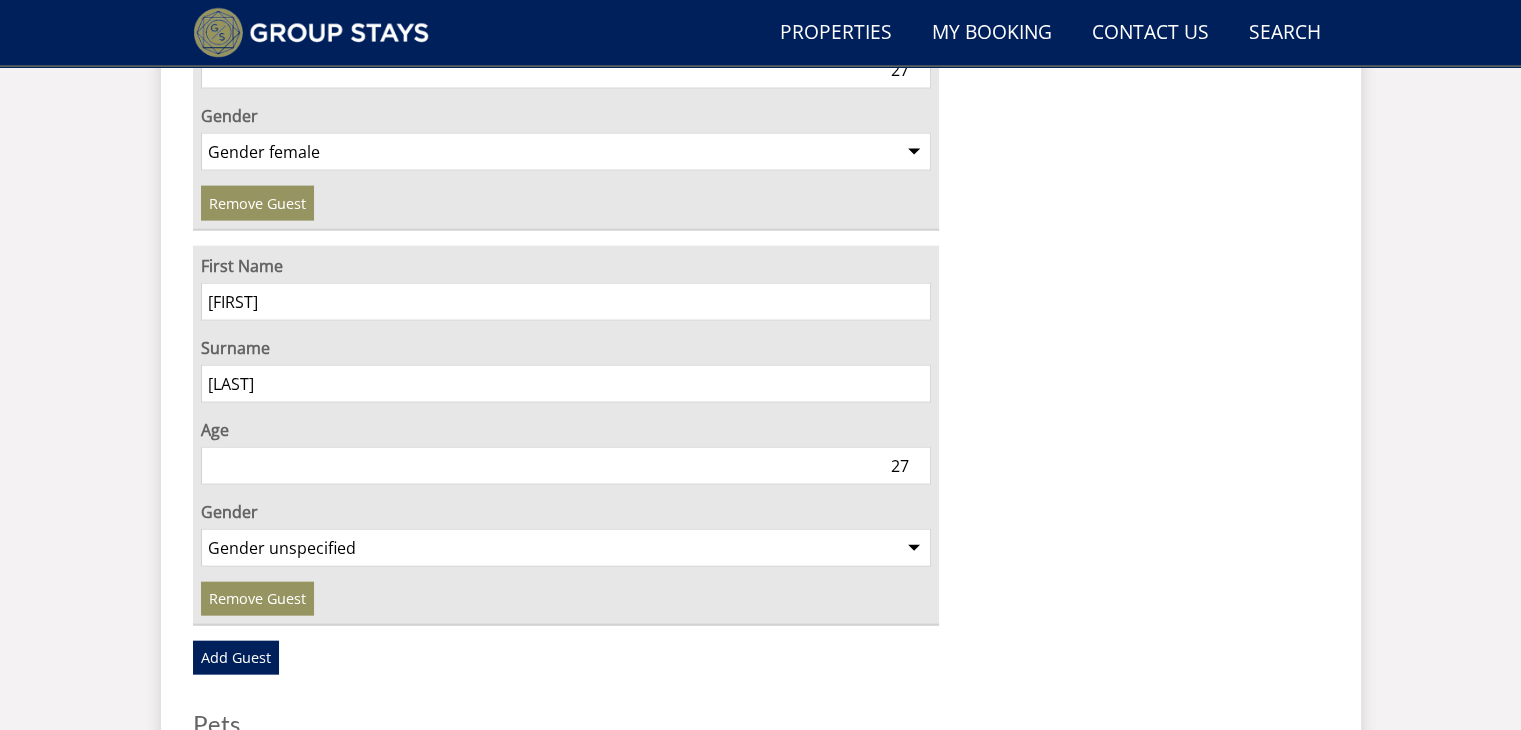 type on "27" 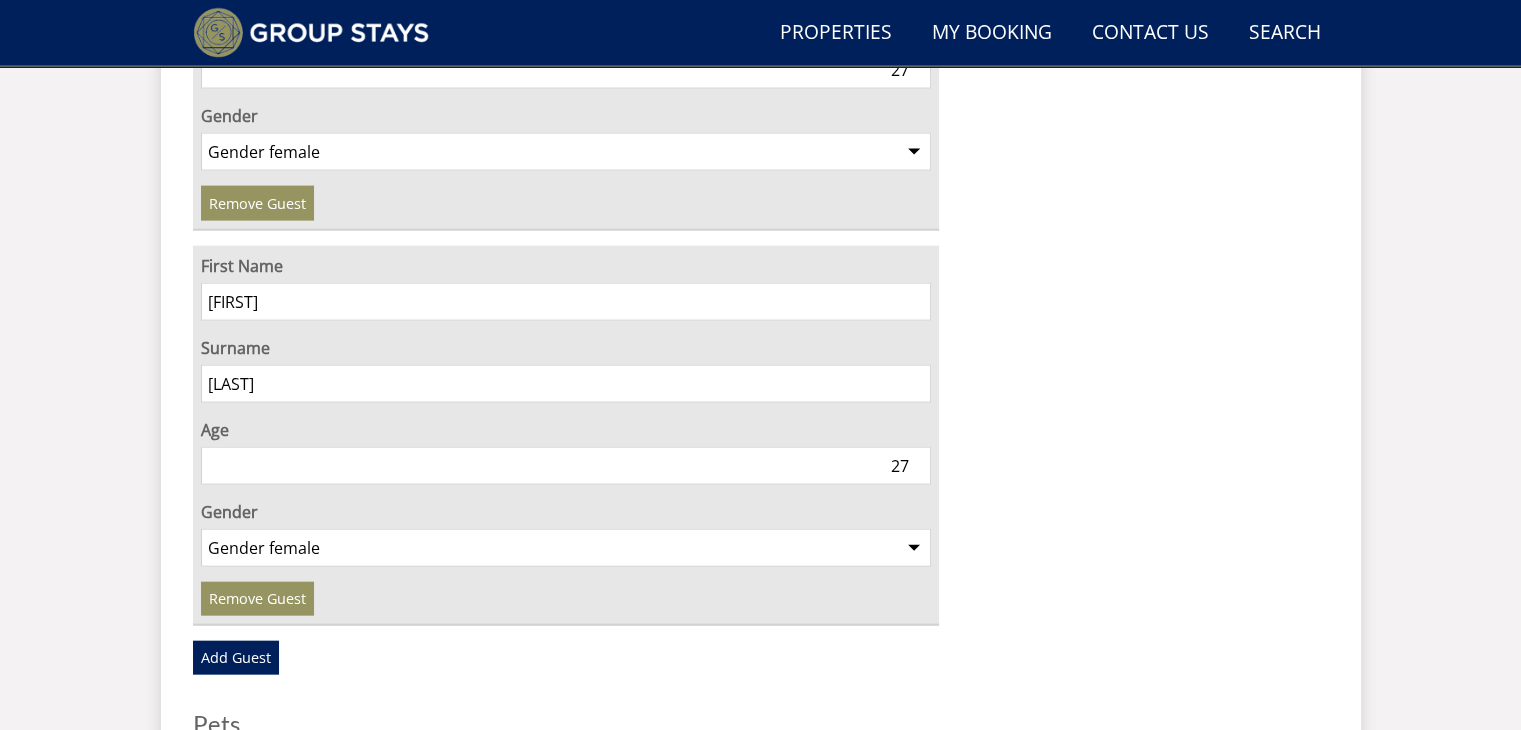 click on "Gender unspecified
Gender male
Gender female" at bounding box center [566, 548] 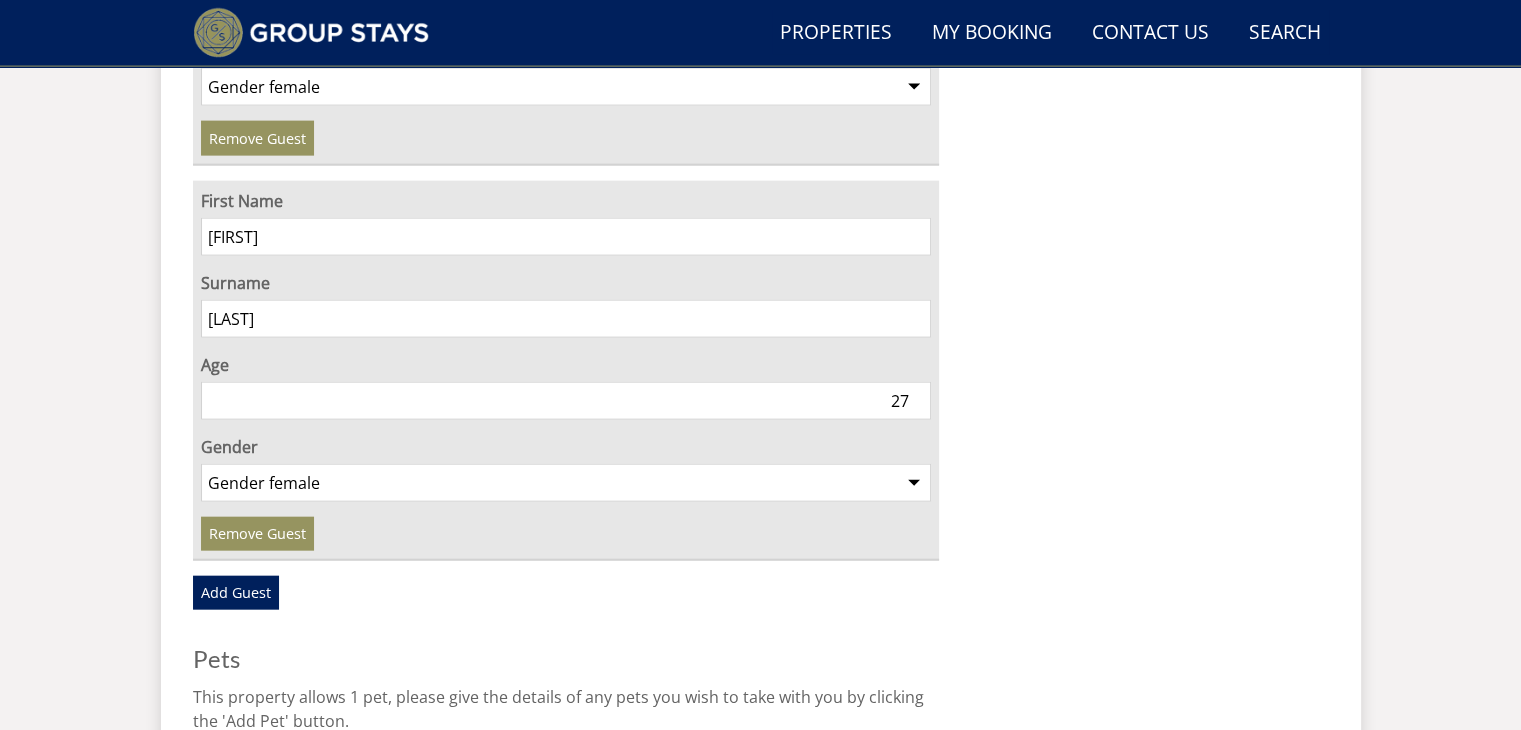 scroll, scrollTop: 4468, scrollLeft: 0, axis: vertical 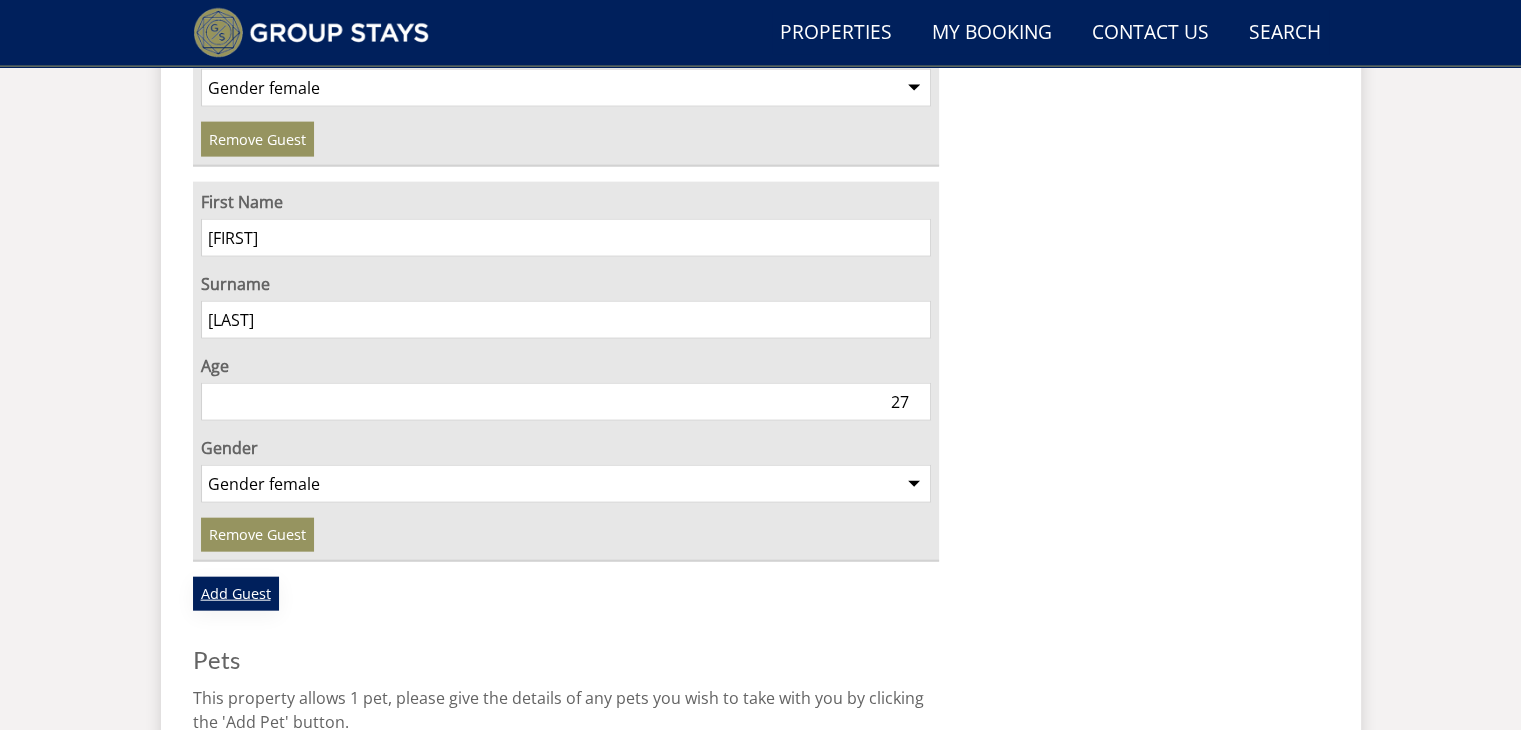click on "Add Guest" at bounding box center (236, 594) 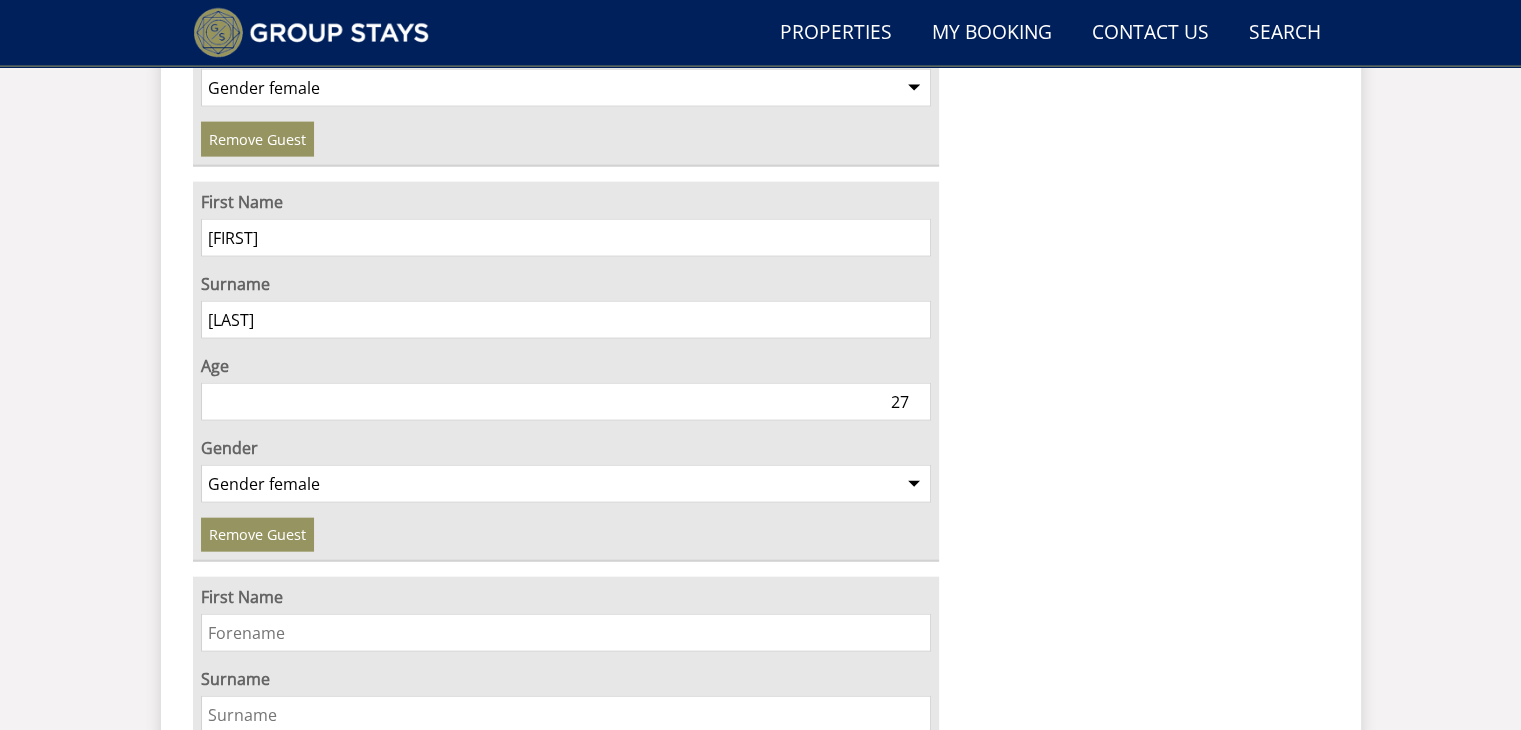 click on "First Name" at bounding box center [566, 633] 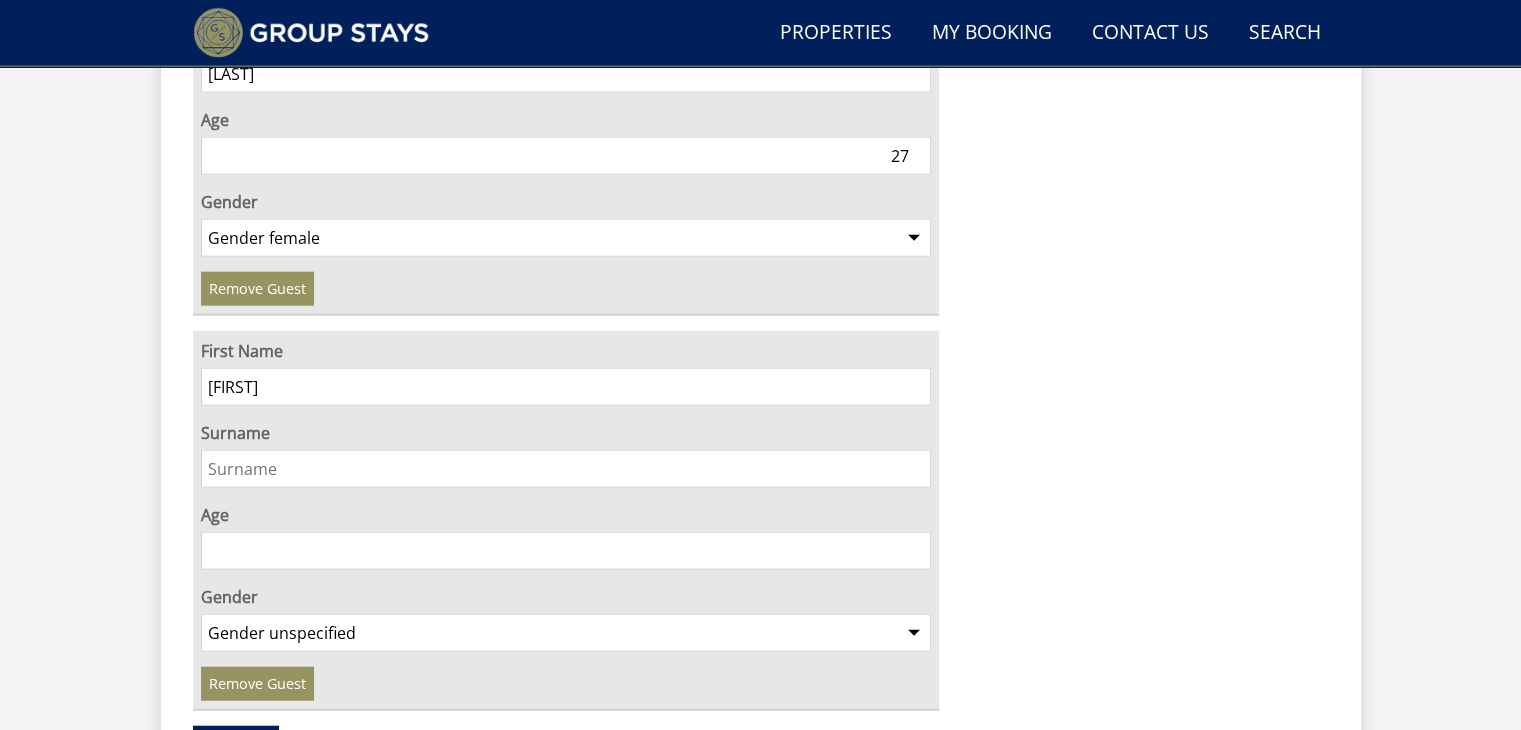 scroll, scrollTop: 4720, scrollLeft: 0, axis: vertical 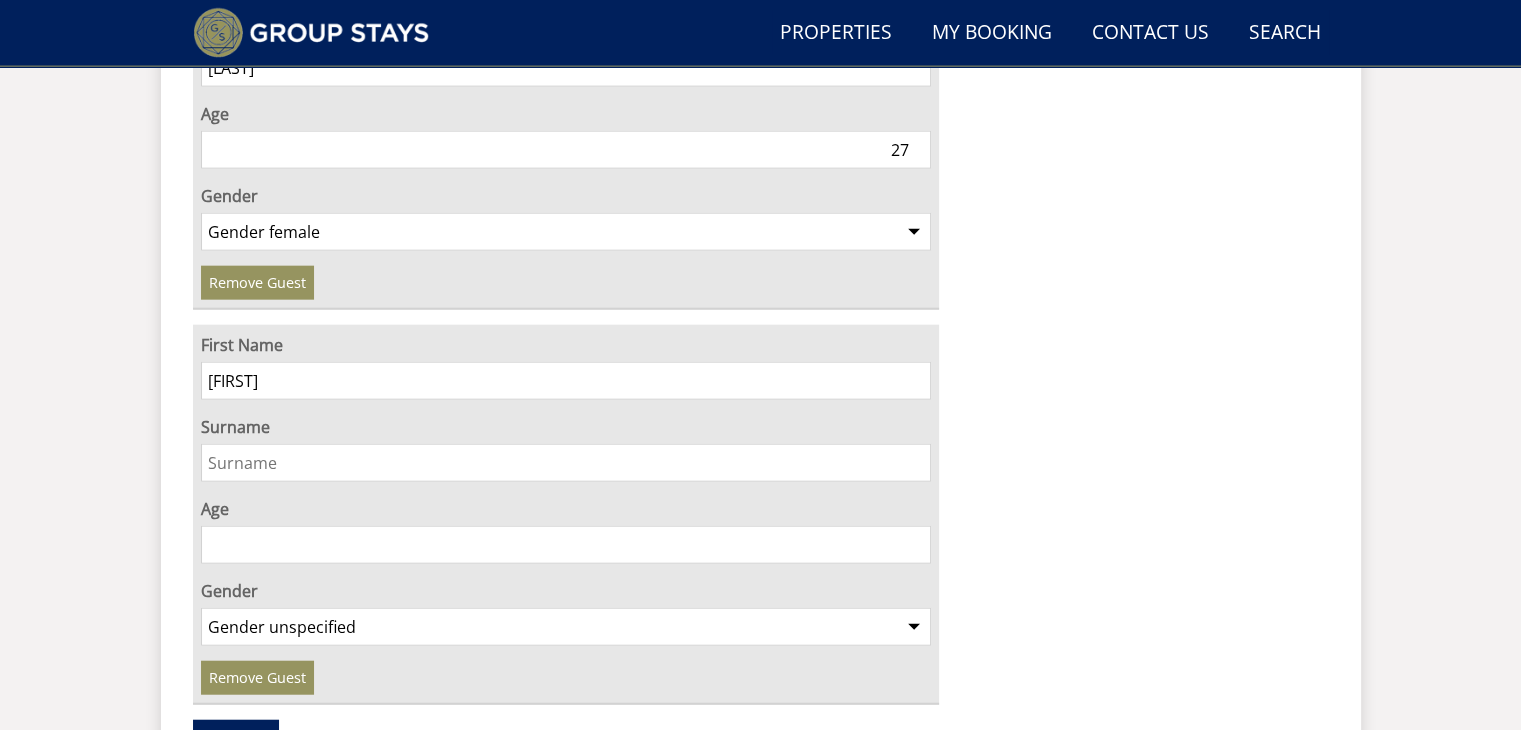 type on "[FIRST]" 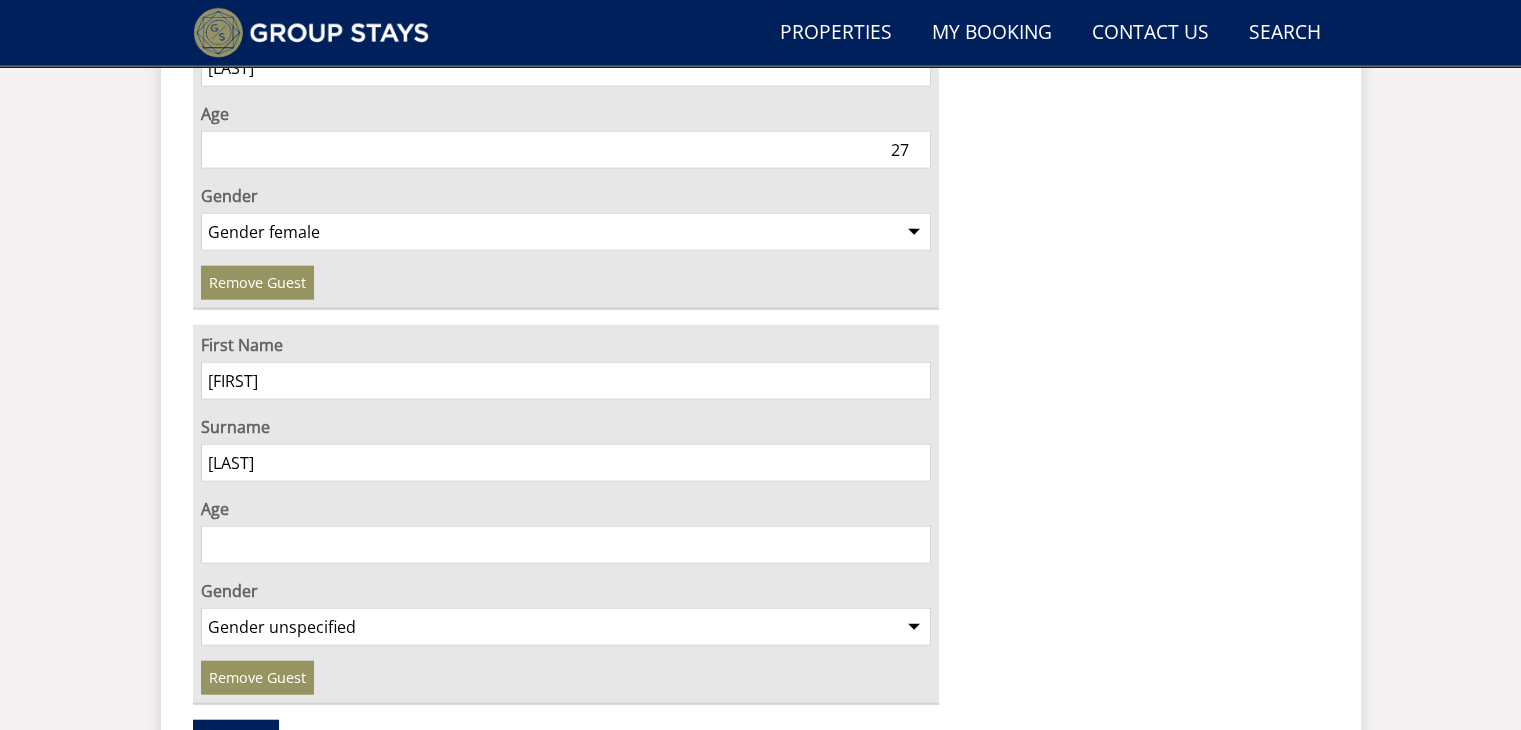 type on "[LAST]" 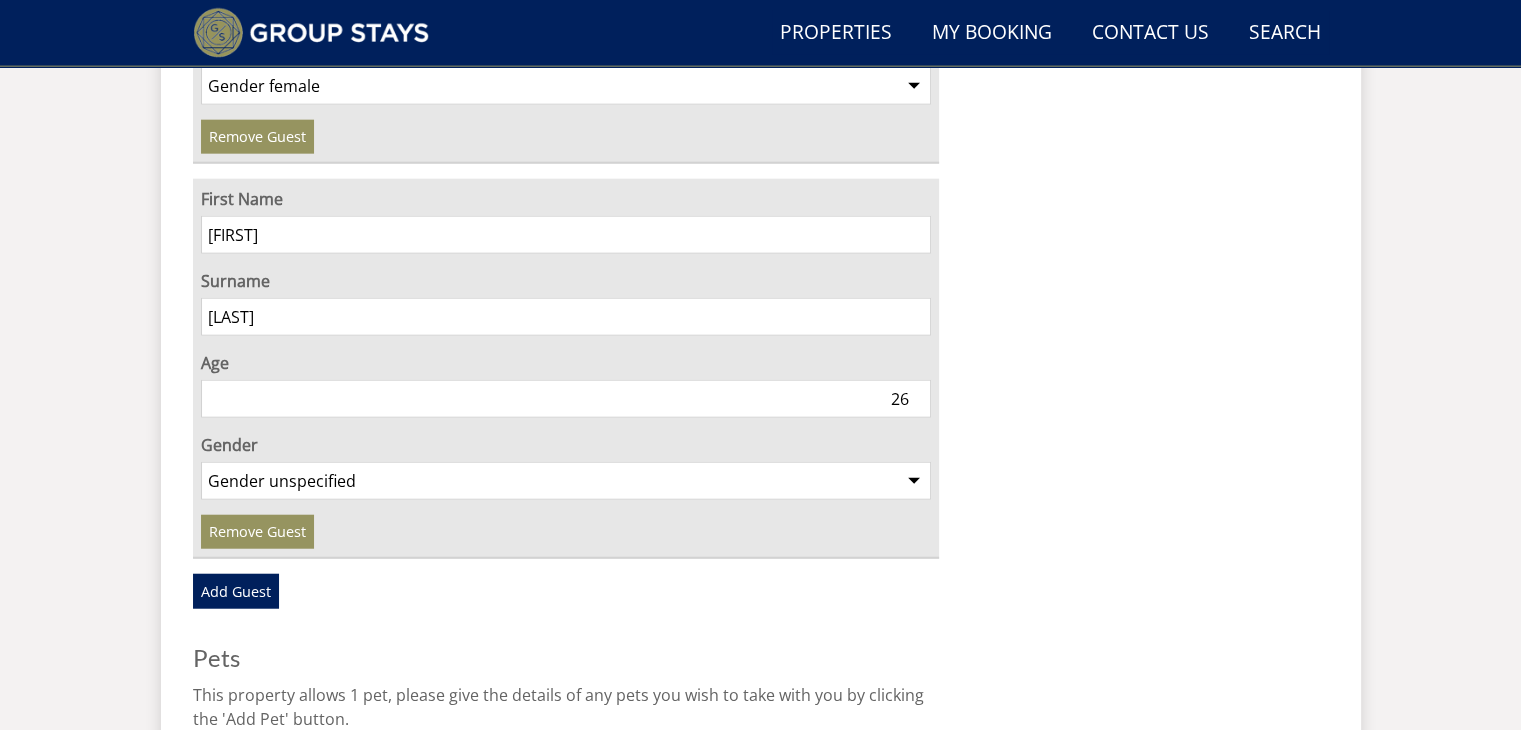 scroll, scrollTop: 4888, scrollLeft: 0, axis: vertical 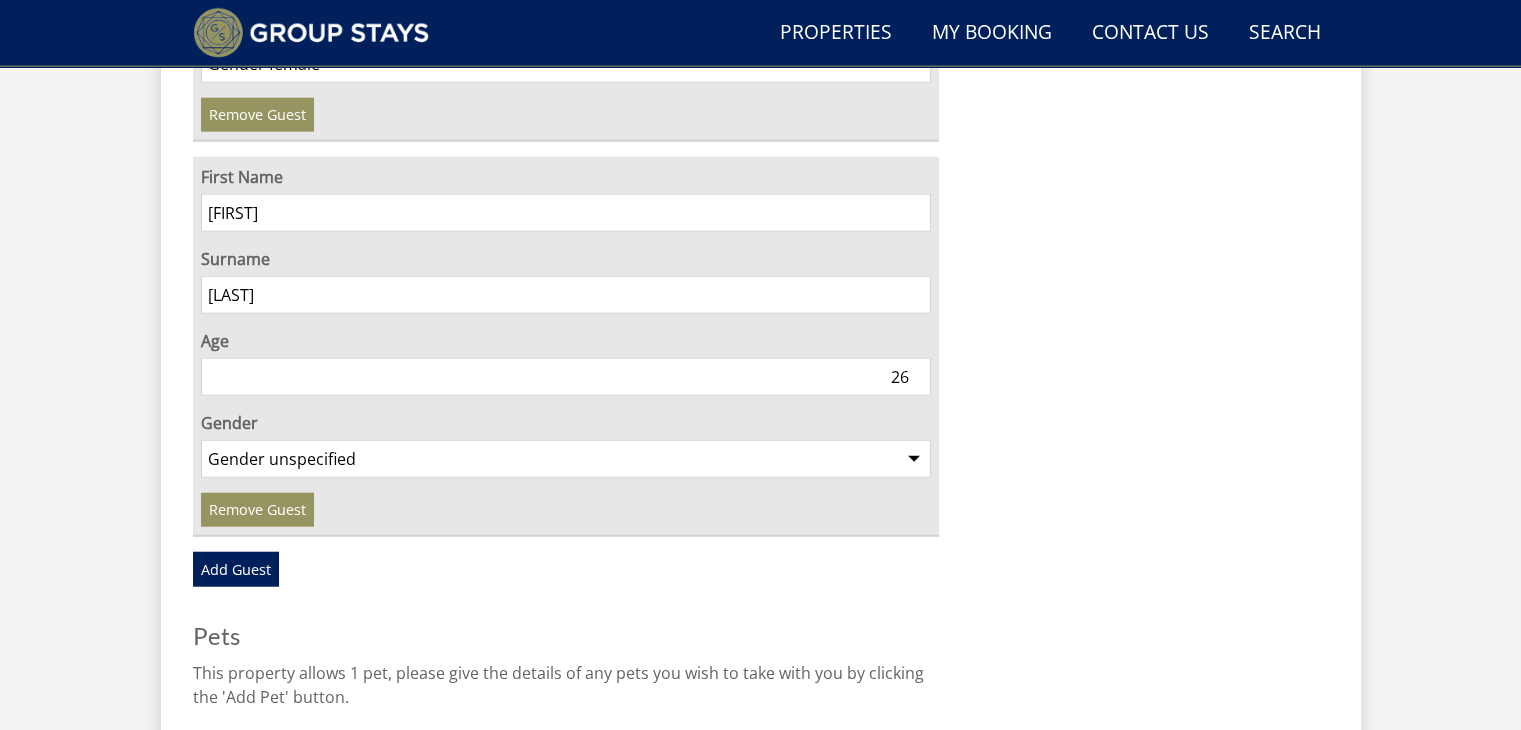 type on "26" 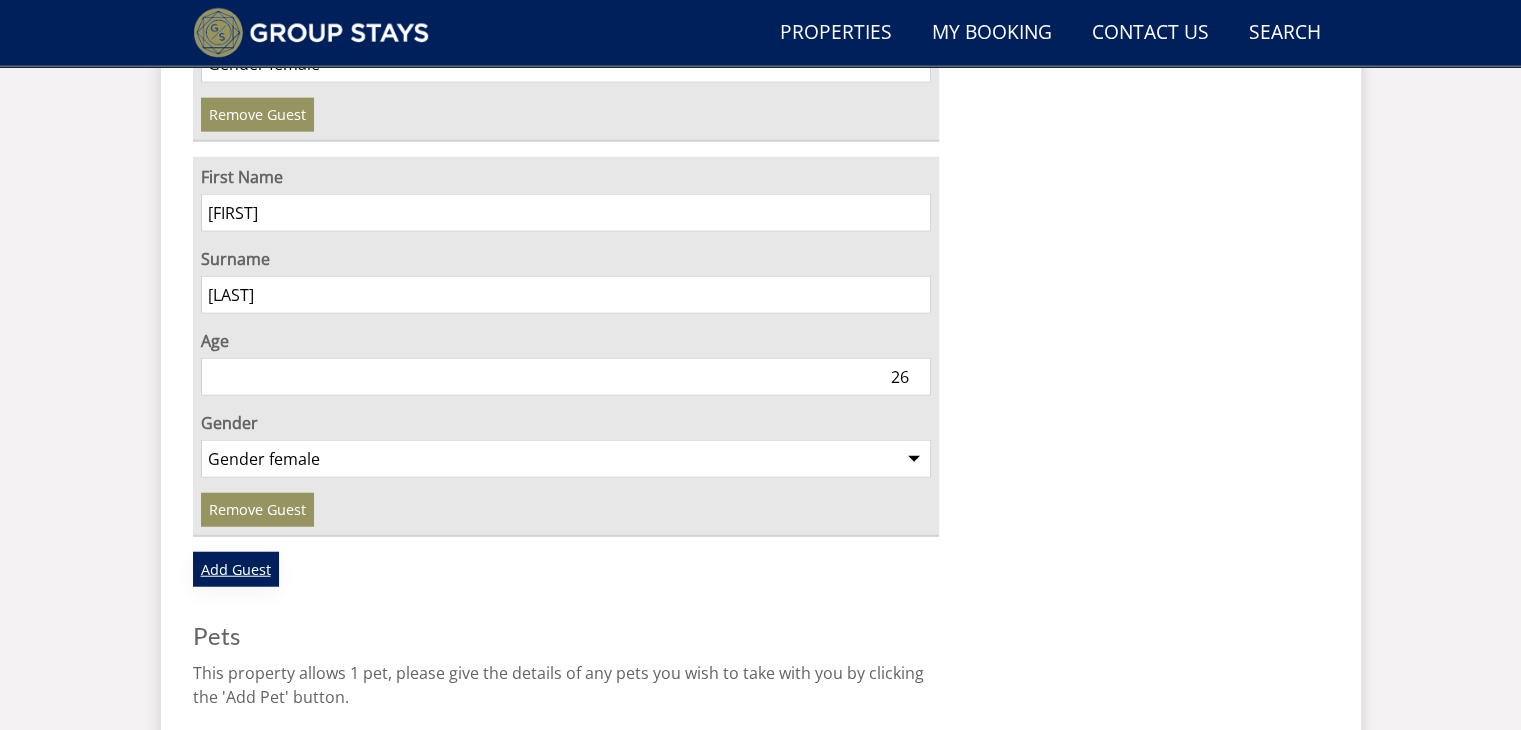 click on "Add Guest" at bounding box center (236, 569) 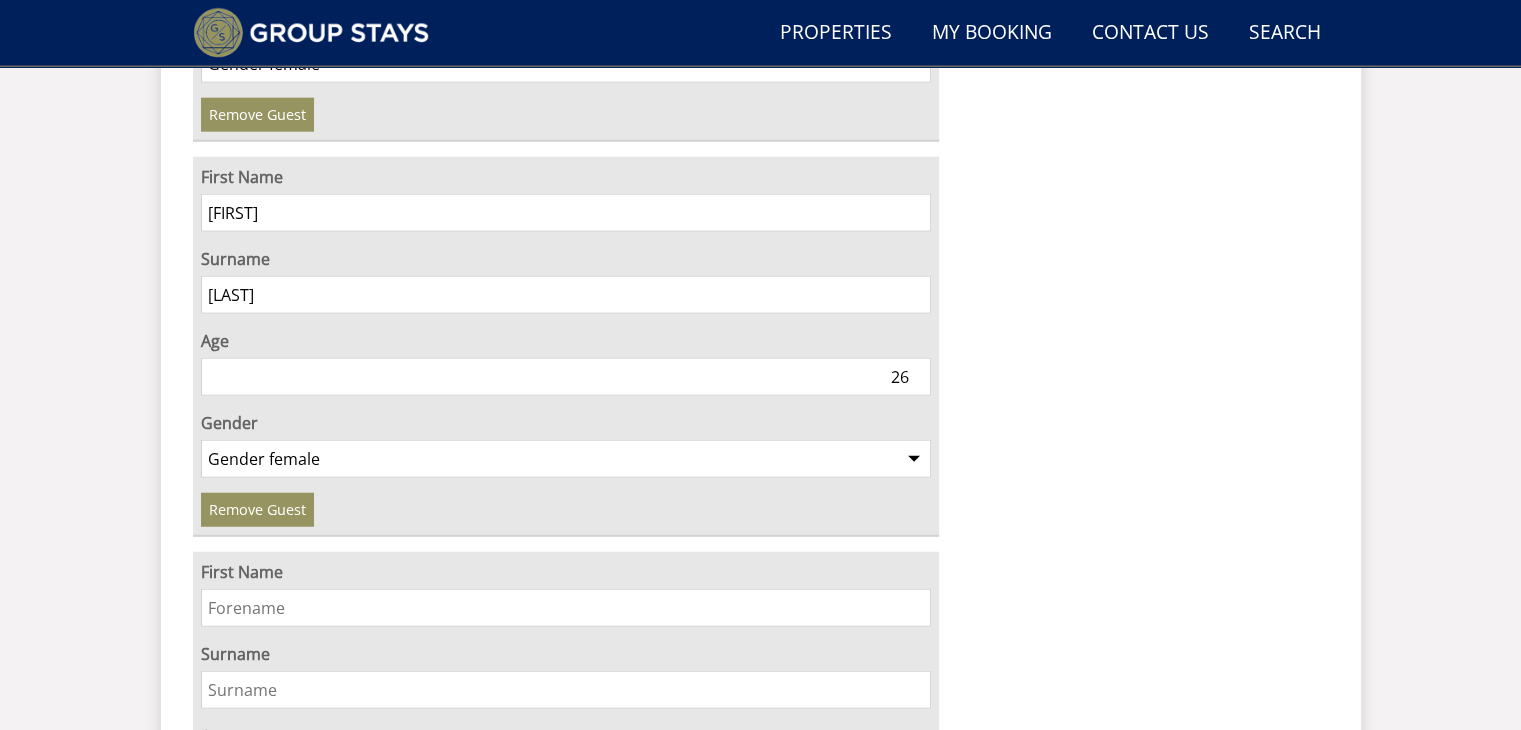 click on "First Name" at bounding box center (566, 608) 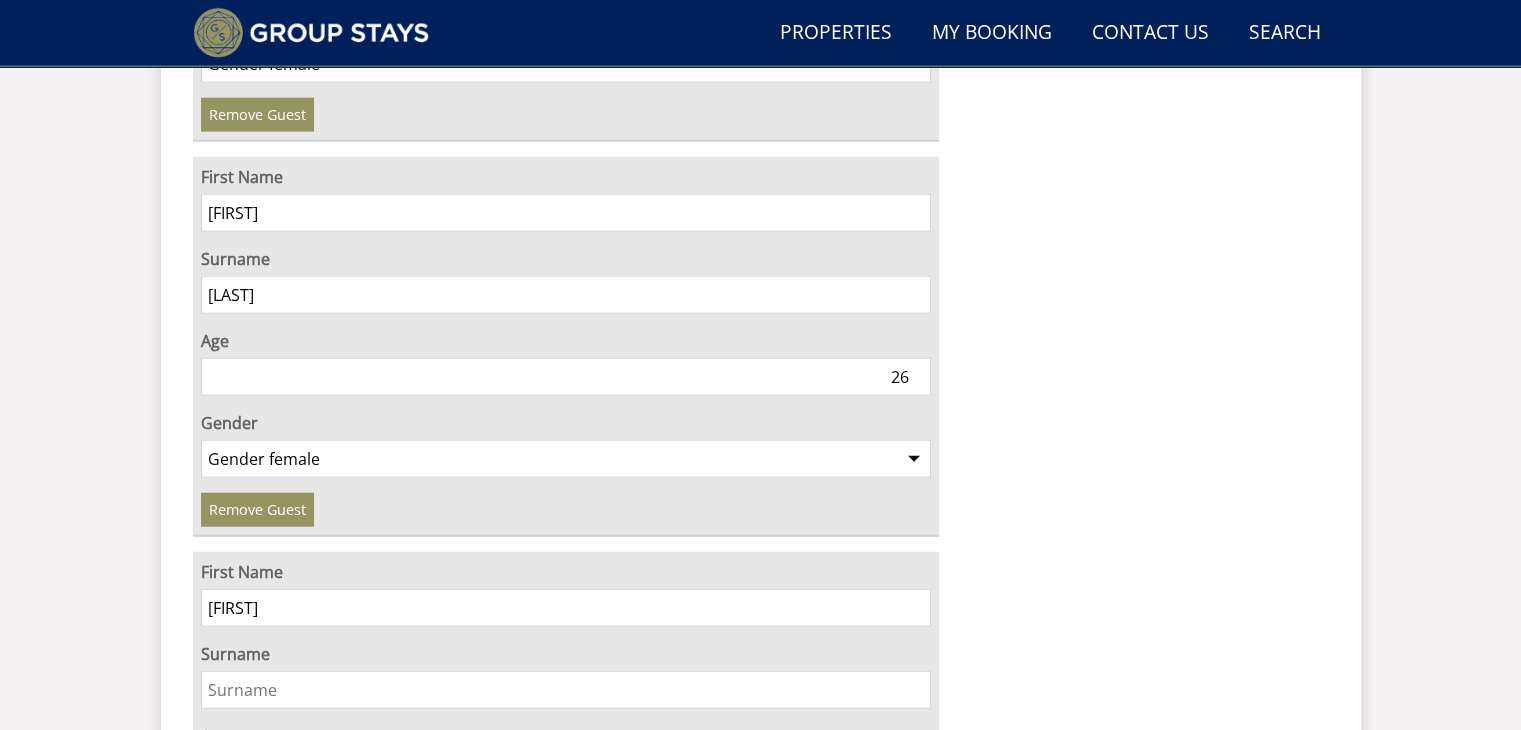 type on "[FIRST]" 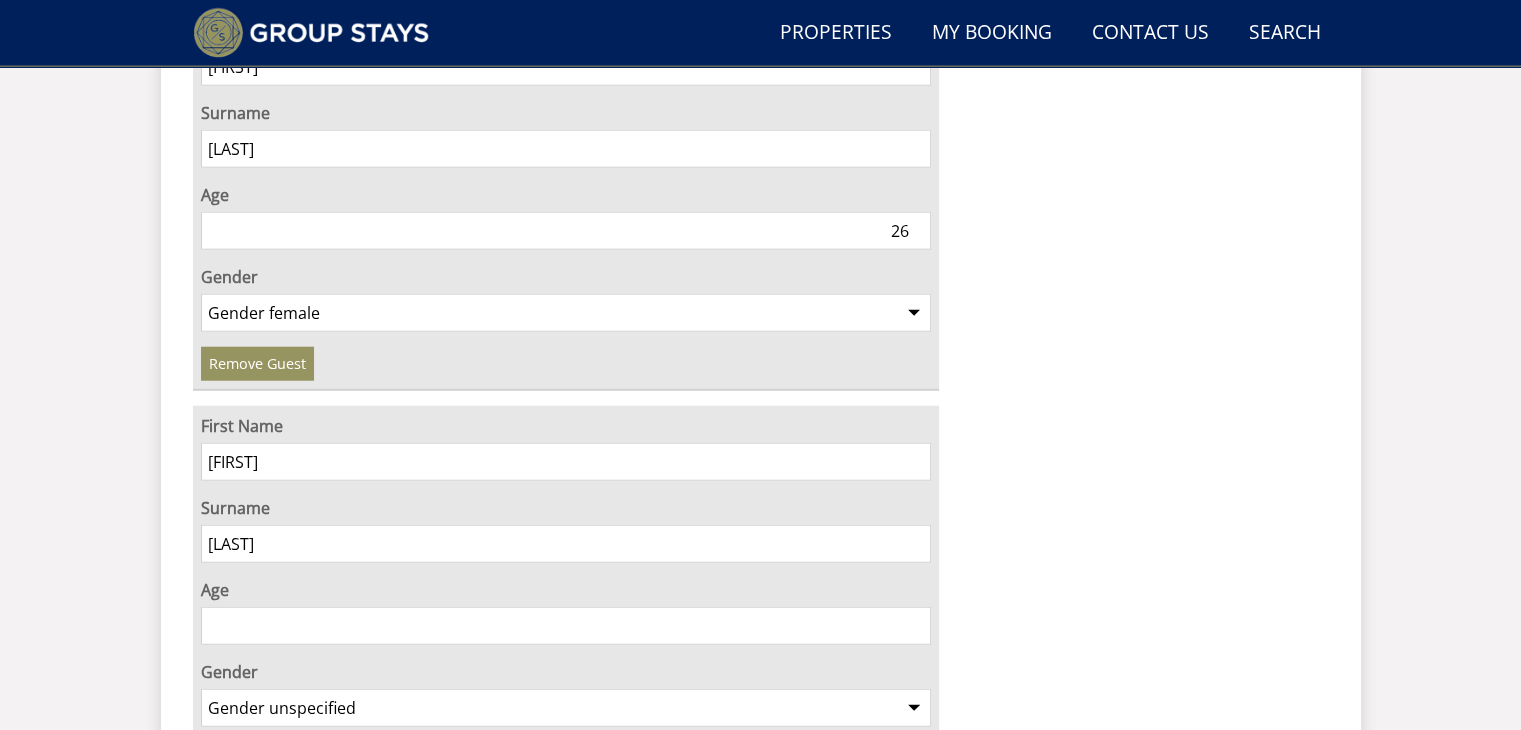scroll, scrollTop: 5089, scrollLeft: 0, axis: vertical 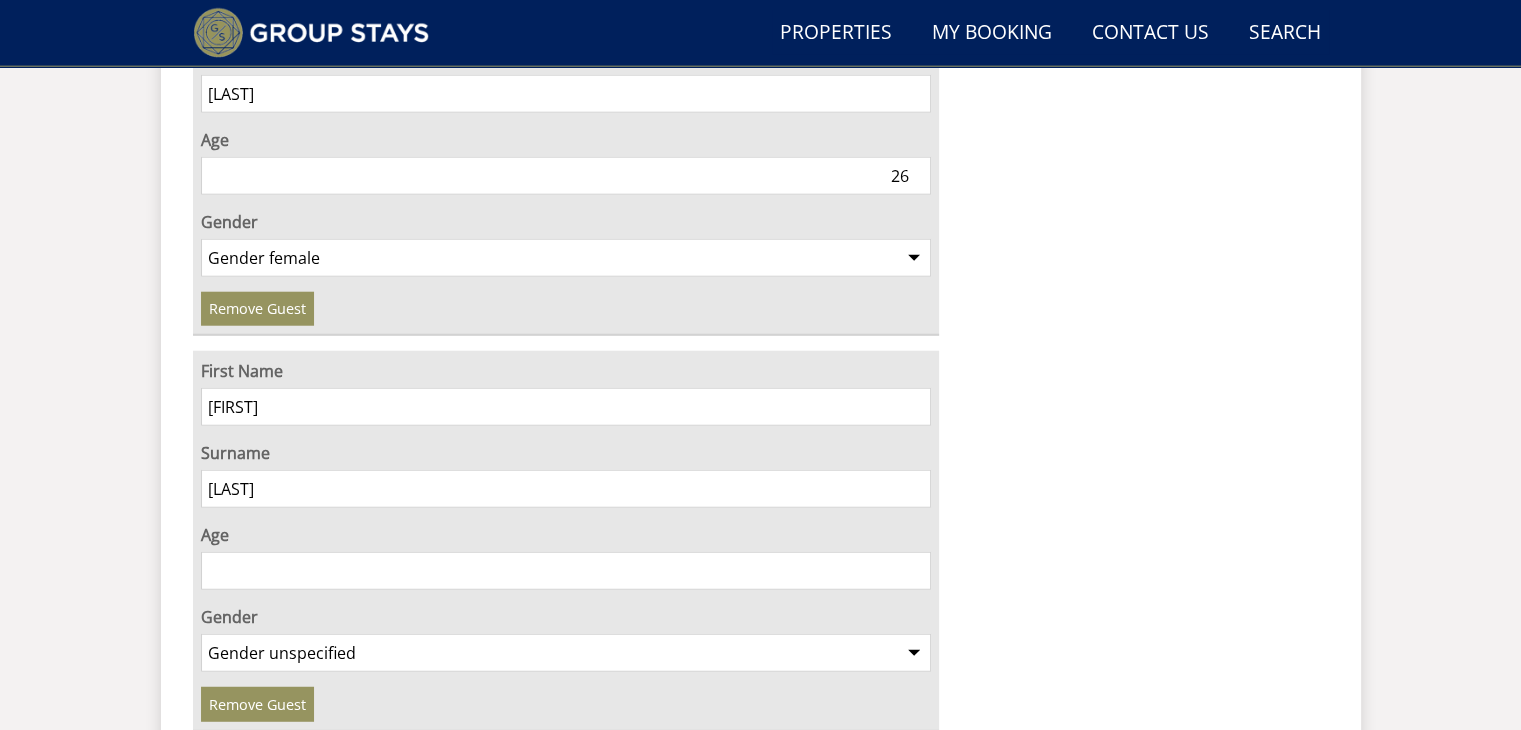 type on "[LAST]" 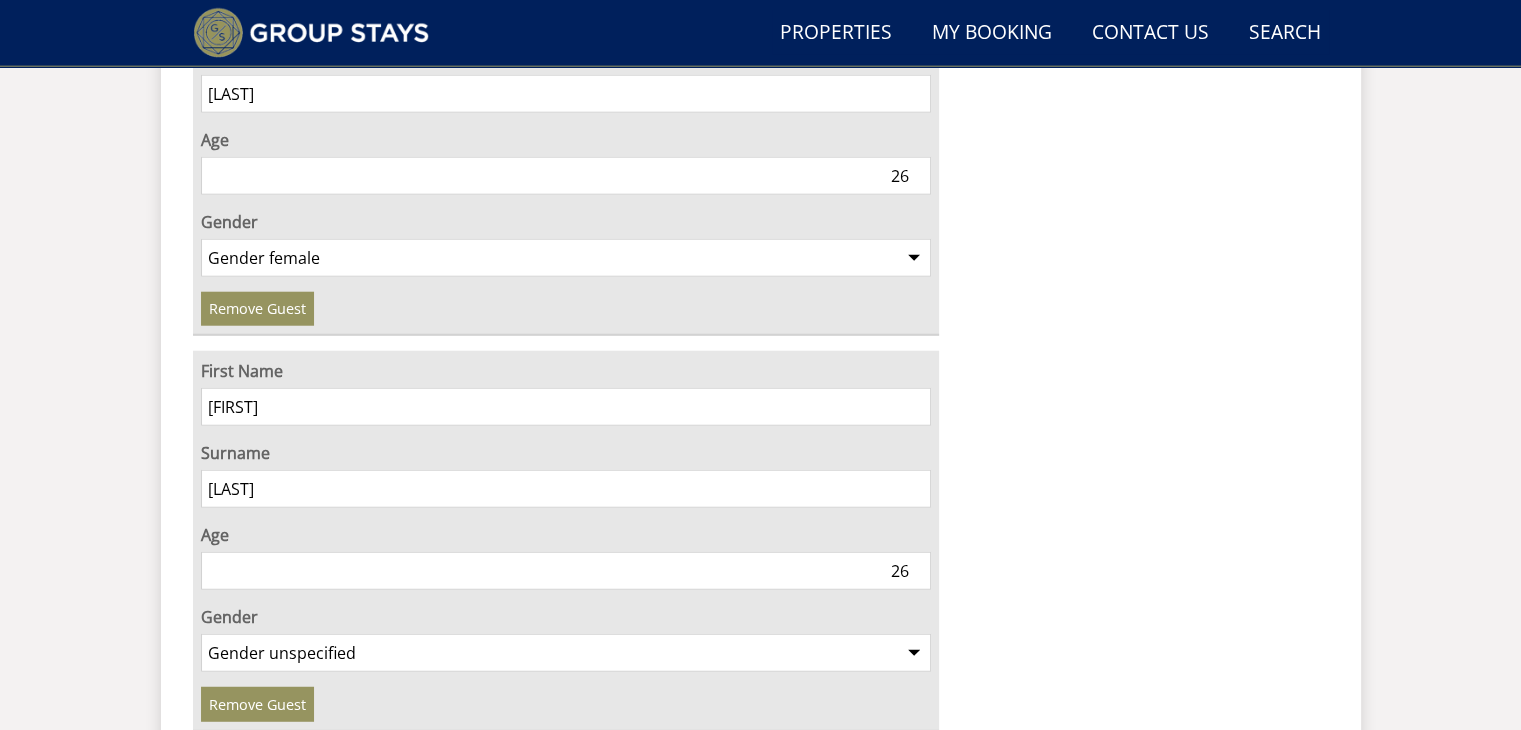 scroll, scrollTop: 5214, scrollLeft: 0, axis: vertical 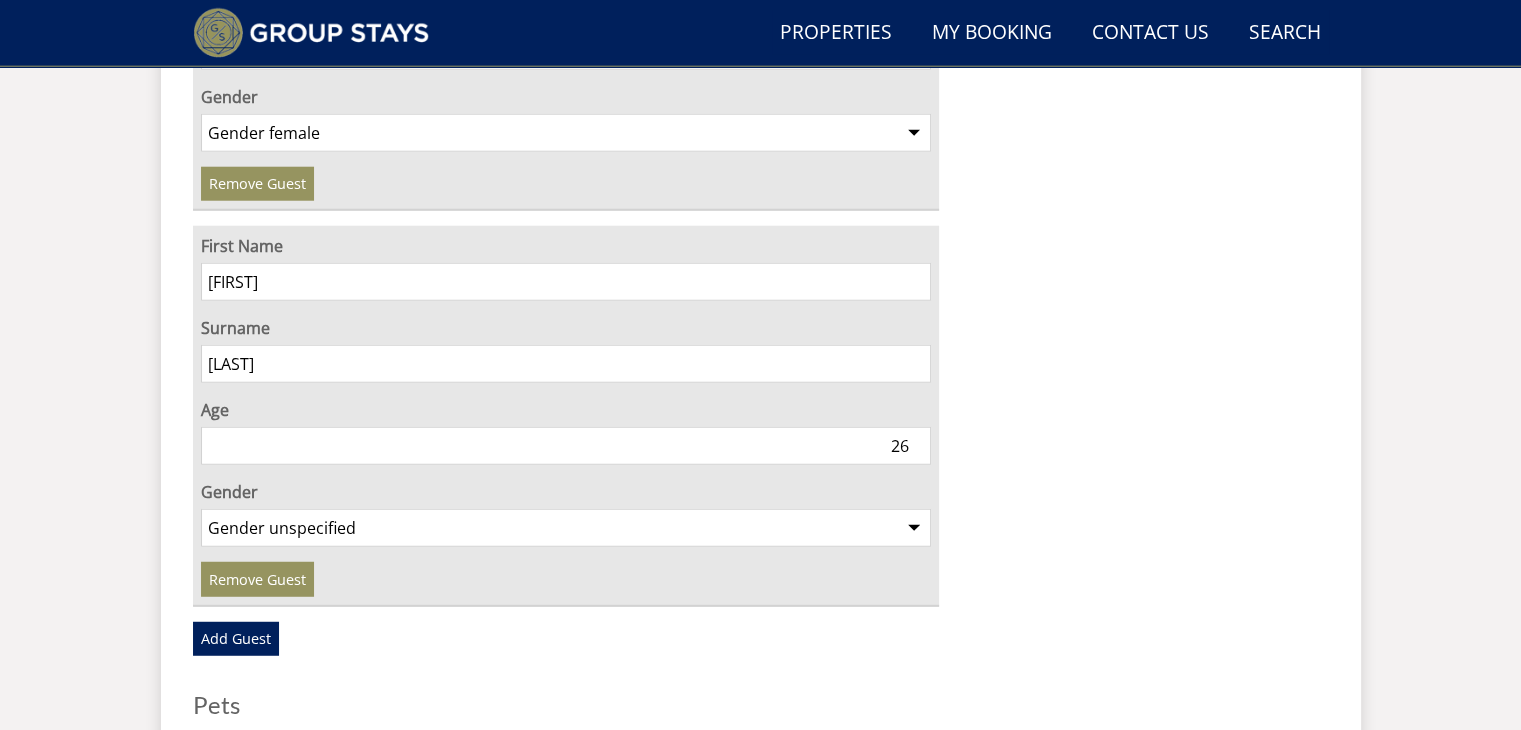 type on "26" 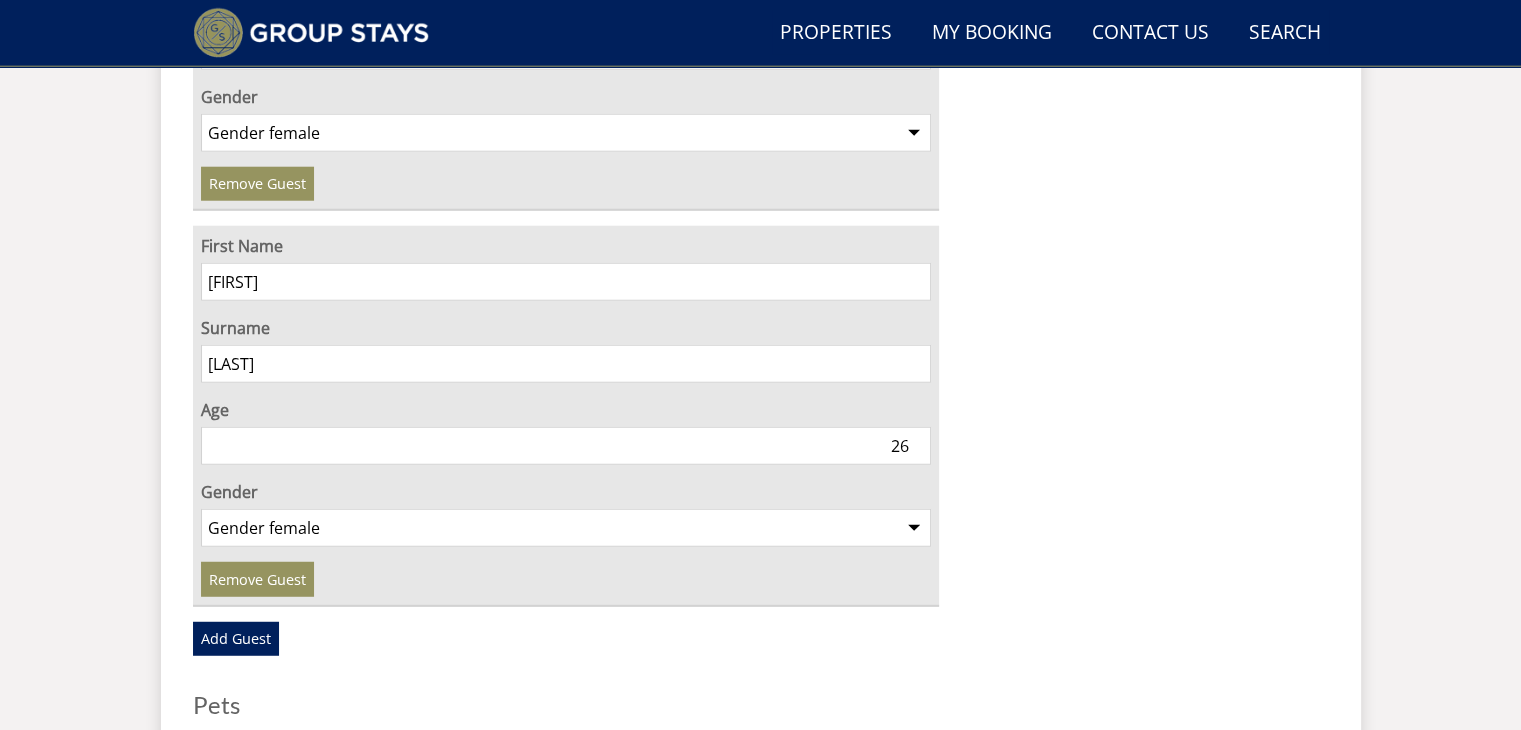 click on "Gender unspecified
Gender male
Gender female" at bounding box center (566, 528) 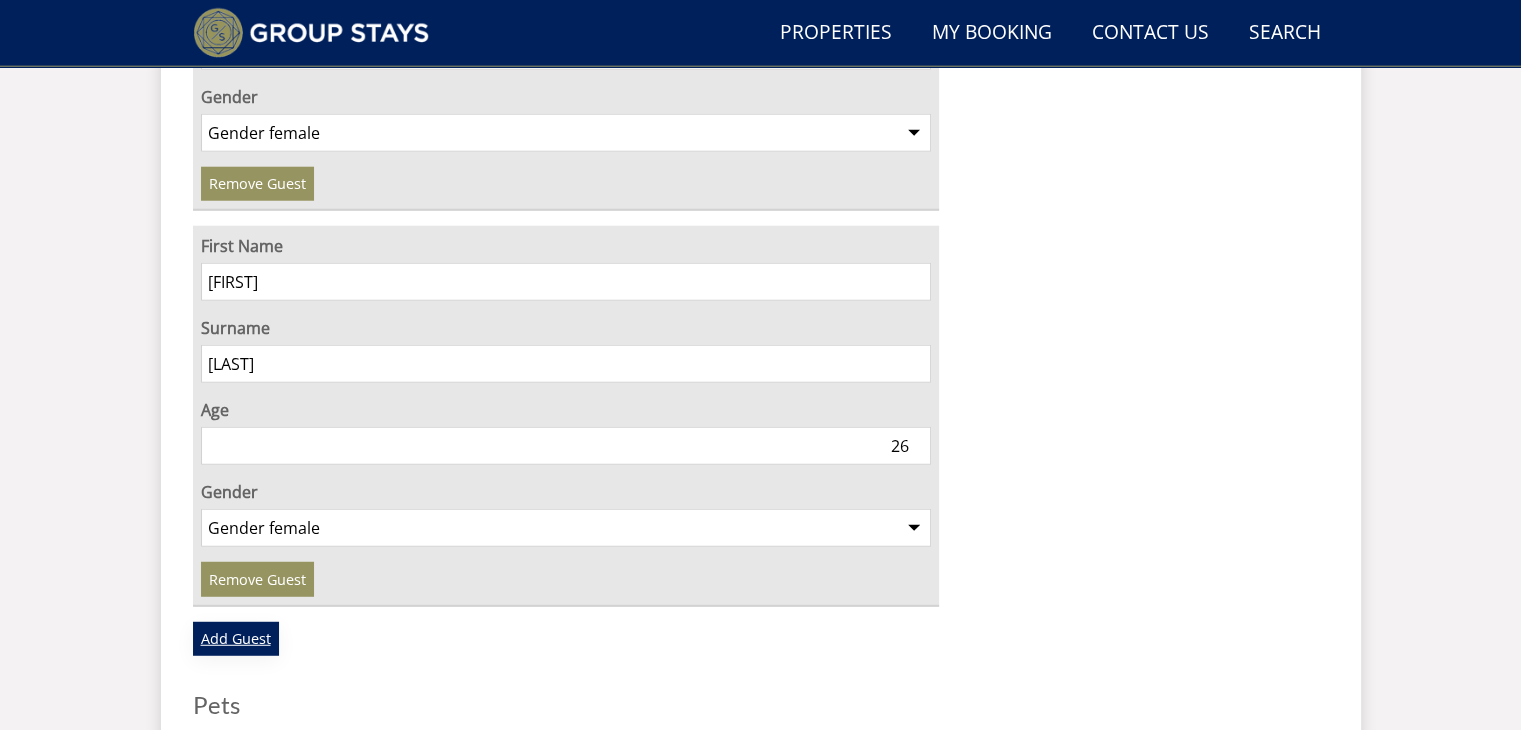 click on "Add Guest" at bounding box center (236, 639) 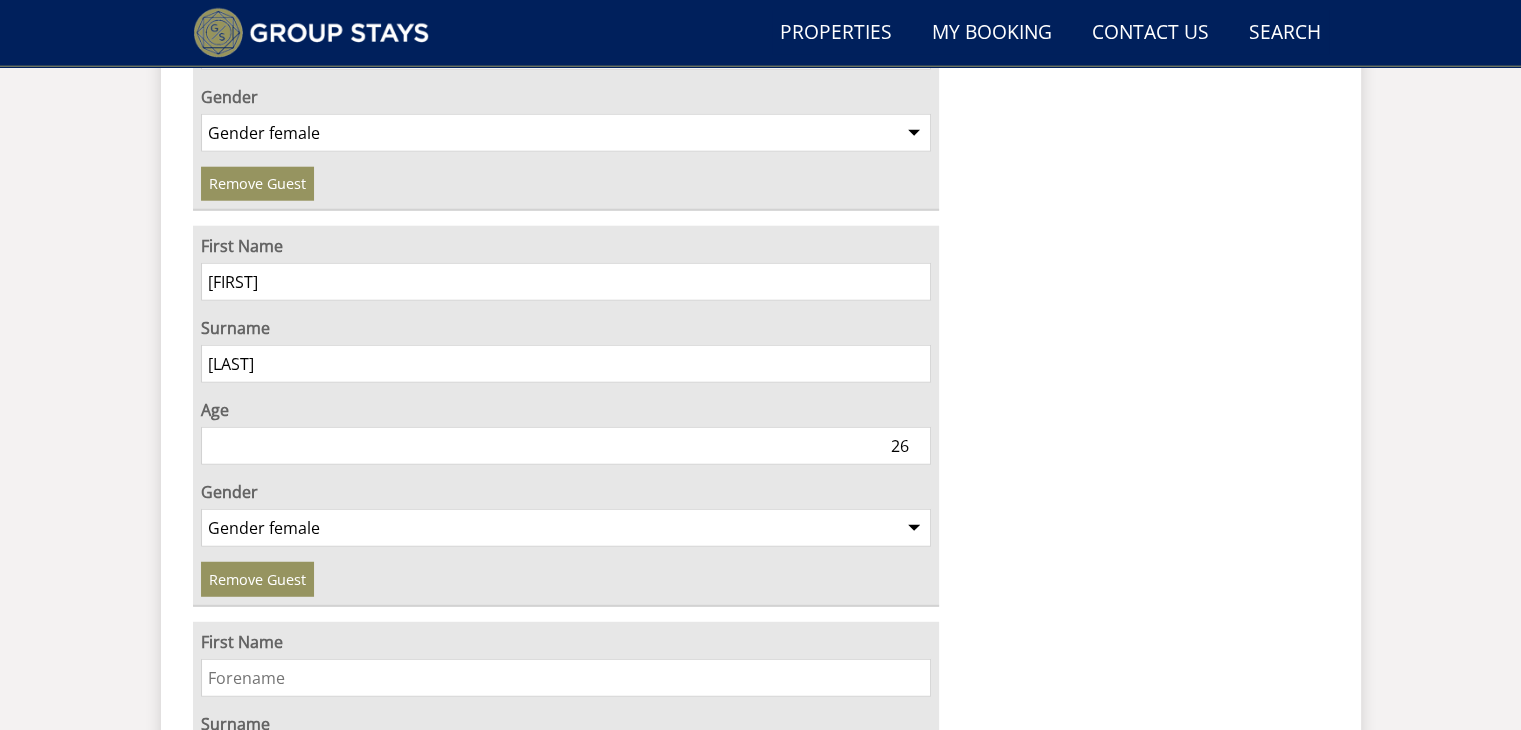 click on "First Name" at bounding box center [566, 678] 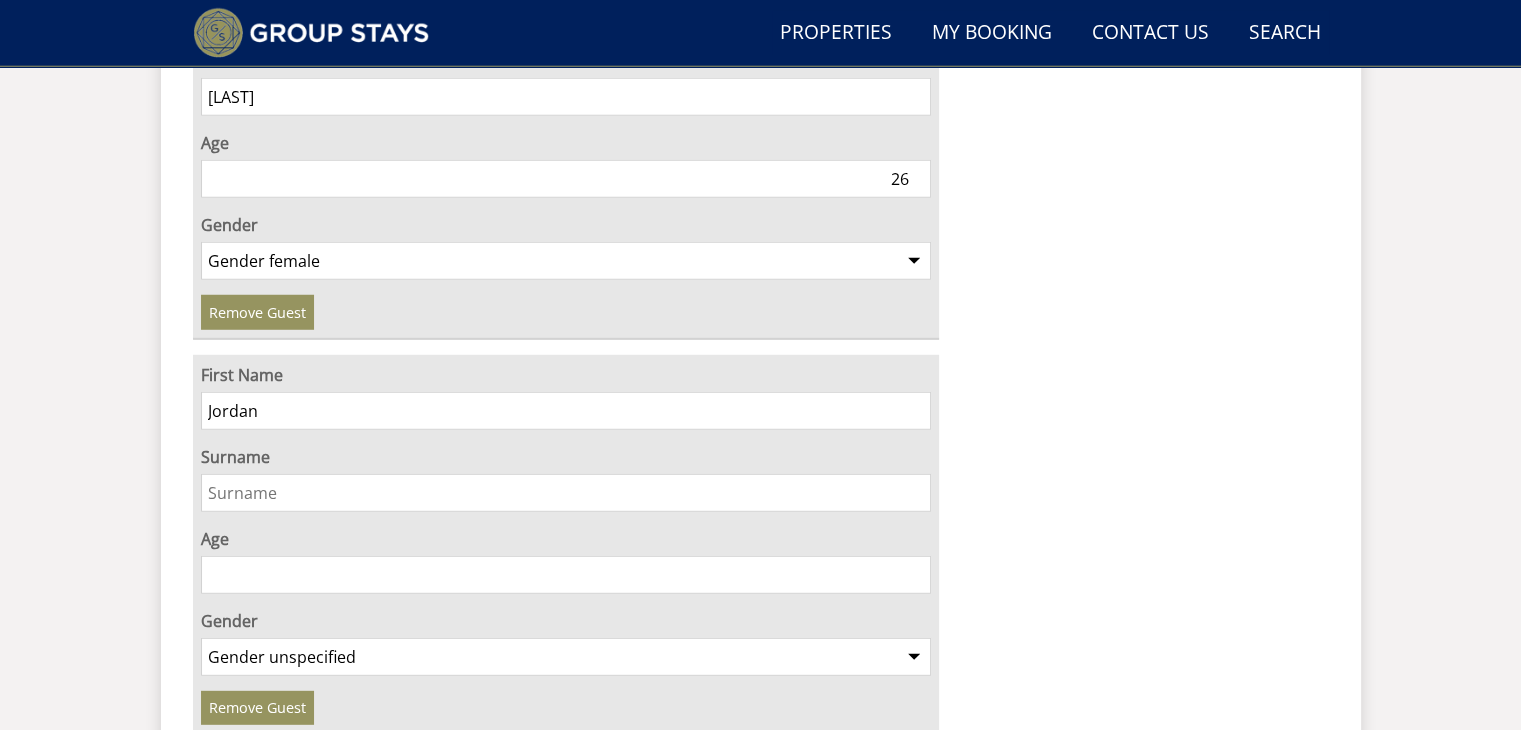 scroll, scrollTop: 5480, scrollLeft: 0, axis: vertical 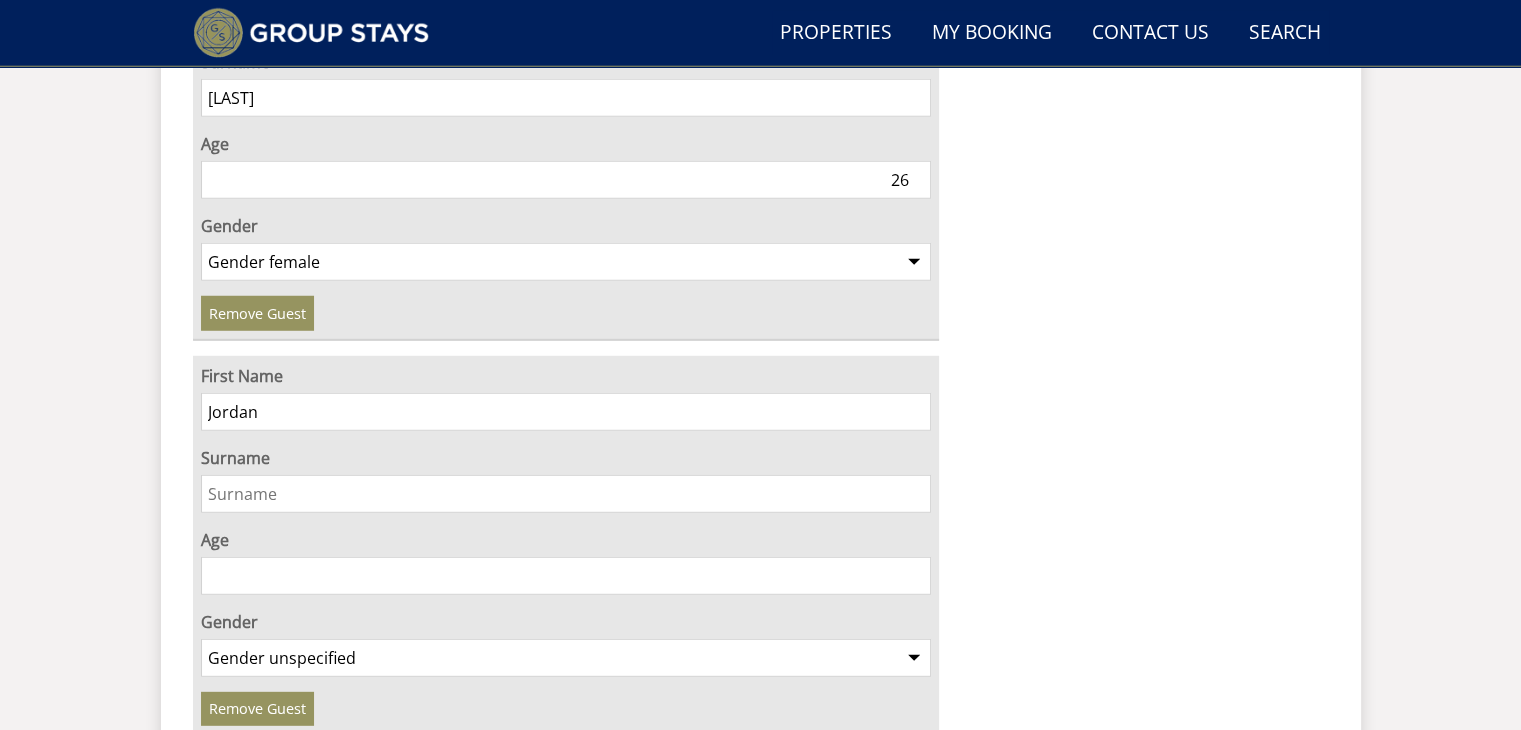 type on "Jordan" 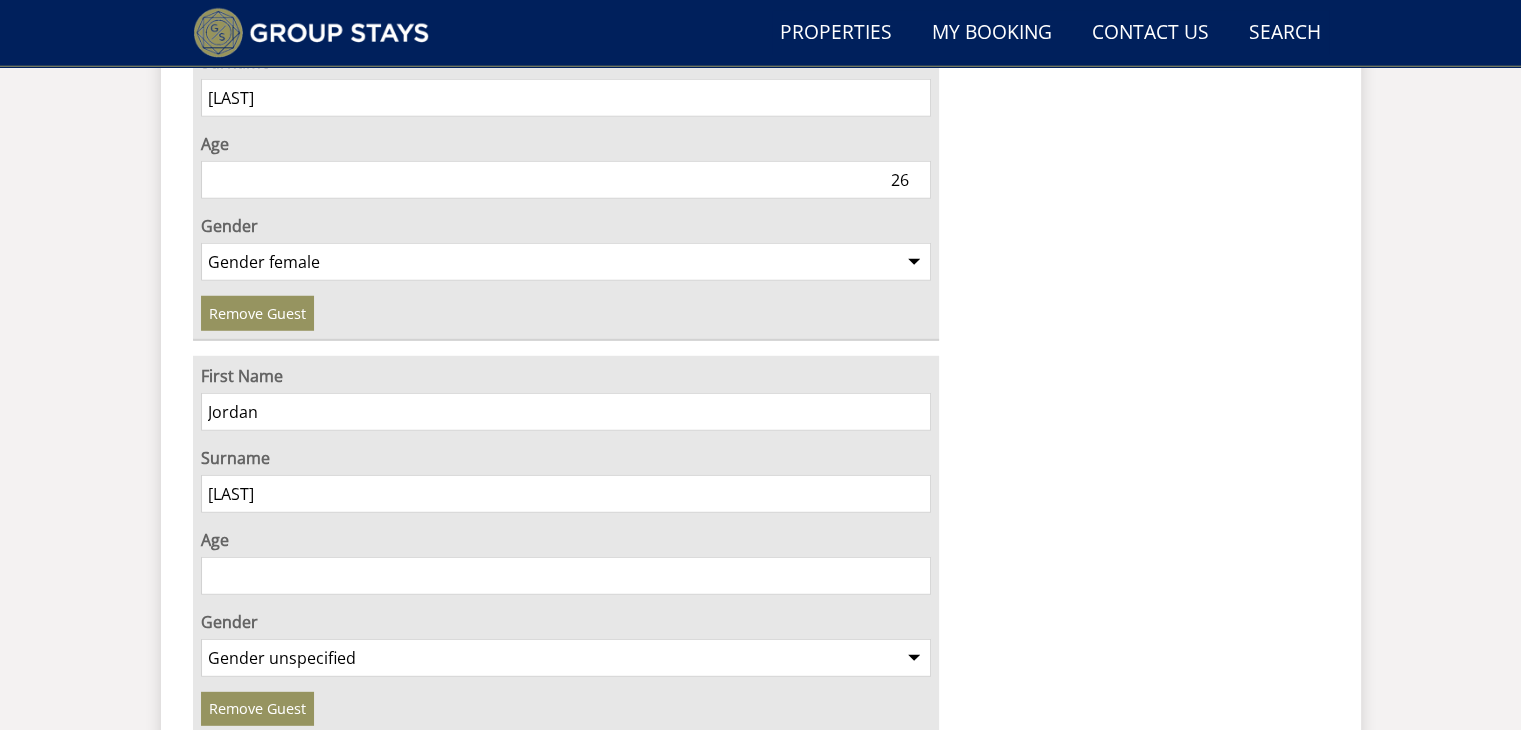 type on "[LAST]" 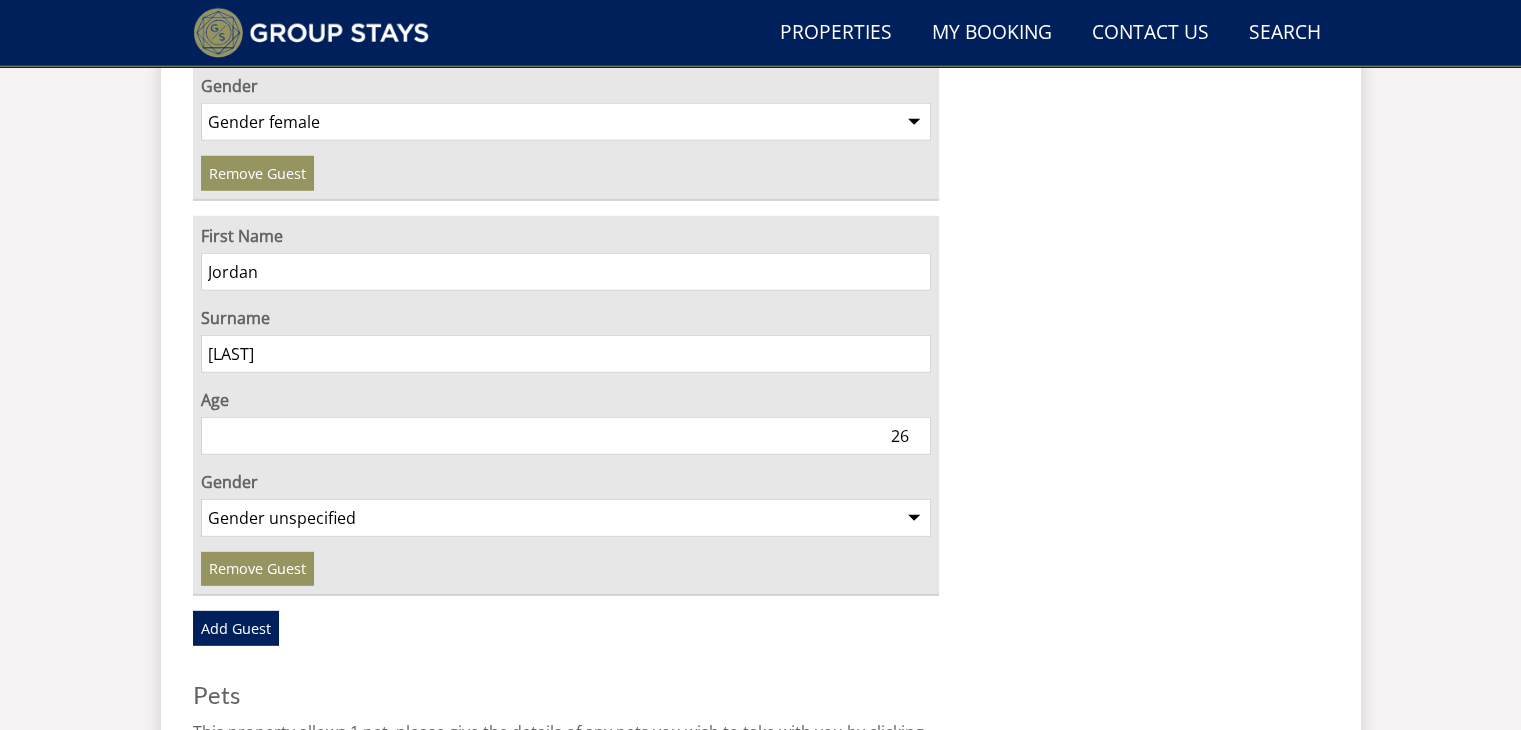 scroll, scrollTop: 5621, scrollLeft: 0, axis: vertical 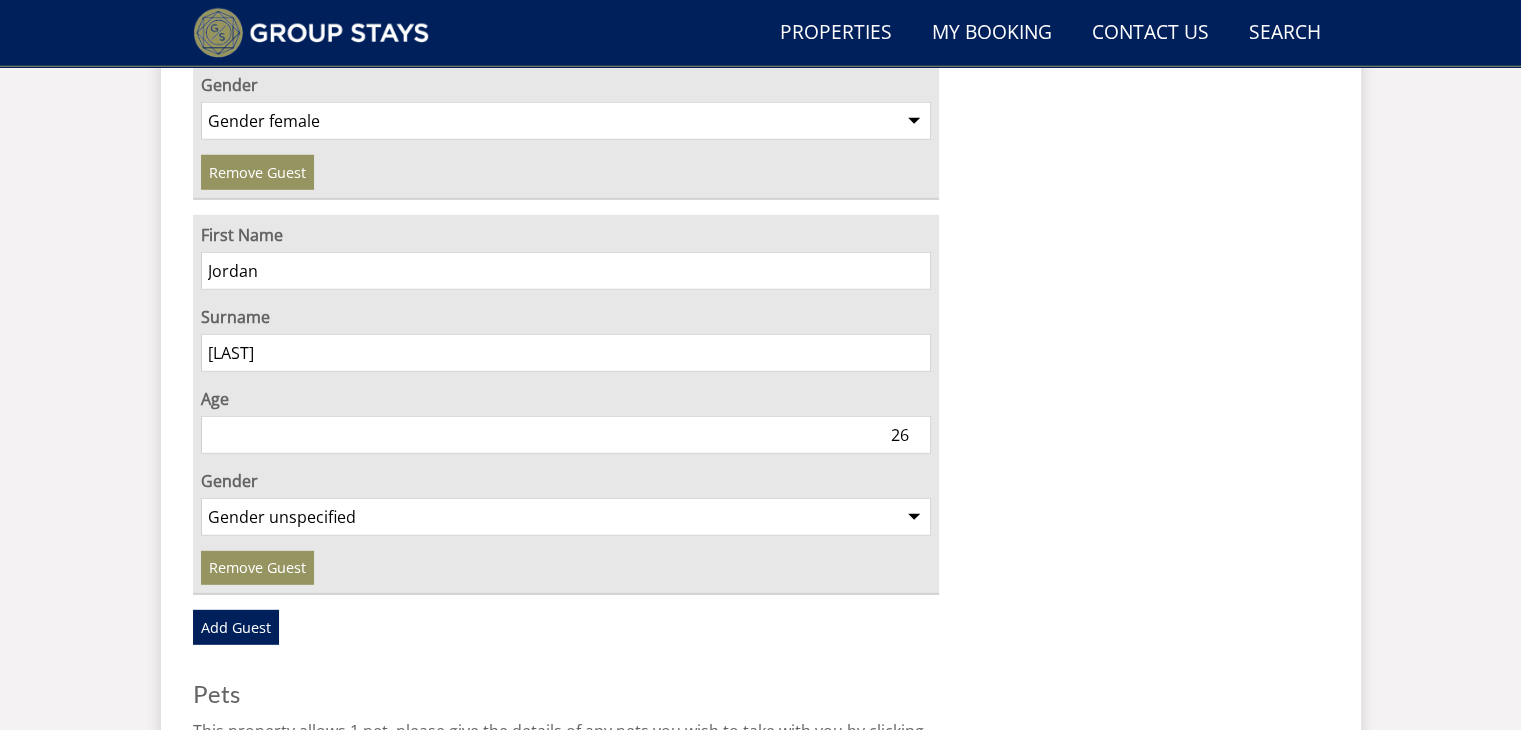 type on "26" 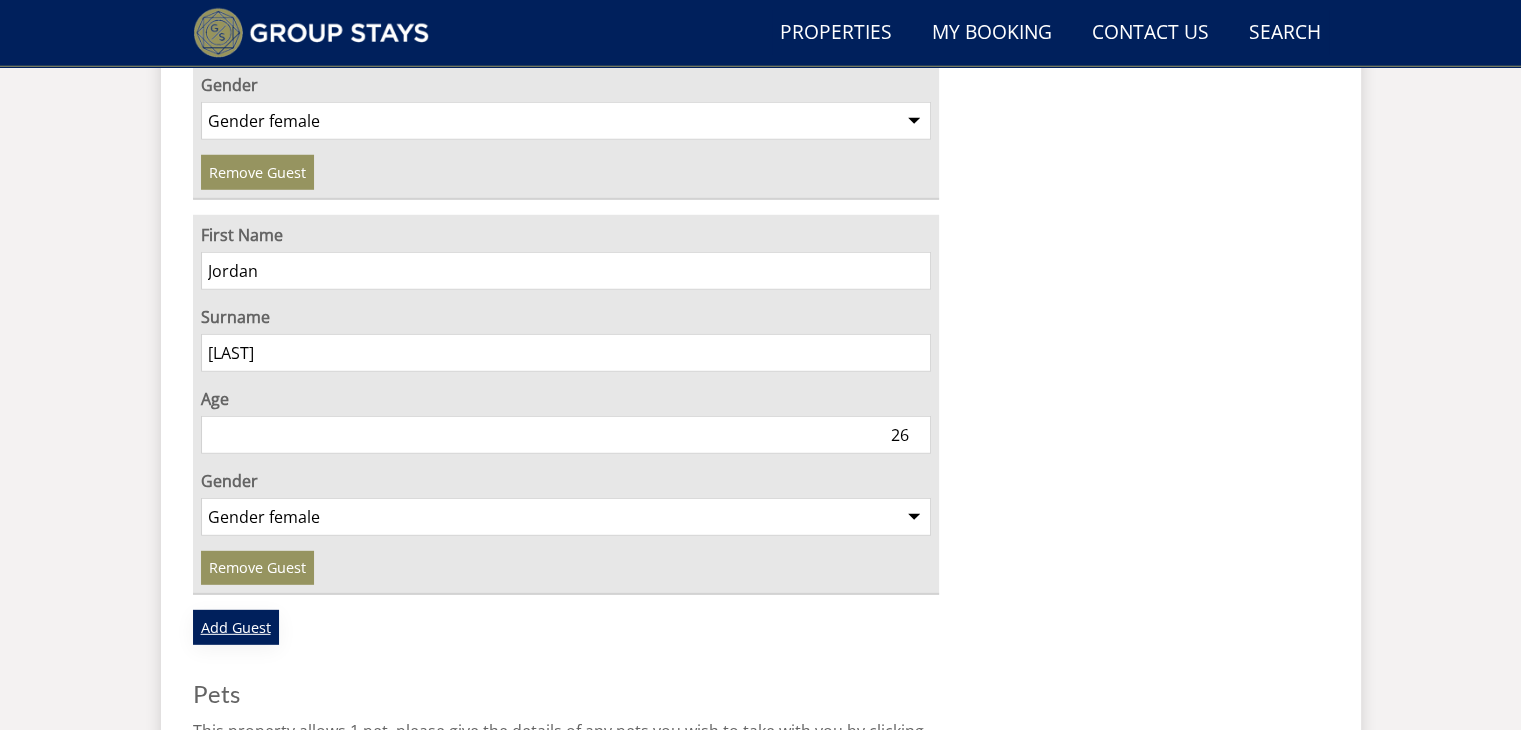 click on "Add Guest" at bounding box center [236, 627] 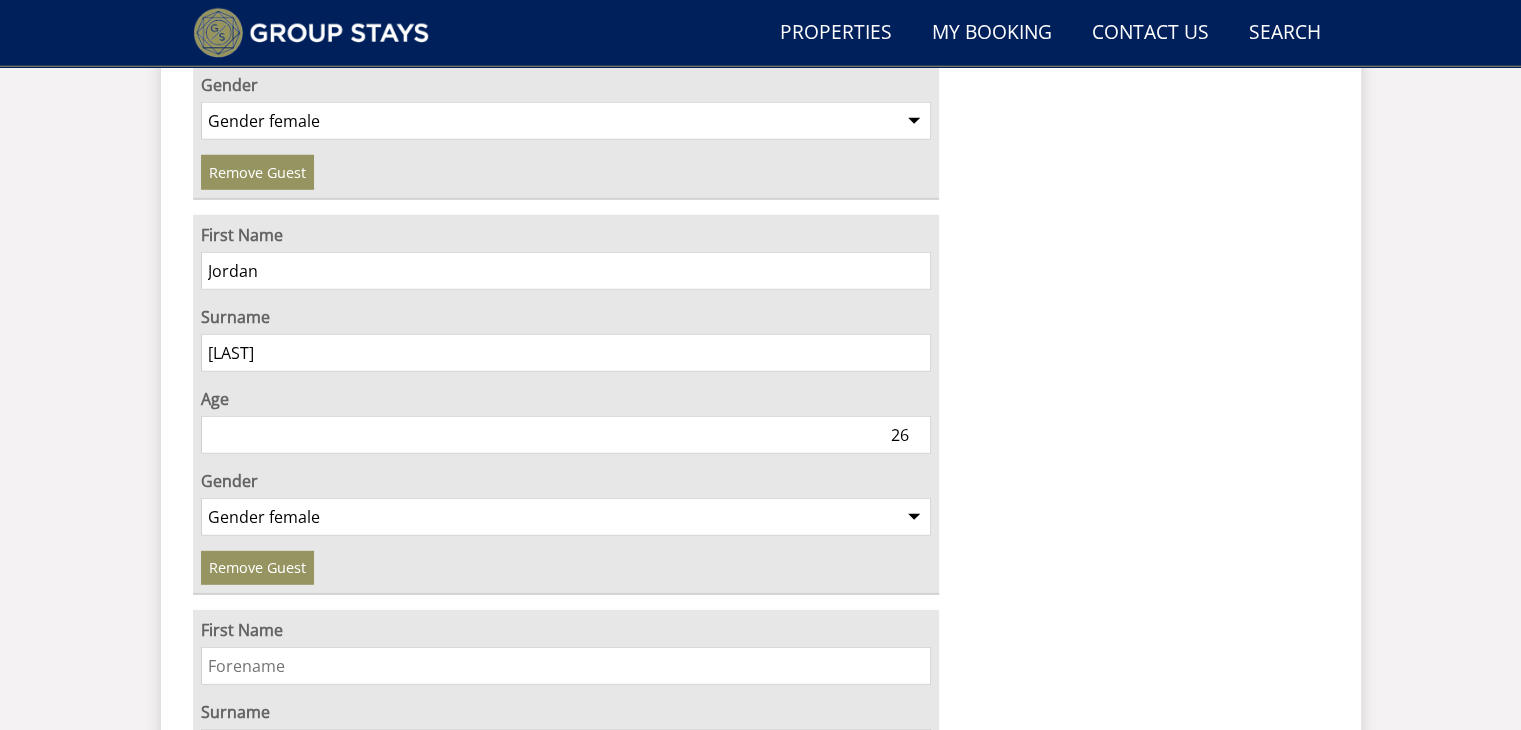click on "First Name" at bounding box center (566, 666) 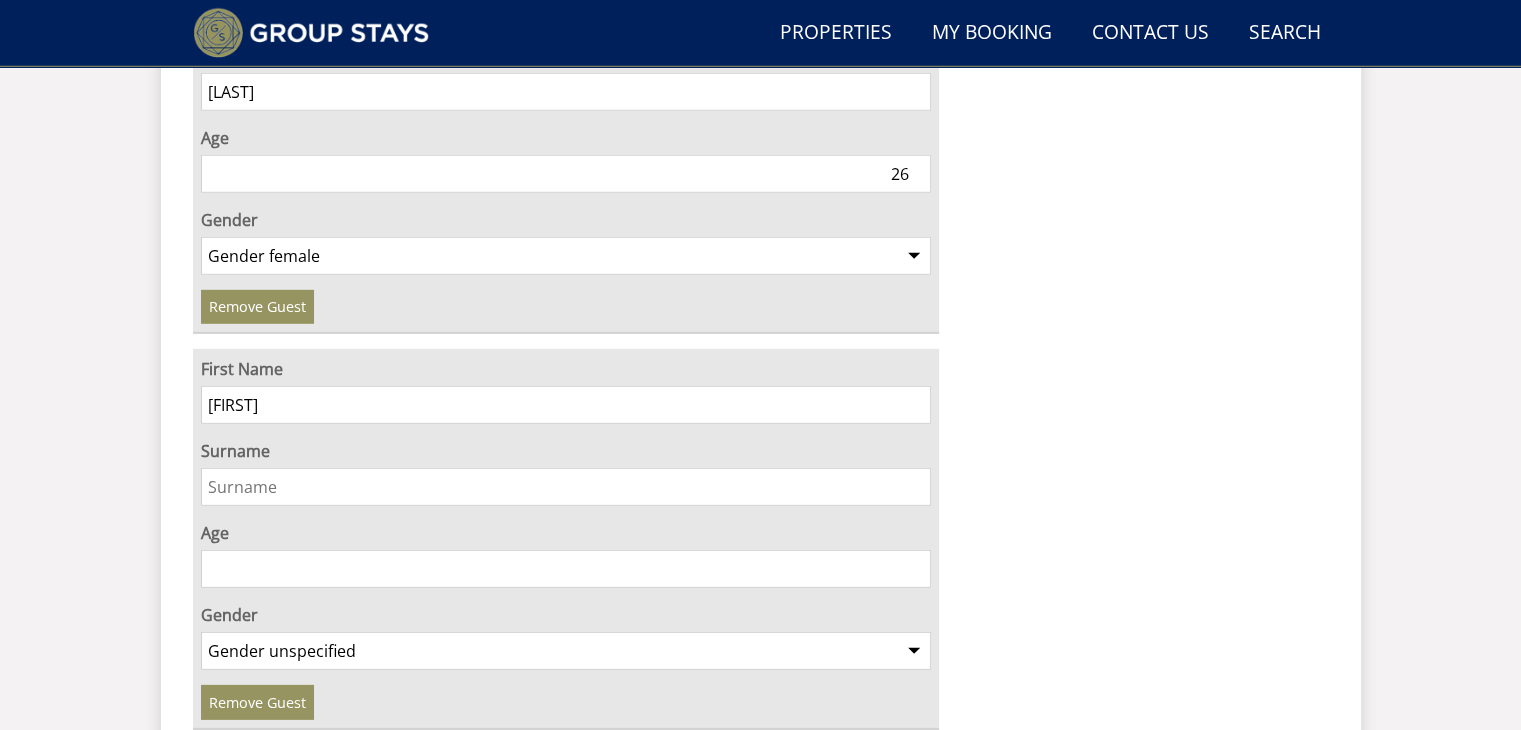scroll, scrollTop: 5881, scrollLeft: 0, axis: vertical 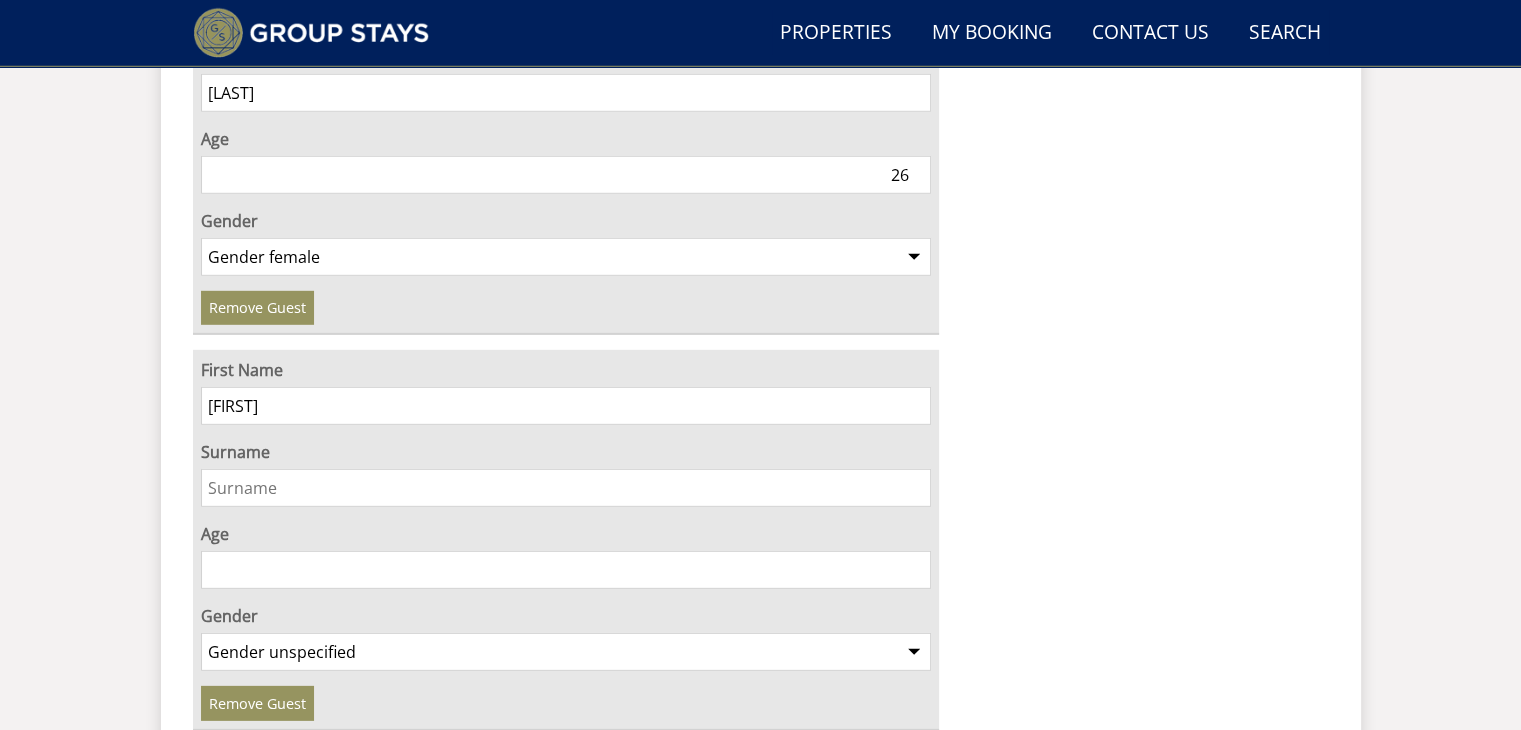 type on "[FIRST]" 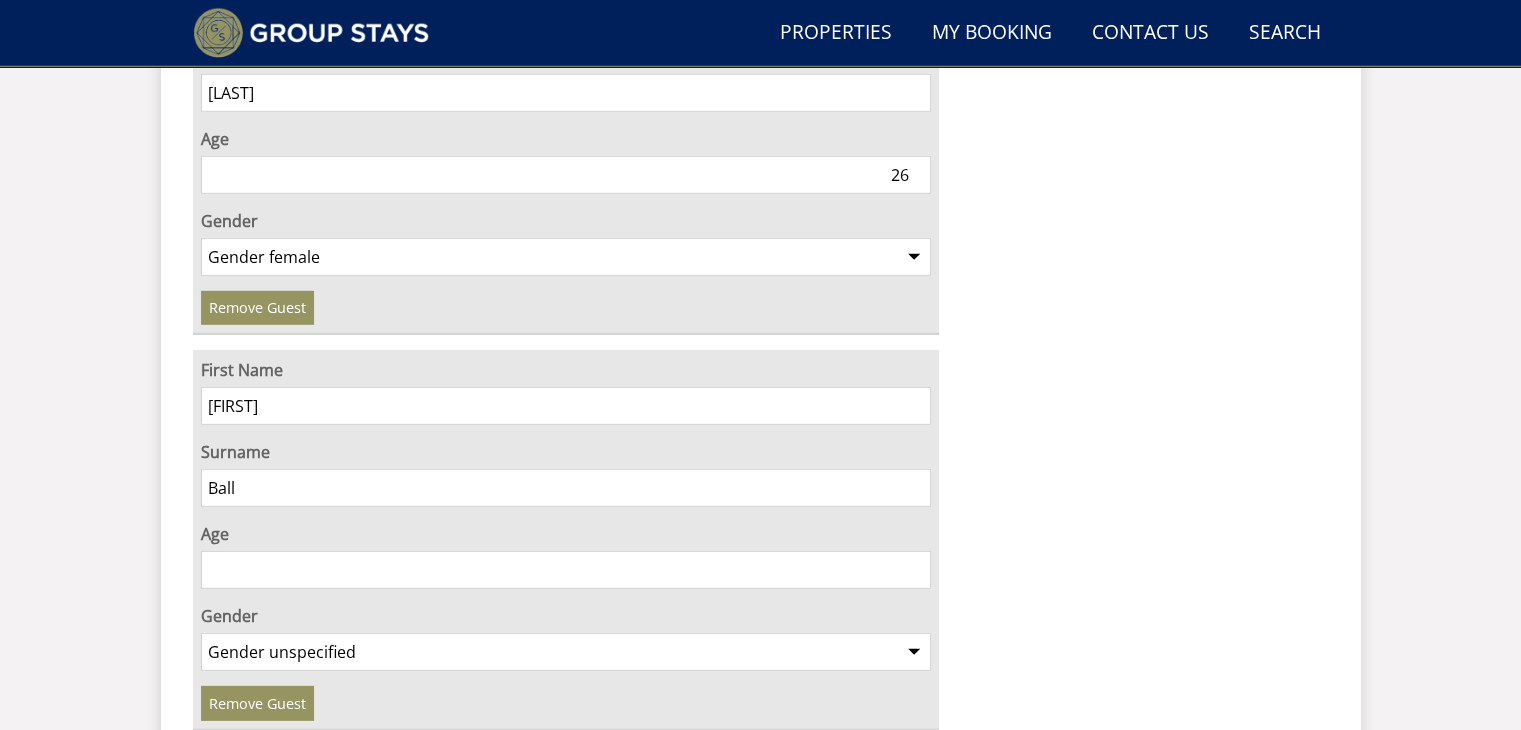 type on "Ball" 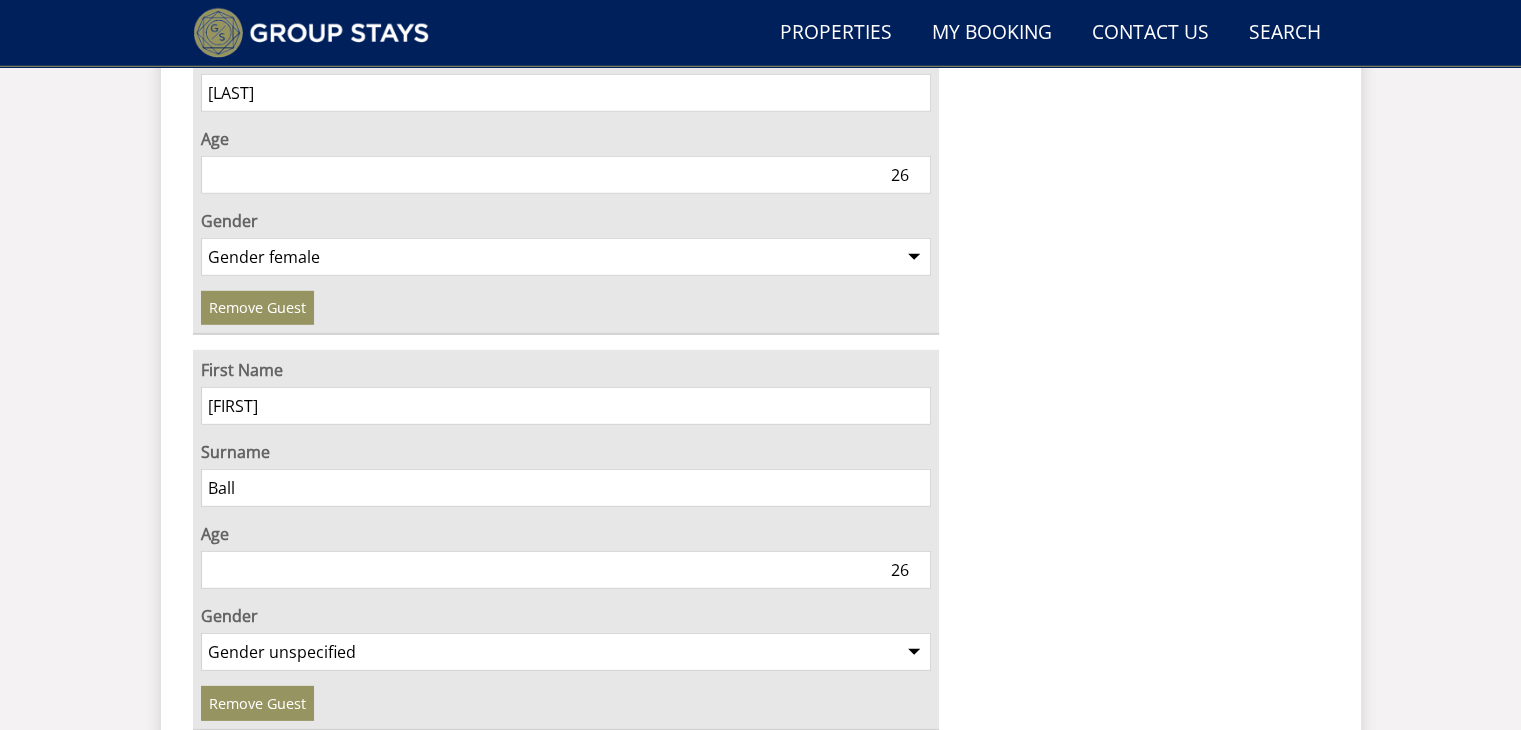 type on "26" 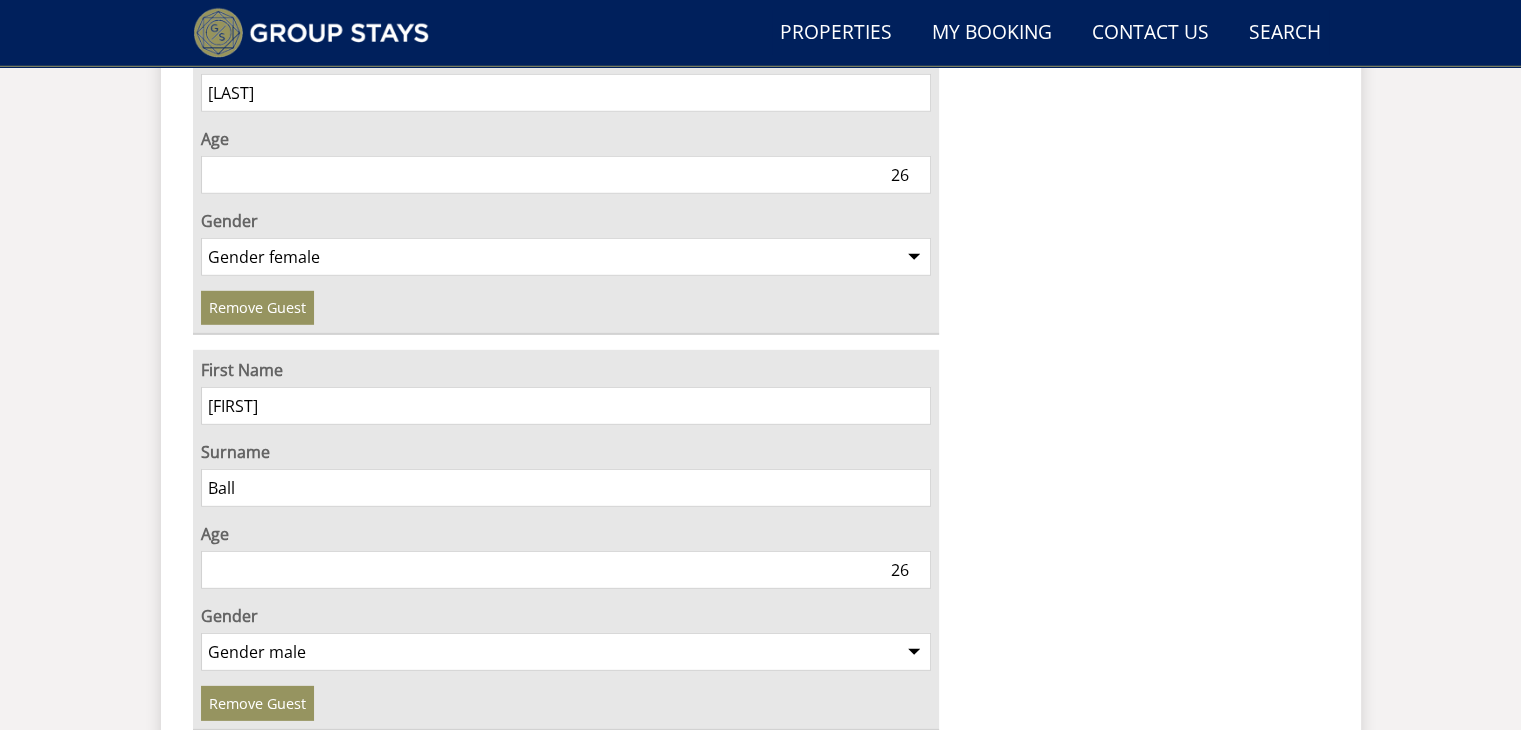 click on "MINGLEBY MANOR
Nights:  3 nights
Guests:   13  ( 13  adult s   0  child ren   0  infant s )
Arrival:  Friday [DATE]
Last Night:  Sunday [DATE]
Your Stay £ 3100.00
Discount - 0% off
Extra Guest s  ( 0 ) £ 0.00
Extras £ 0.00
Pet Fee £ 0.00
Booking Fee £ 50.00
Total £ 3150.00
Amount Due Today £ 670.00
Security Deposit £ 1000.00 Due Friday [DATE]" at bounding box center (1149, -1996) 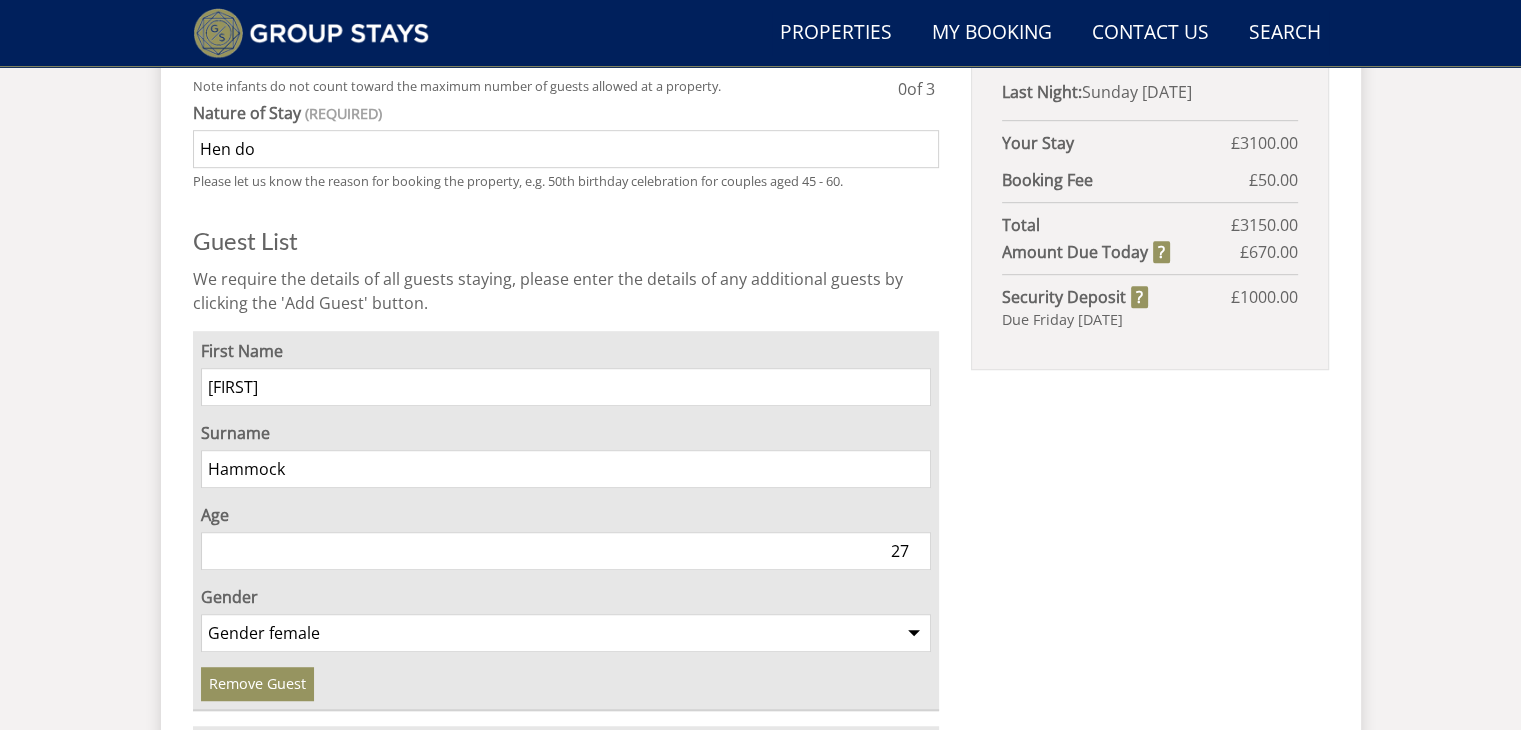 scroll, scrollTop: 1158, scrollLeft: 0, axis: vertical 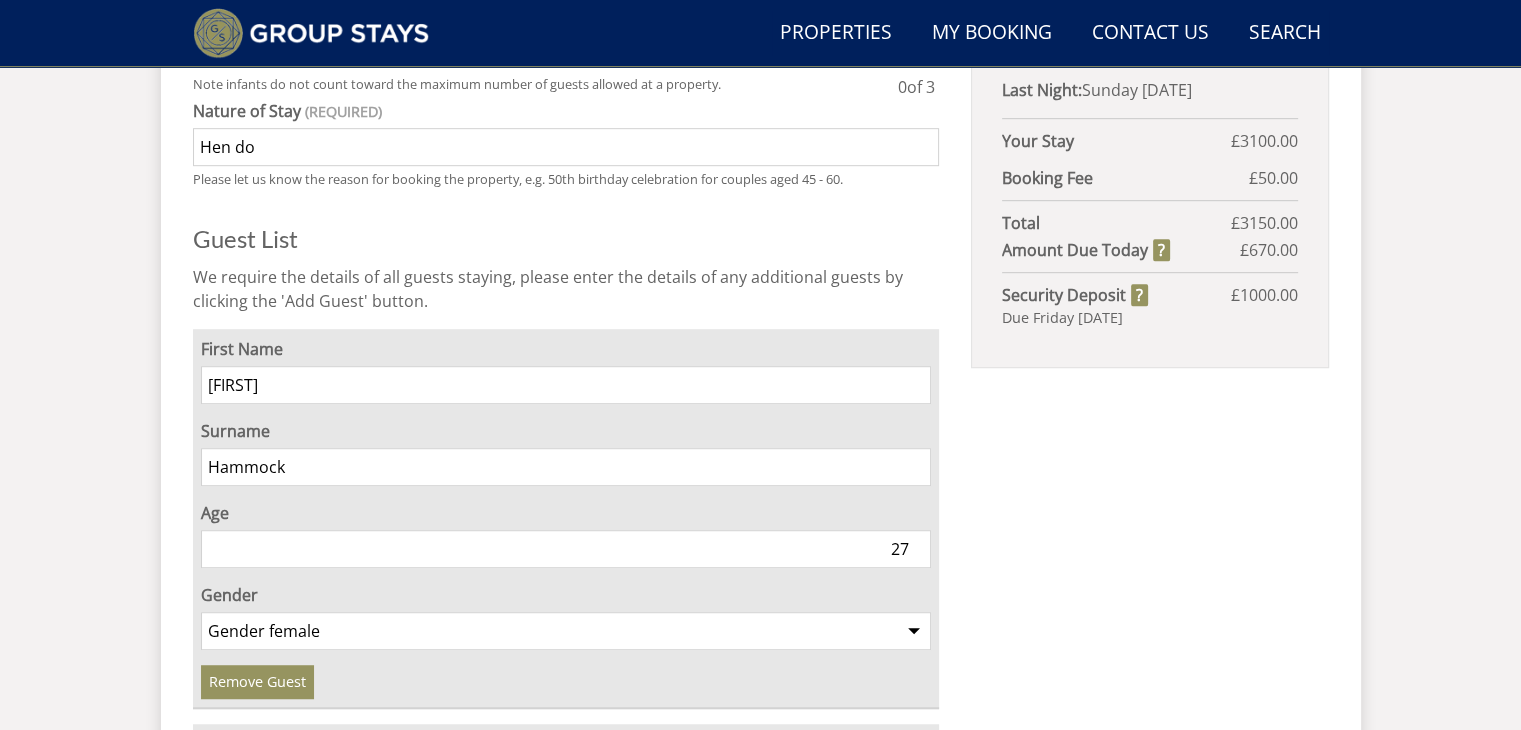 click on "MINGLEBY MANOR
Nights:  3 nights
Guests:   13  ( 13  adult s   0  child ren   0  infant s )
Arrival:  Friday [DATE]
Last Night:  Sunday [DATE]
Your Stay £ 3100.00
Discount - 0% off
Extra Guest s  ( 0 ) £ 0.00
Extras £ 0.00
Pet Fee £ 0.00
Booking Fee £ 50.00
Total £ 3150.00
Amount Due Today £ 670.00
Security Deposit £ 1000.00 Due Friday [DATE]" at bounding box center (1149, 2727) 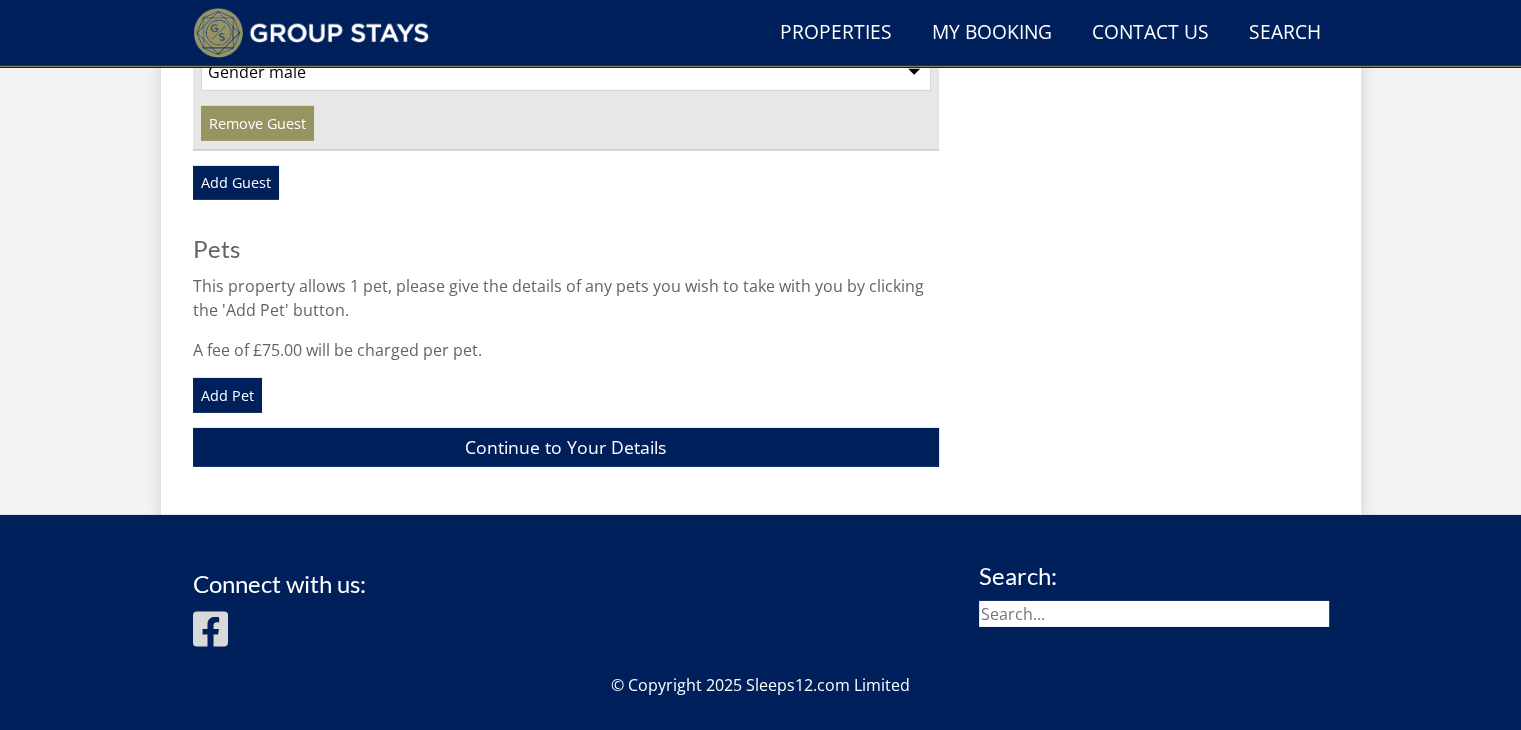 scroll, scrollTop: 6464, scrollLeft: 0, axis: vertical 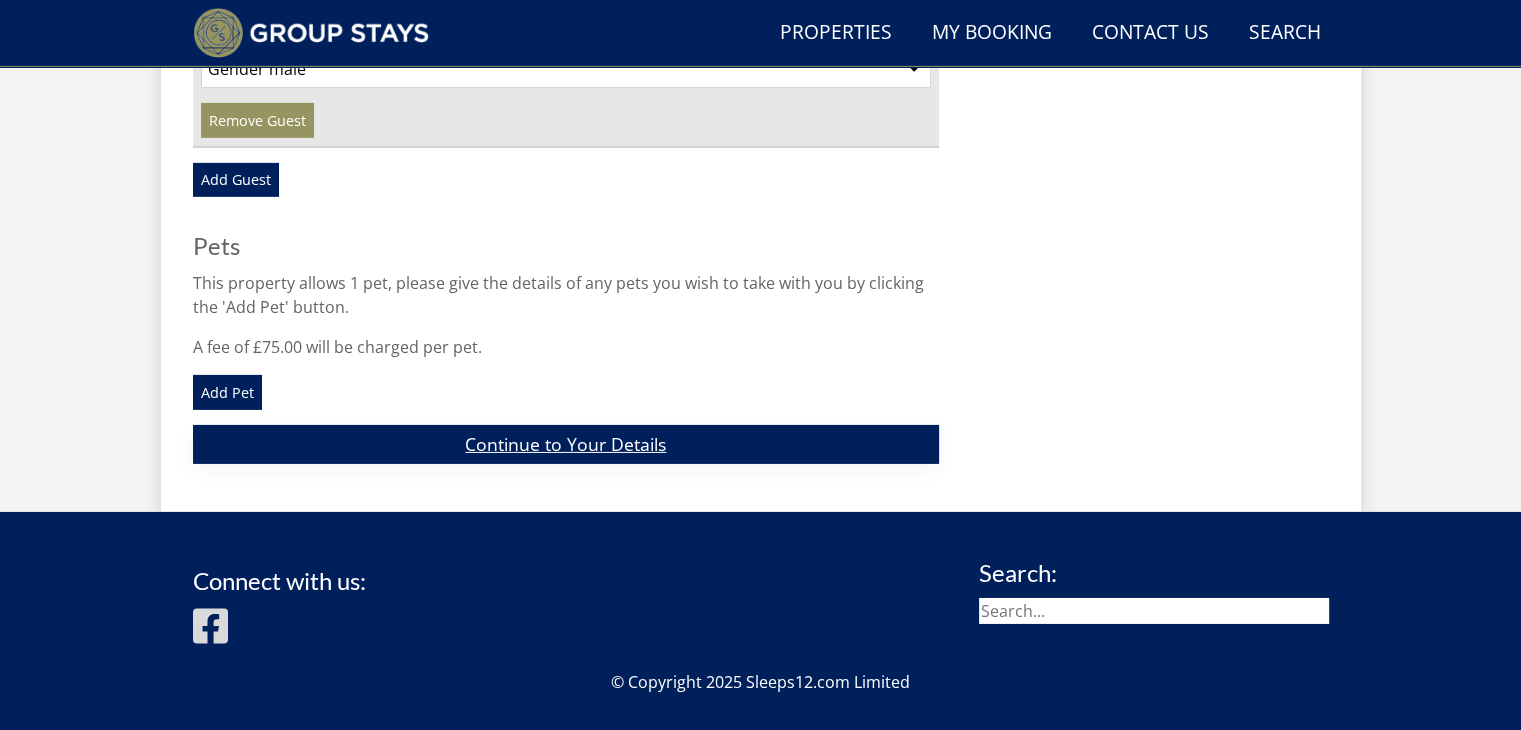 click on "Continue to Your Details" at bounding box center [566, 444] 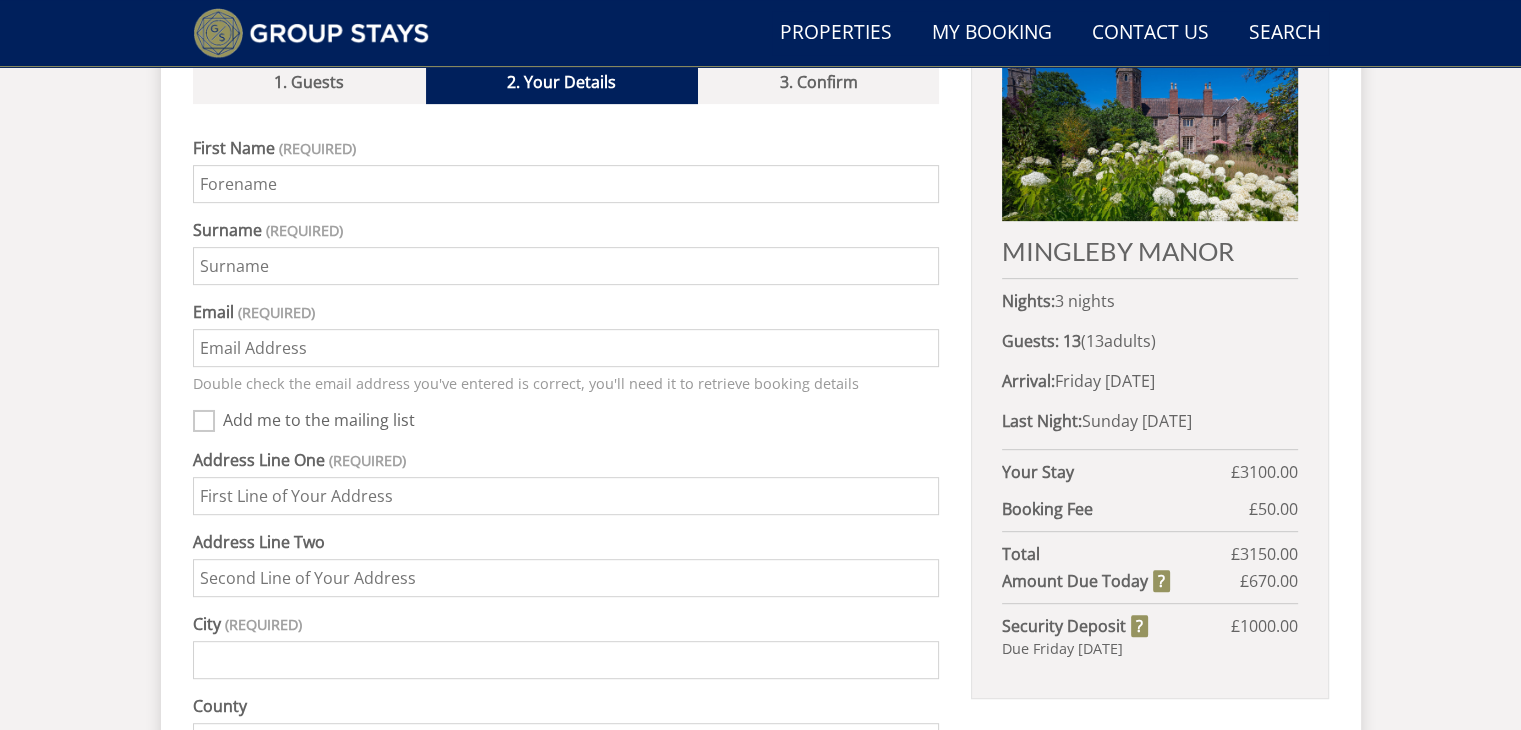 scroll, scrollTop: 687, scrollLeft: 0, axis: vertical 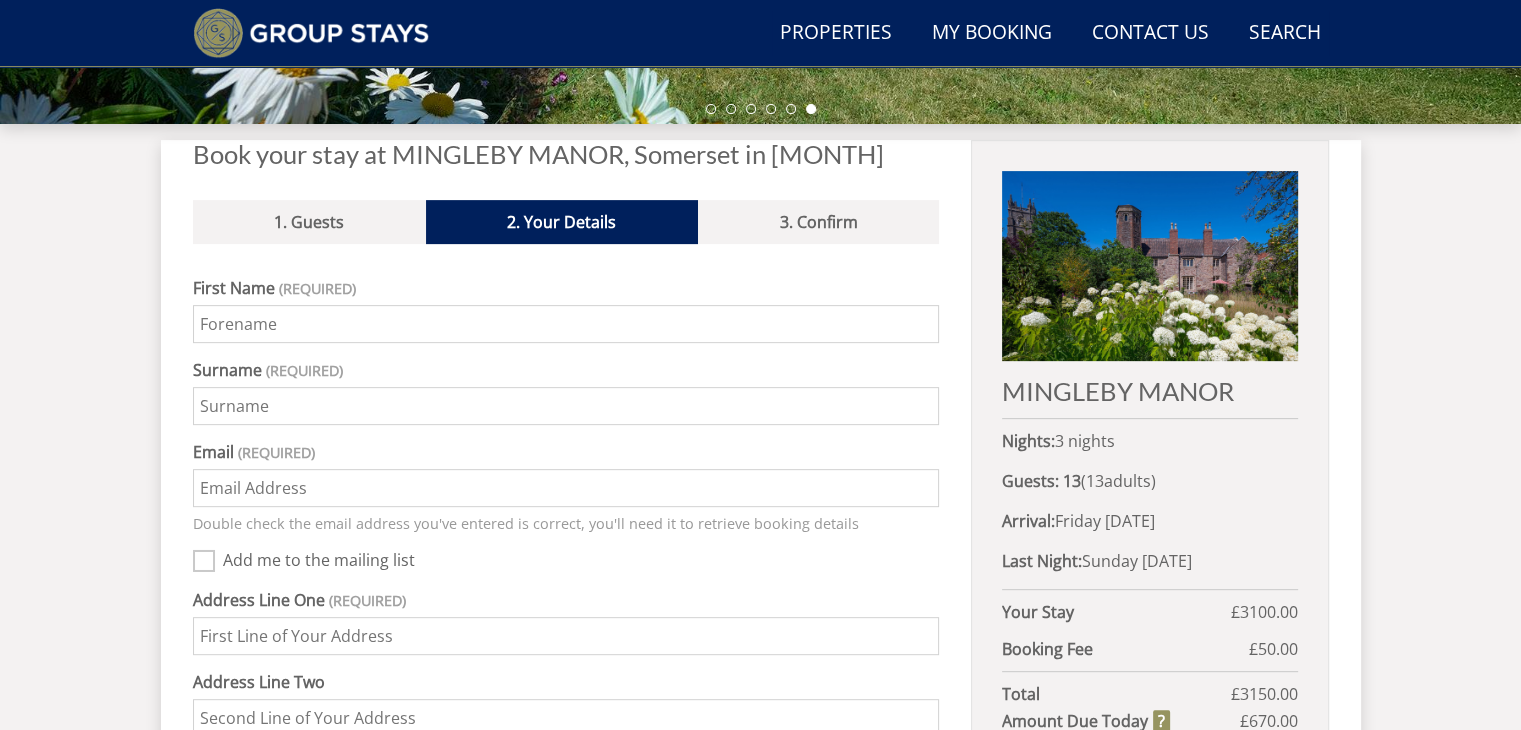 click on "First Name" at bounding box center (566, 324) 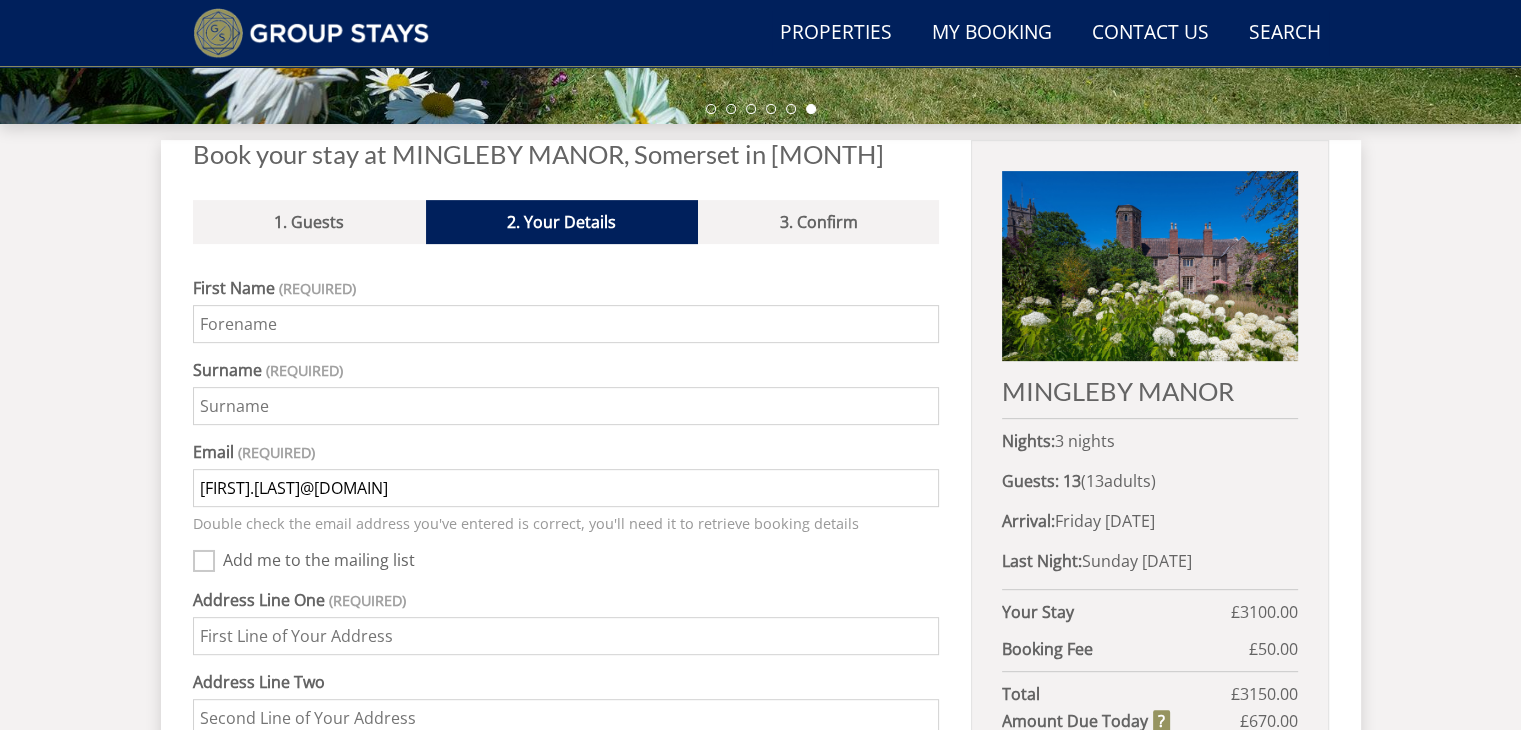 type on "[NUMBER] [STREET]" 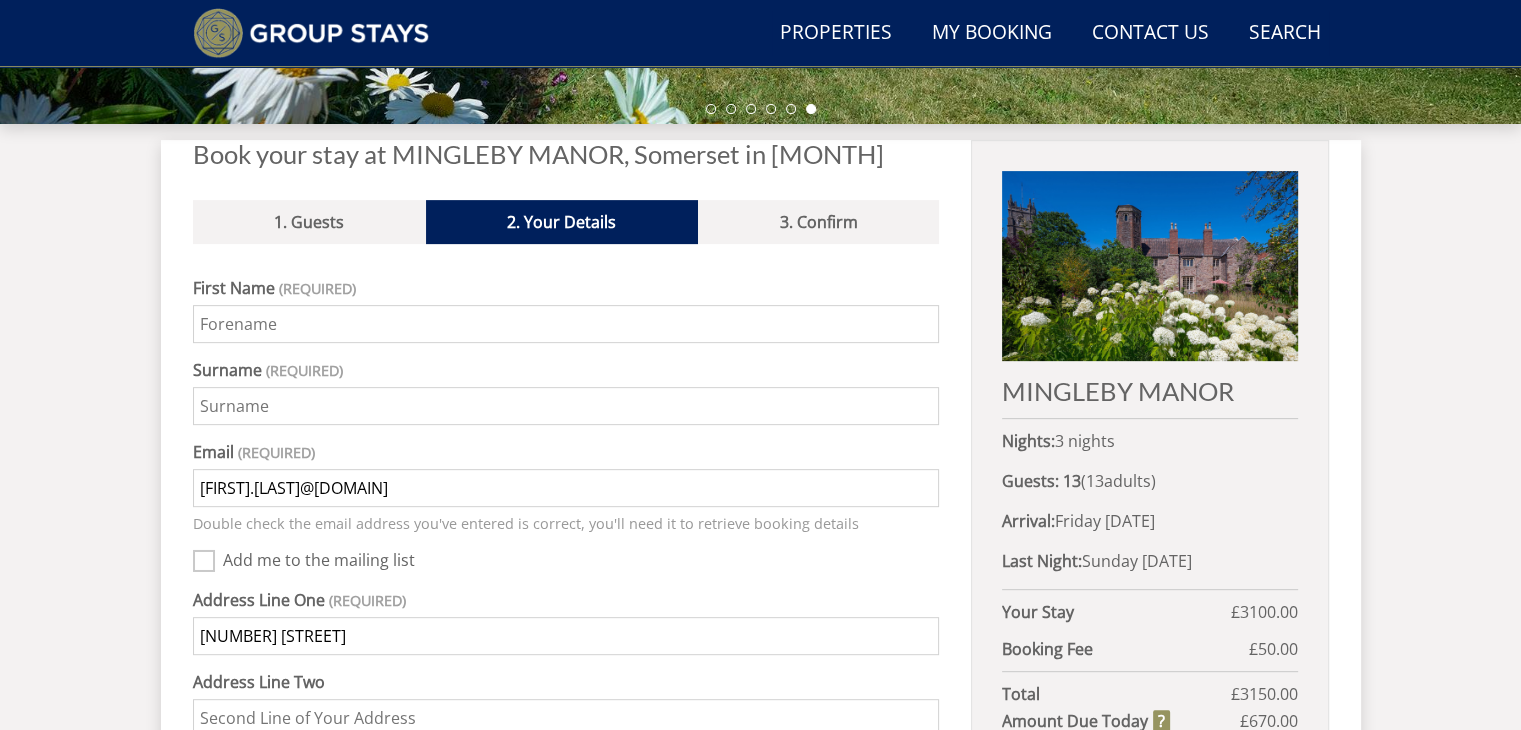 type on "London" 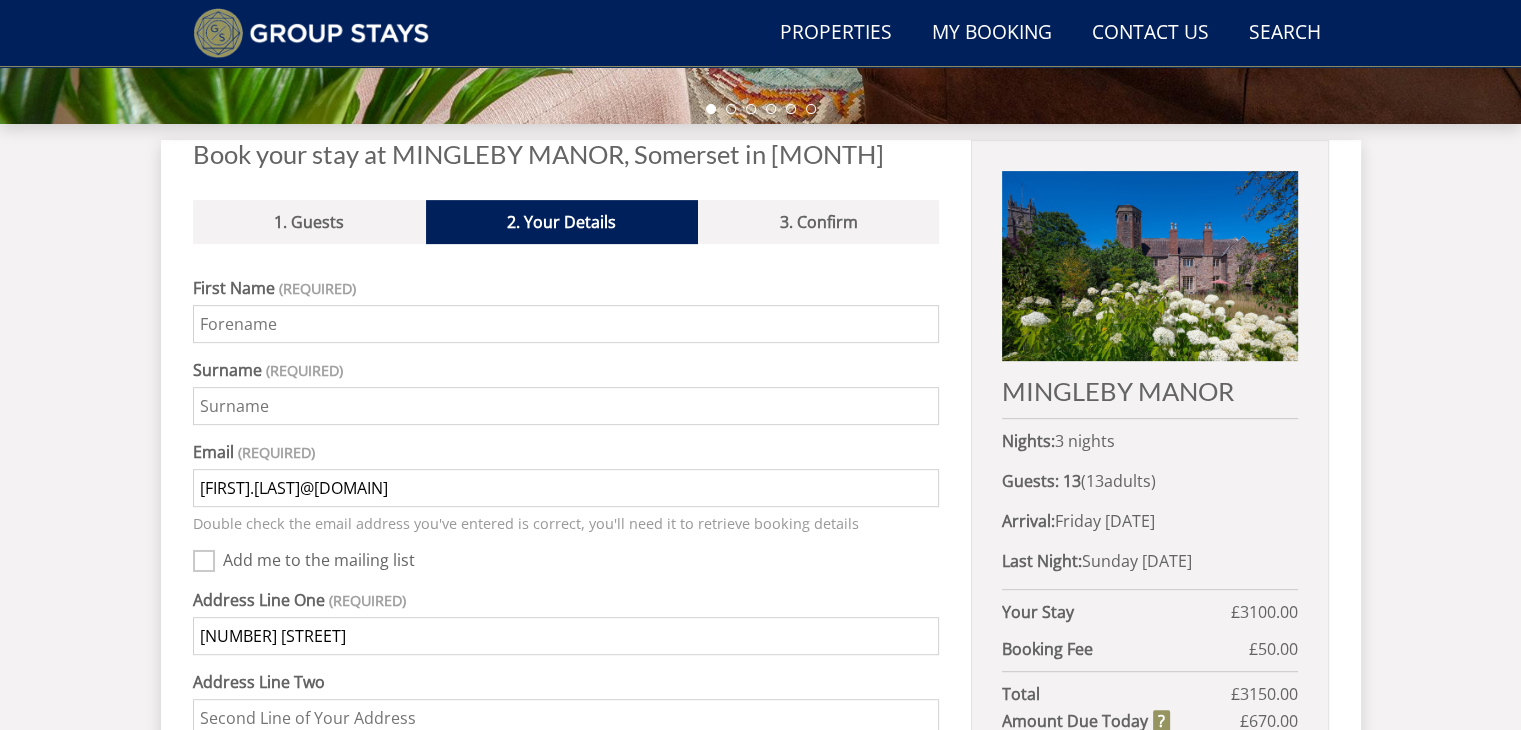 click on "First Name" at bounding box center [566, 324] 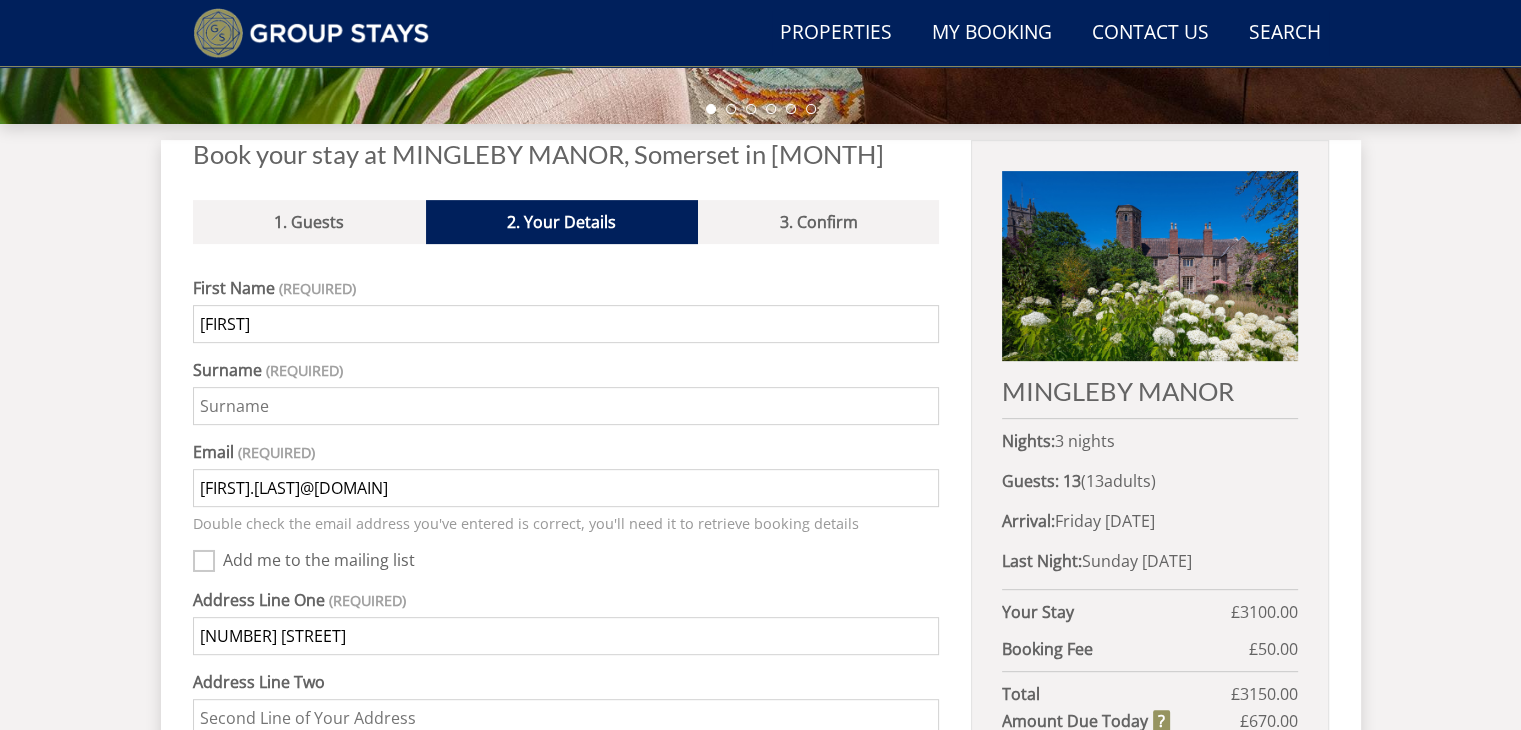 type on "[FIRST]" 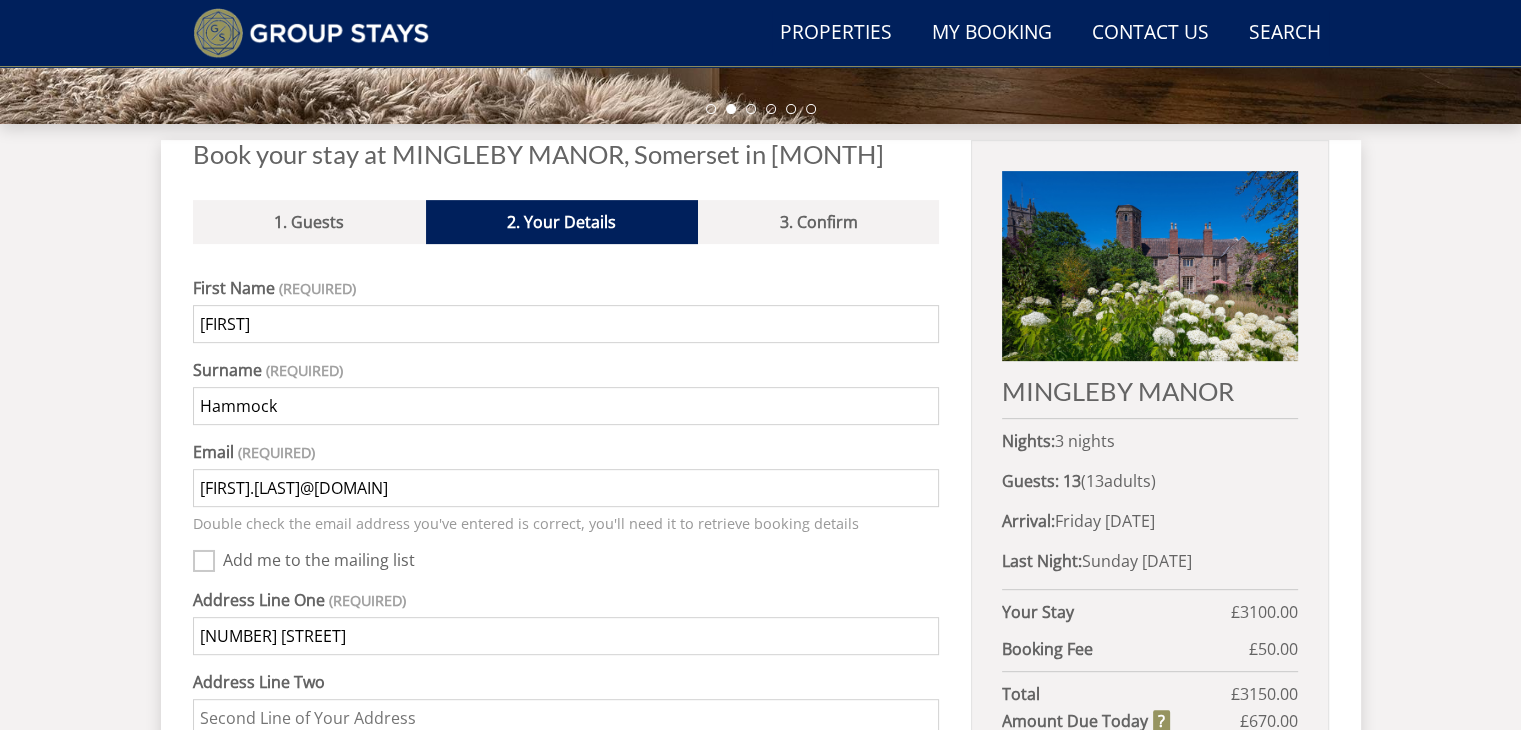 type on "Hammock" 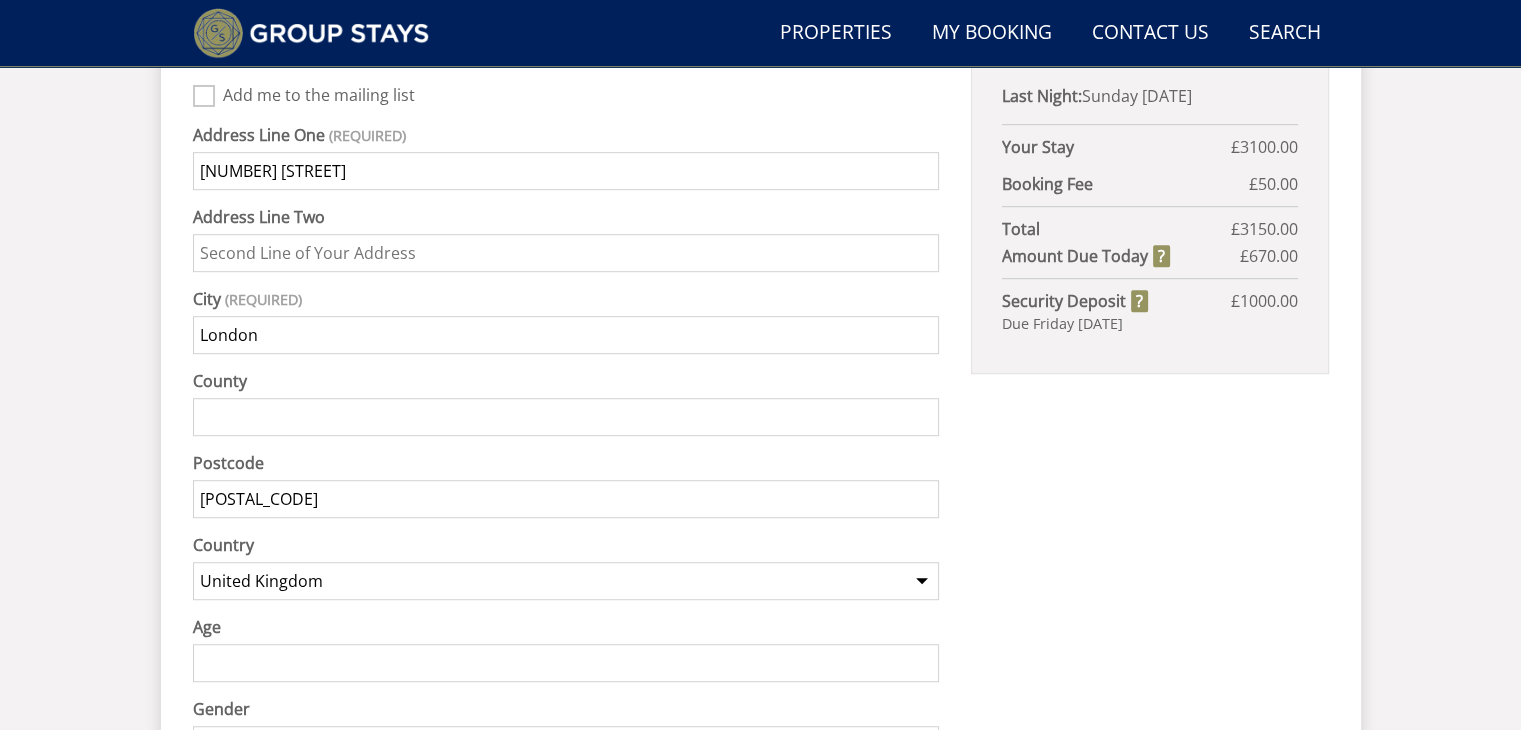 scroll, scrollTop: 1280, scrollLeft: 0, axis: vertical 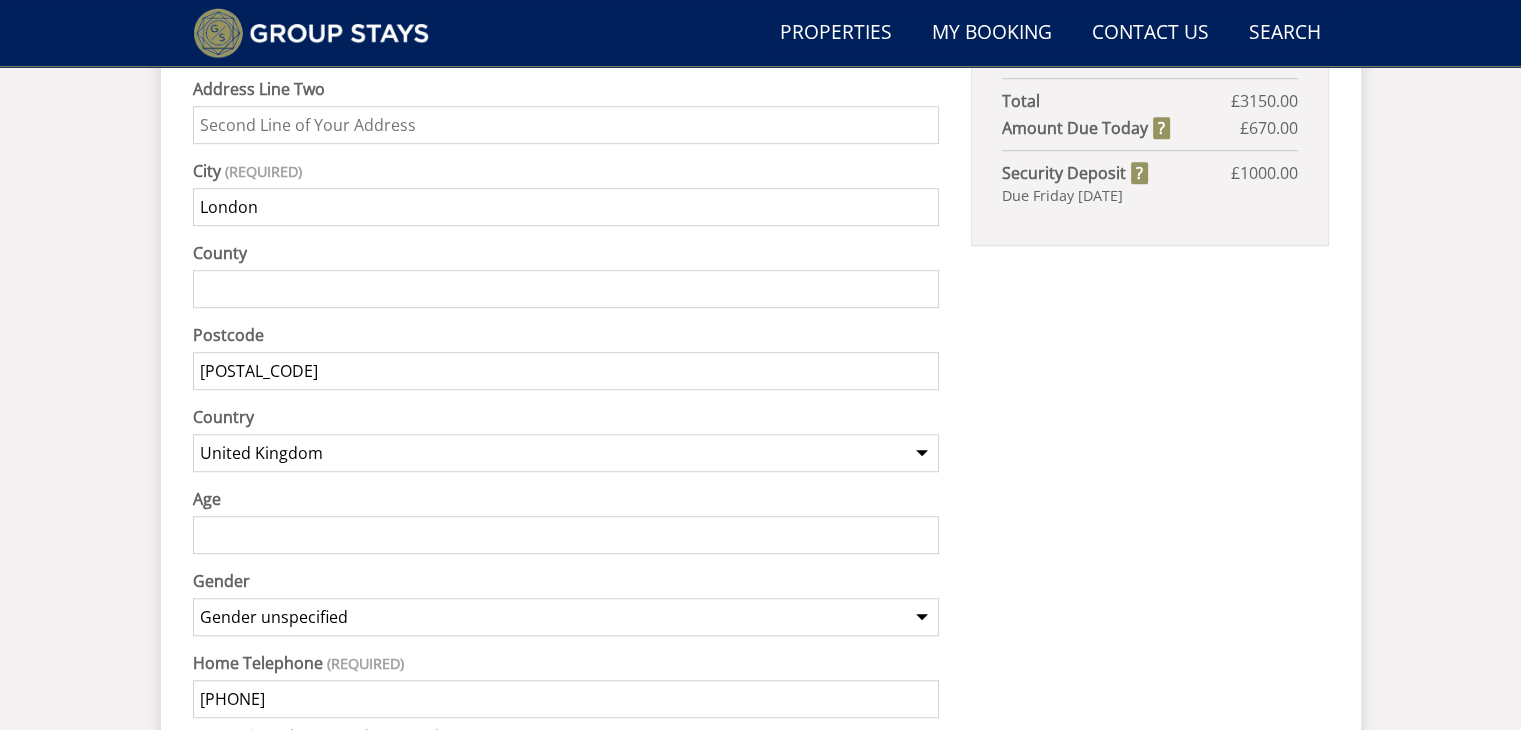 click on "Age" at bounding box center [566, 535] 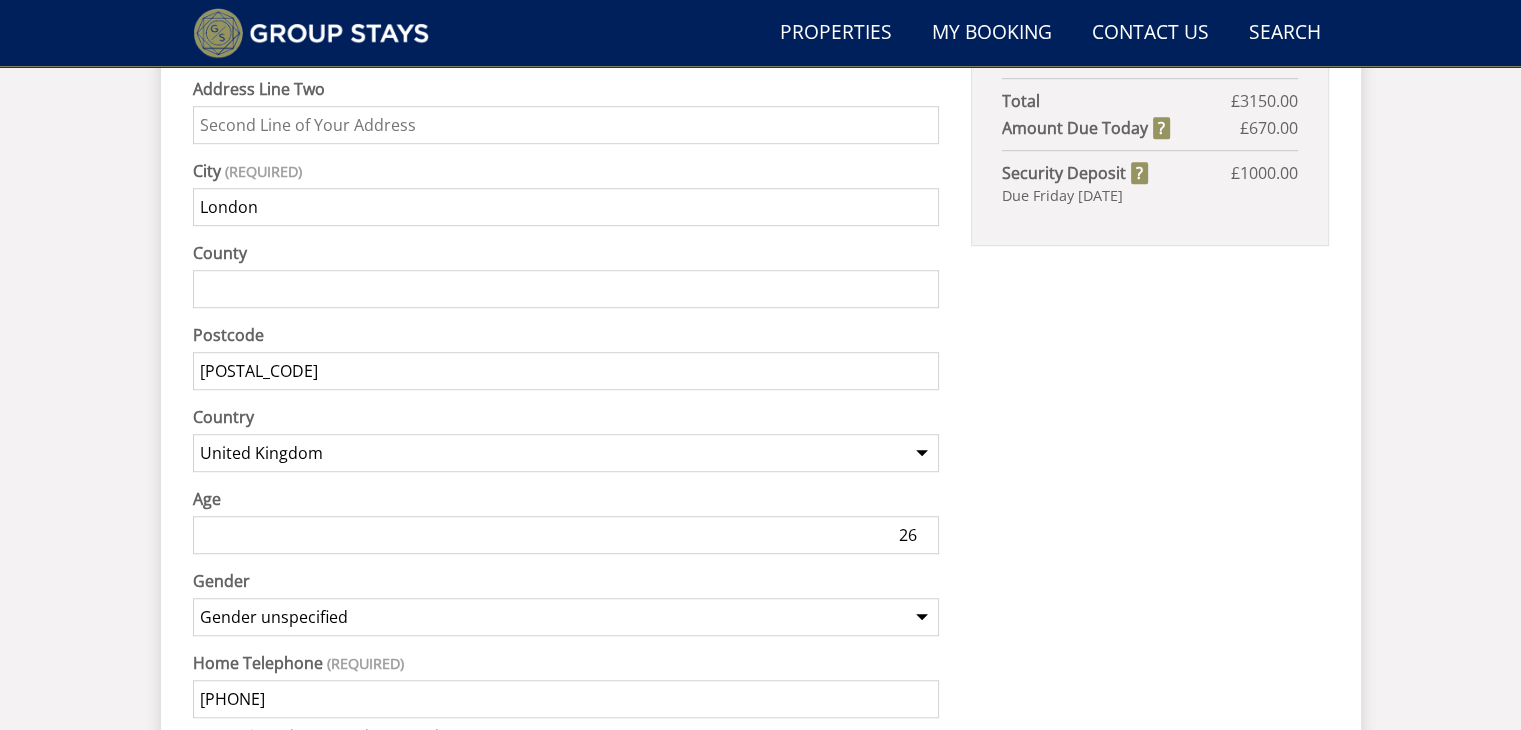 type on "2" 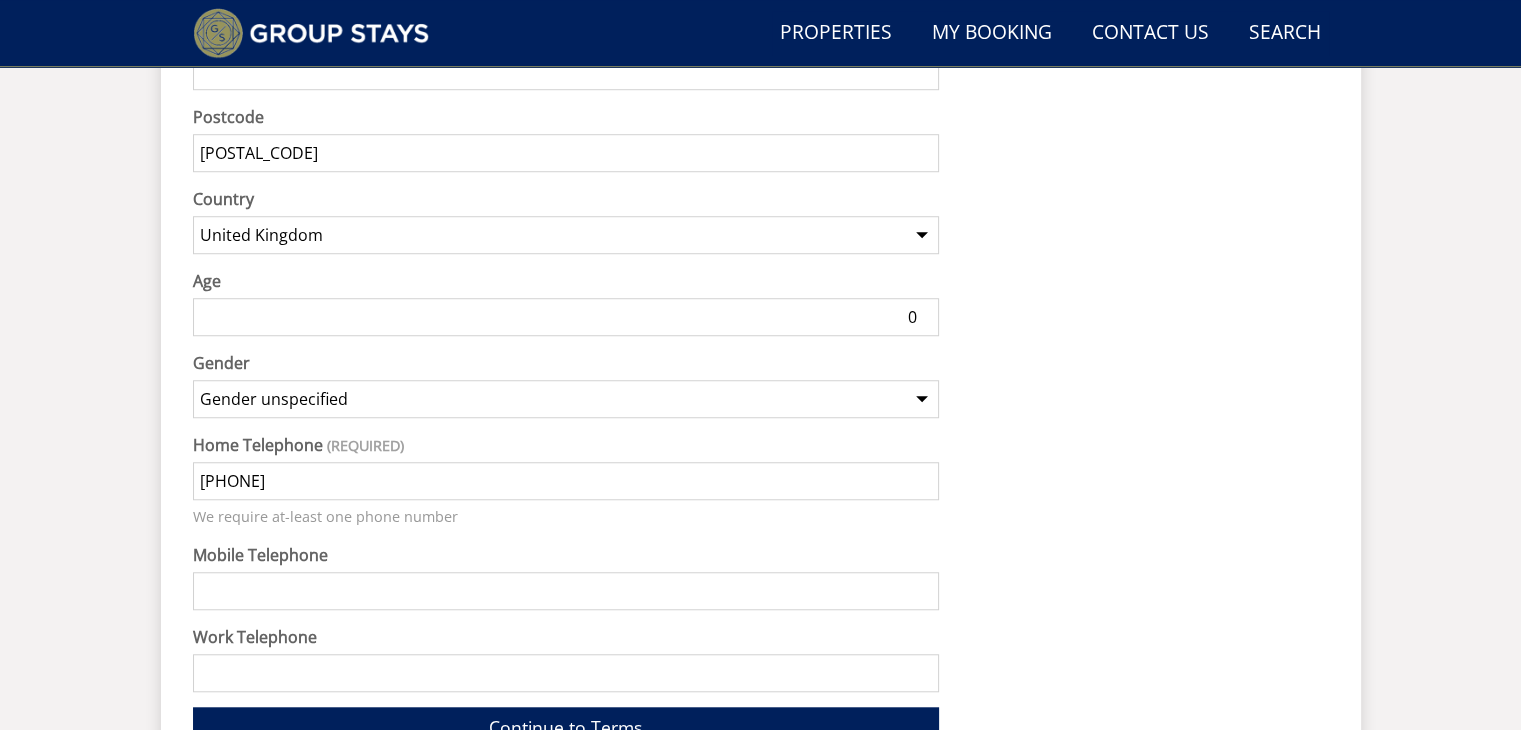 scroll, scrollTop: 1507, scrollLeft: 0, axis: vertical 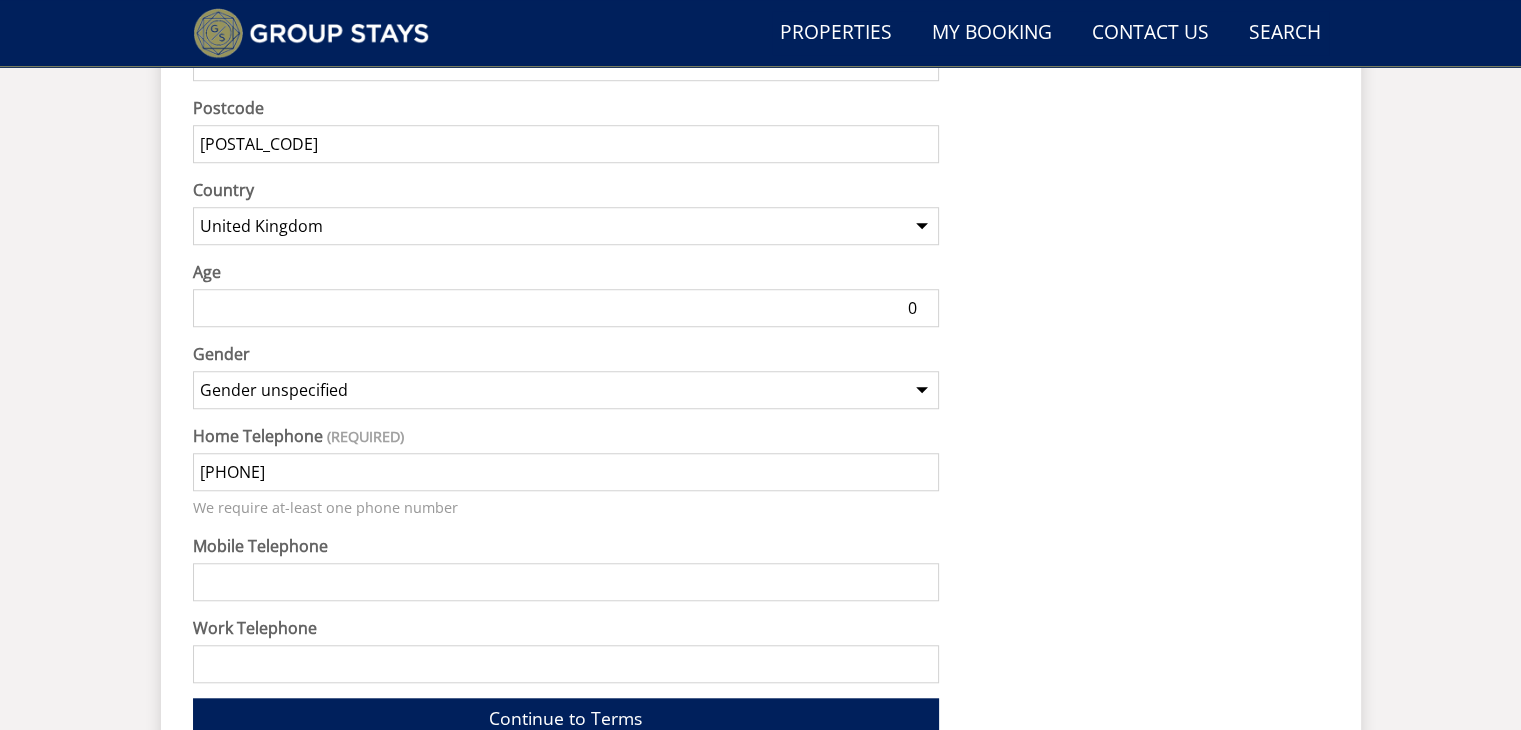 type on "0" 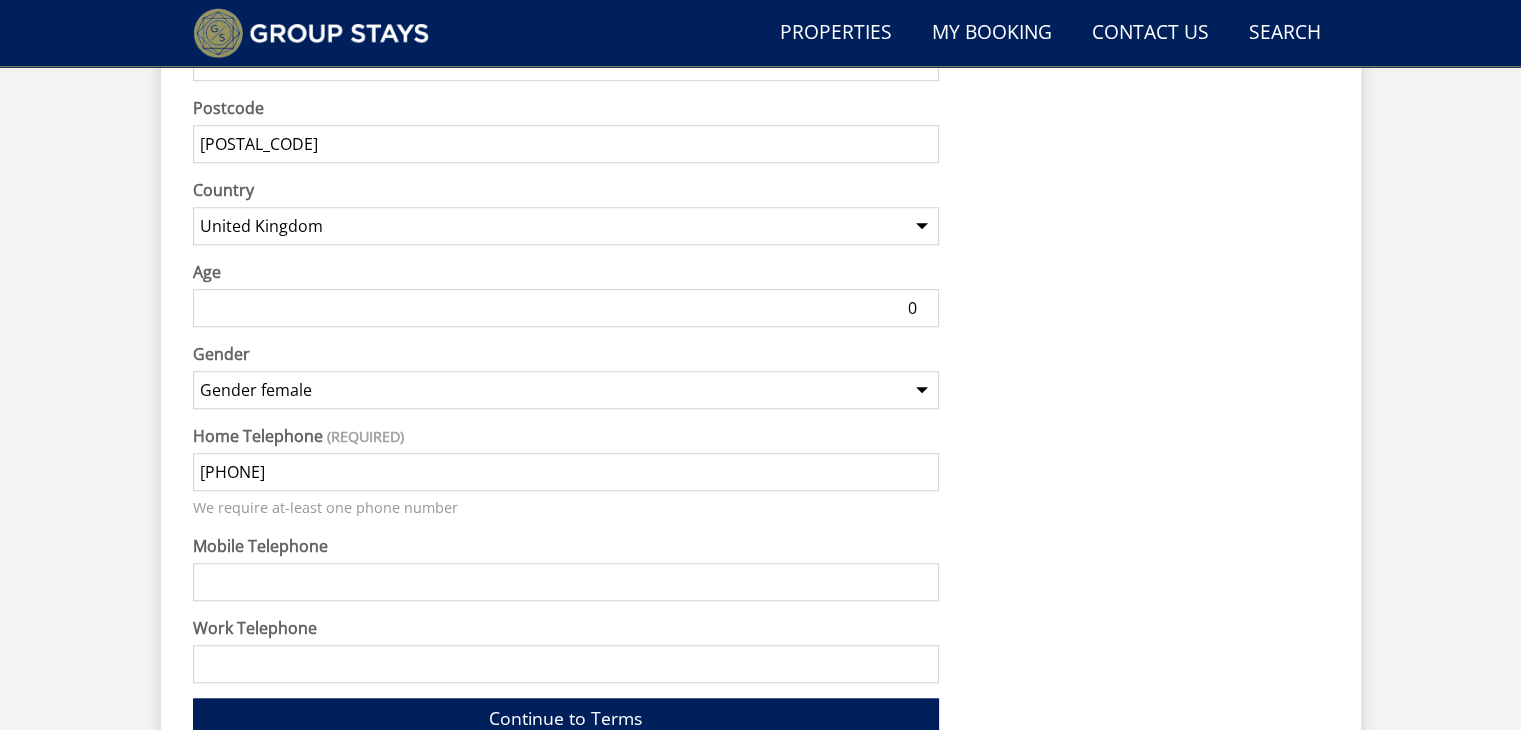 click on "Gender unspecified
Gender male
Gender female" at bounding box center [566, 390] 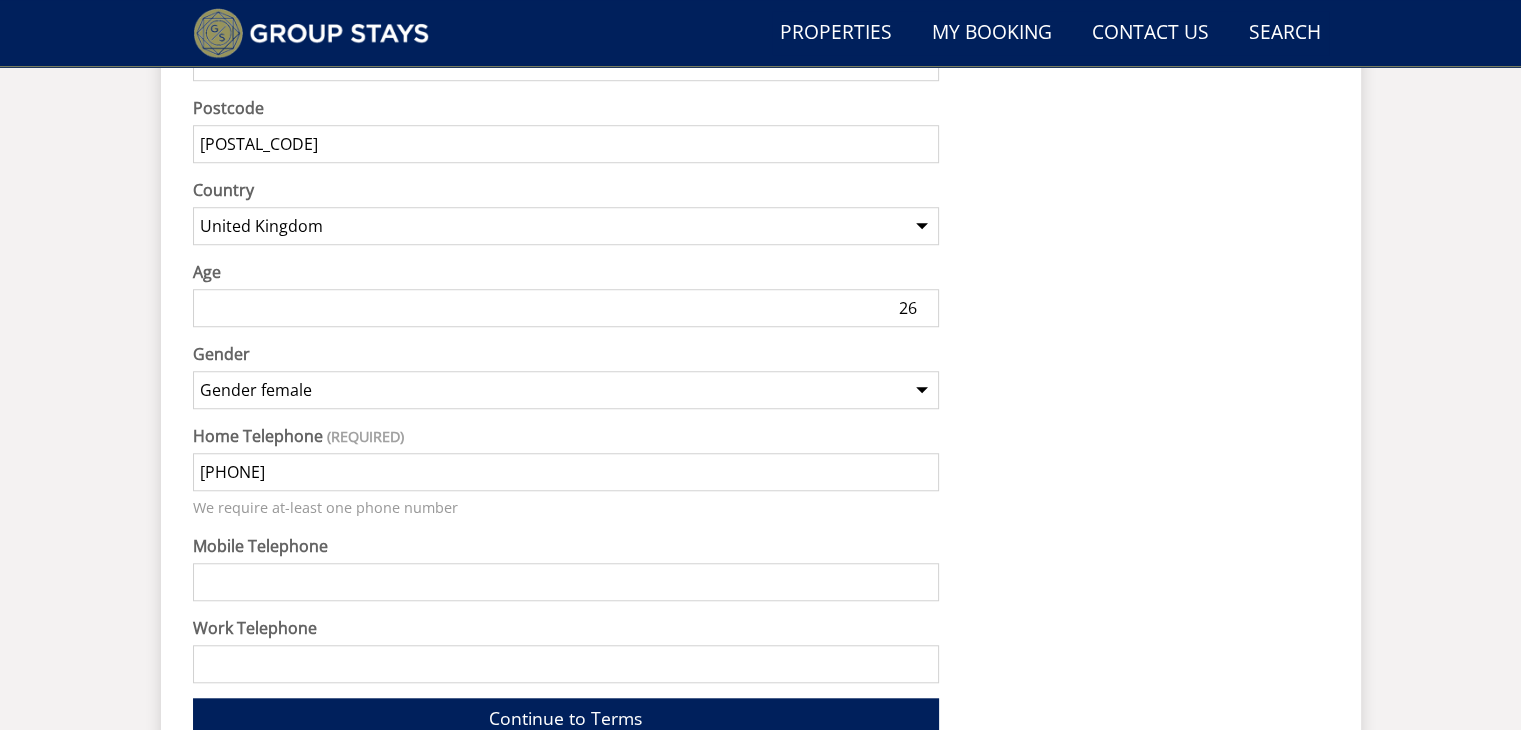 type on "26" 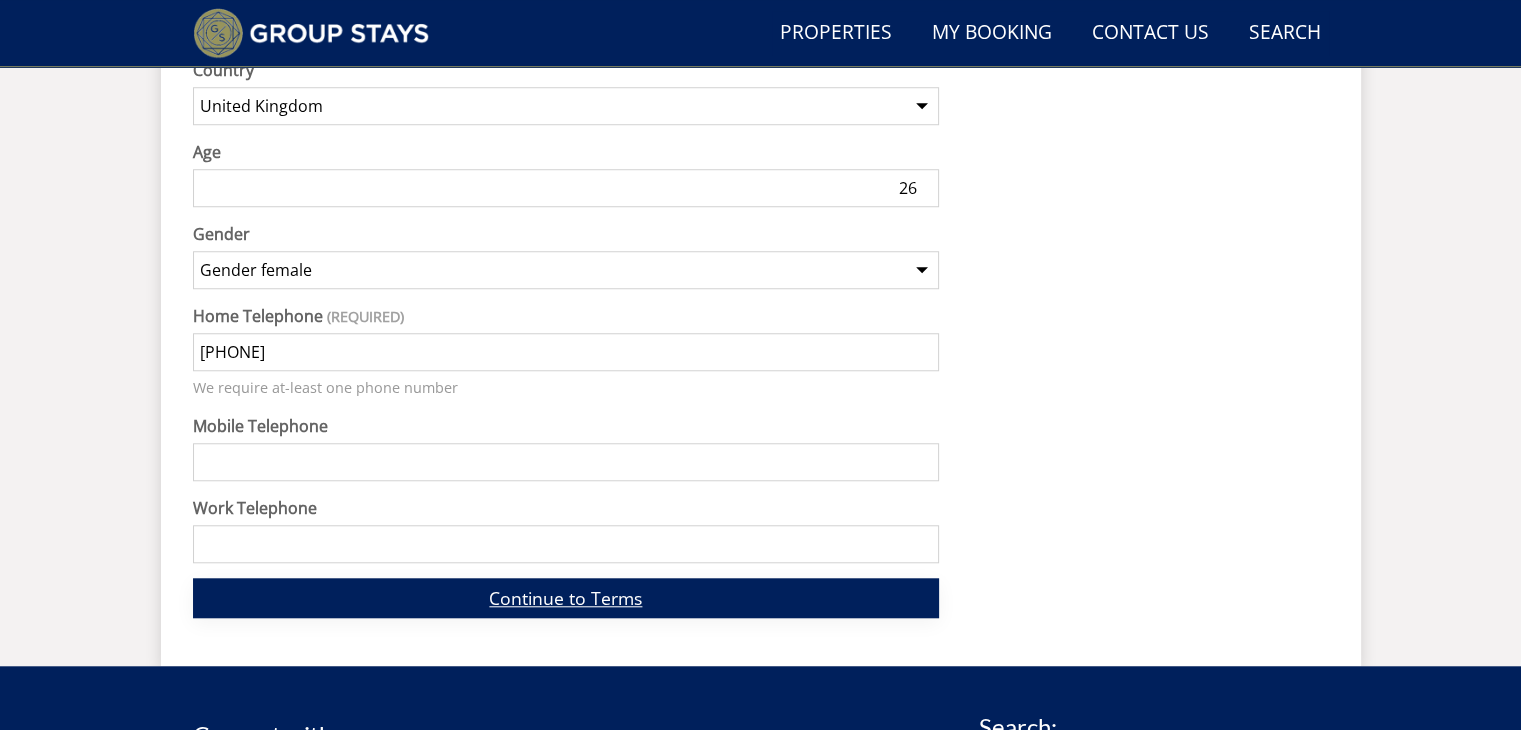 scroll, scrollTop: 1624, scrollLeft: 0, axis: vertical 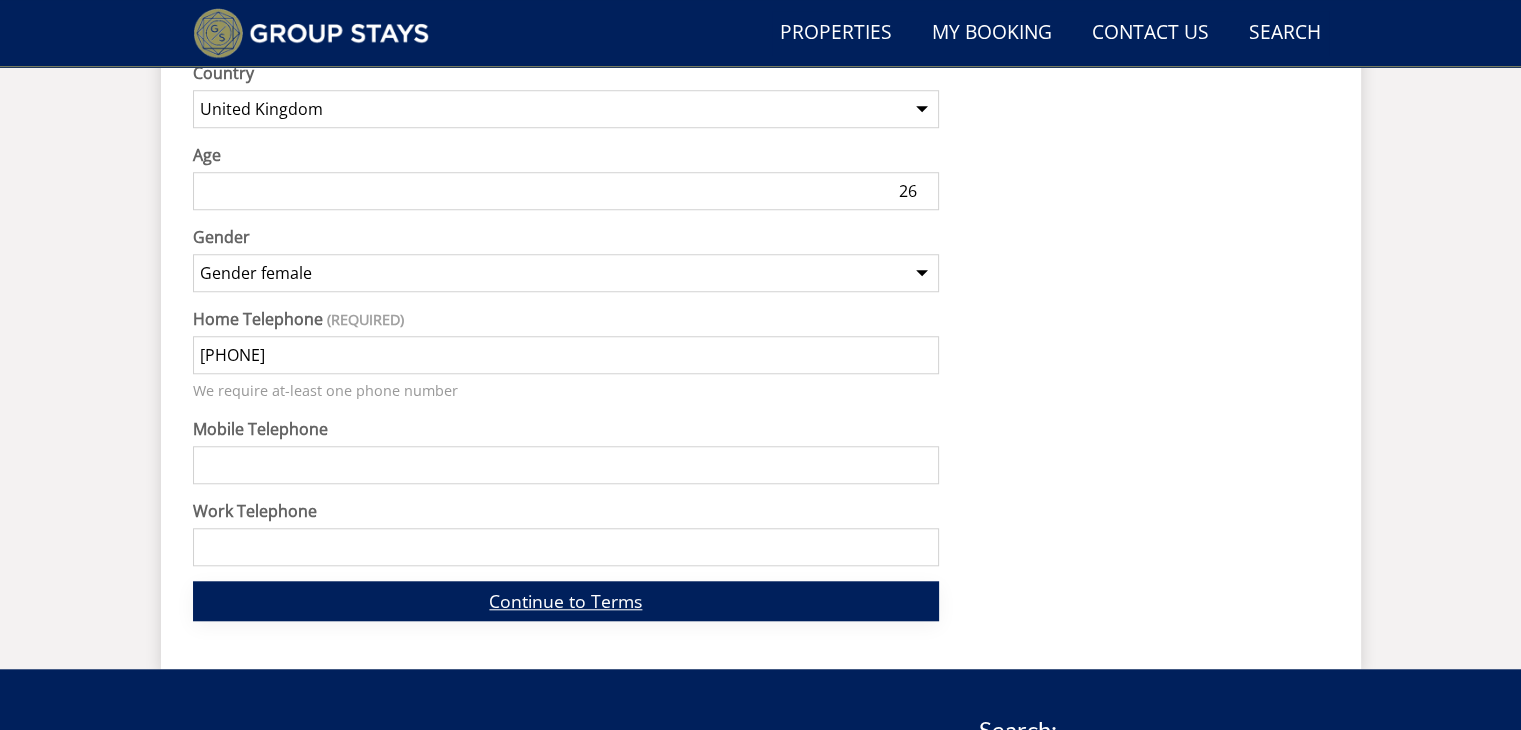 click on "Continue to Terms" at bounding box center (566, 600) 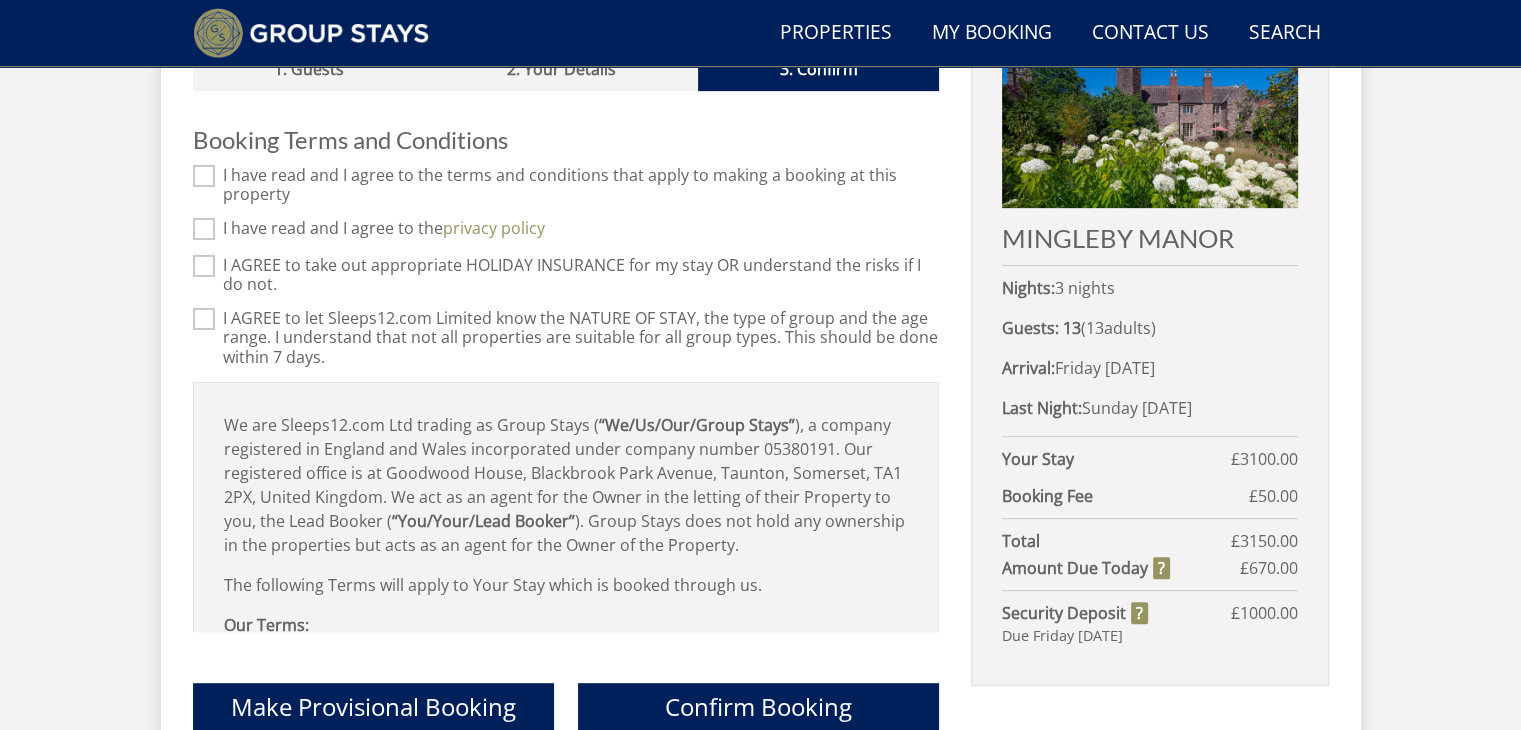 scroll, scrollTop: 839, scrollLeft: 0, axis: vertical 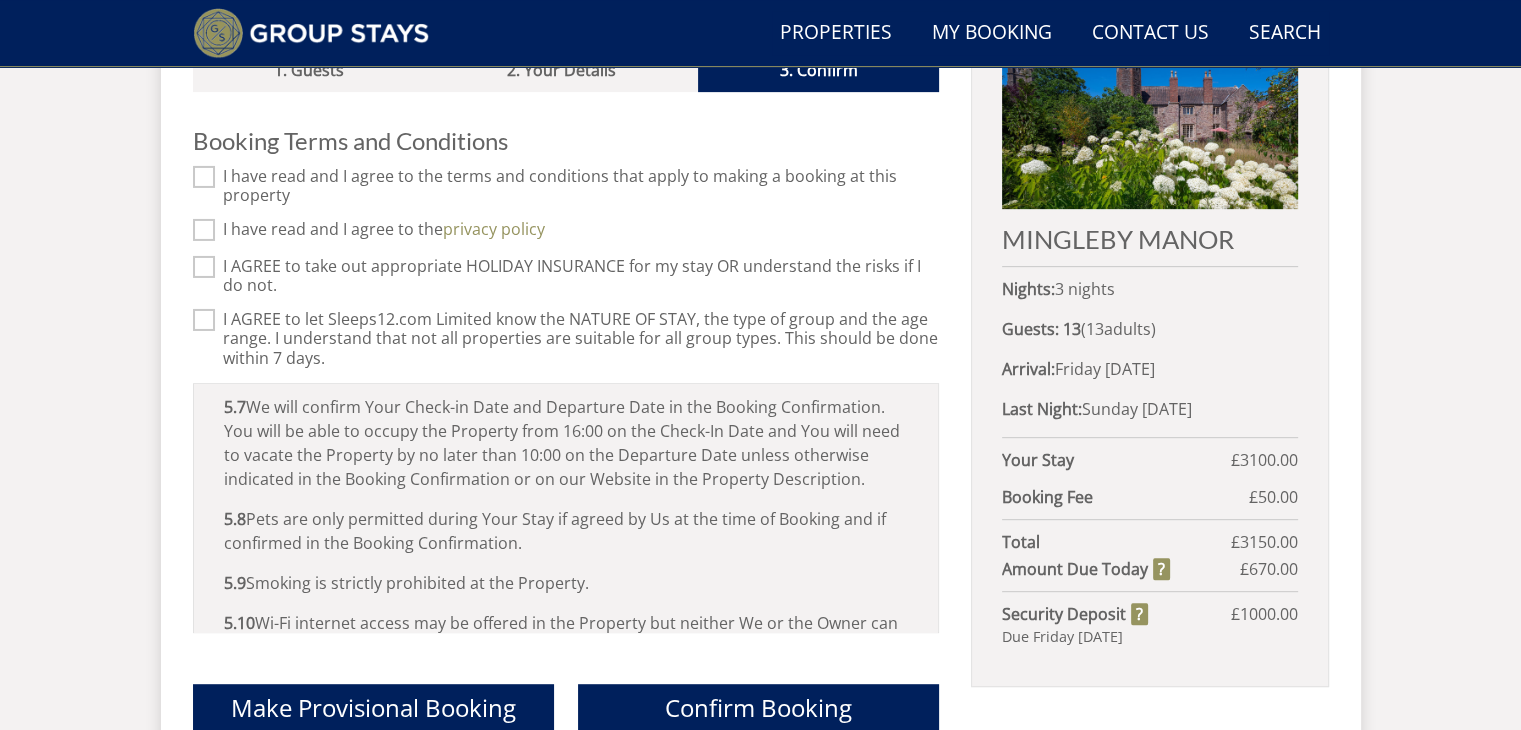 click on "I have read and I agree to the terms and conditions that apply to making a booking at this property" at bounding box center [204, 176] 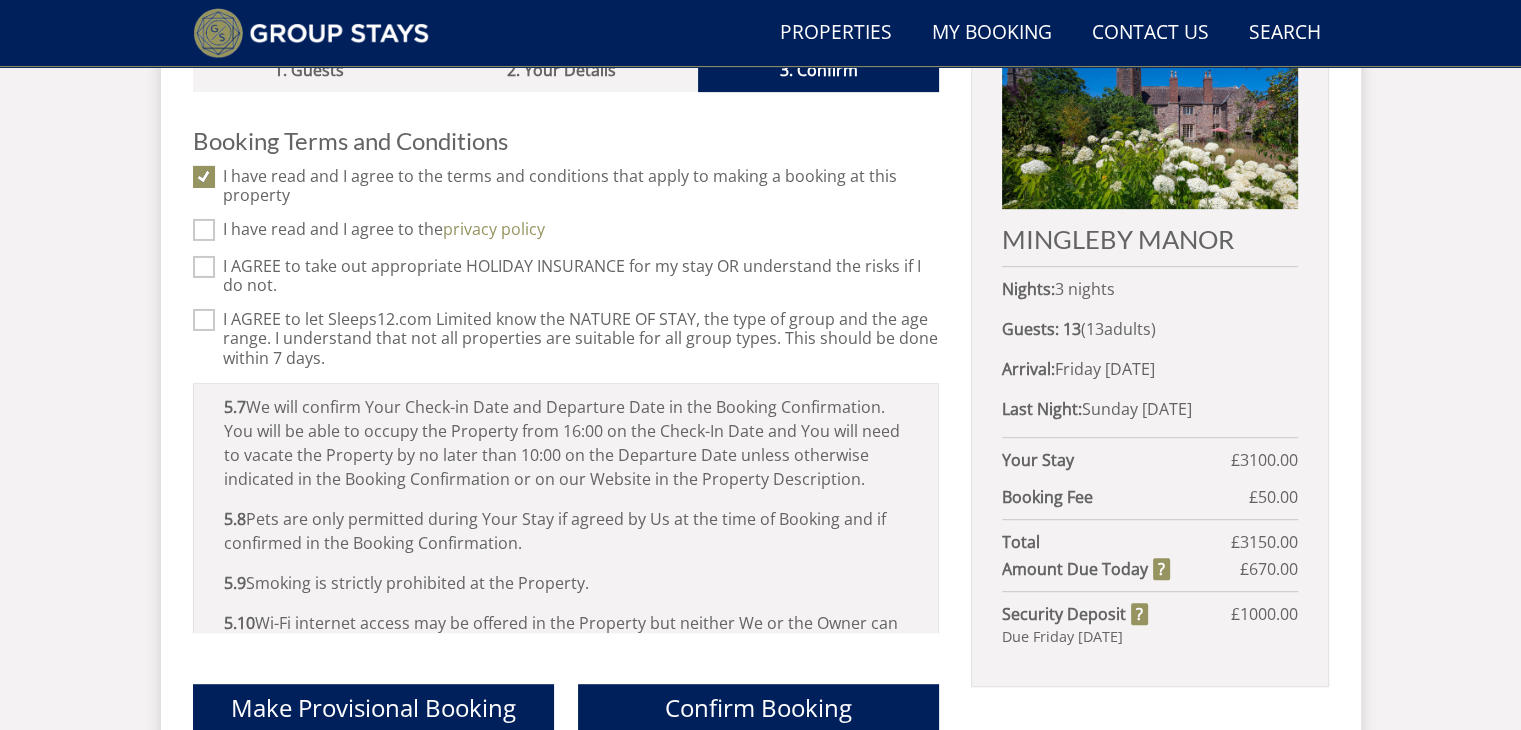 click on "I have read and I agree to the  privacy policy" at bounding box center (204, 230) 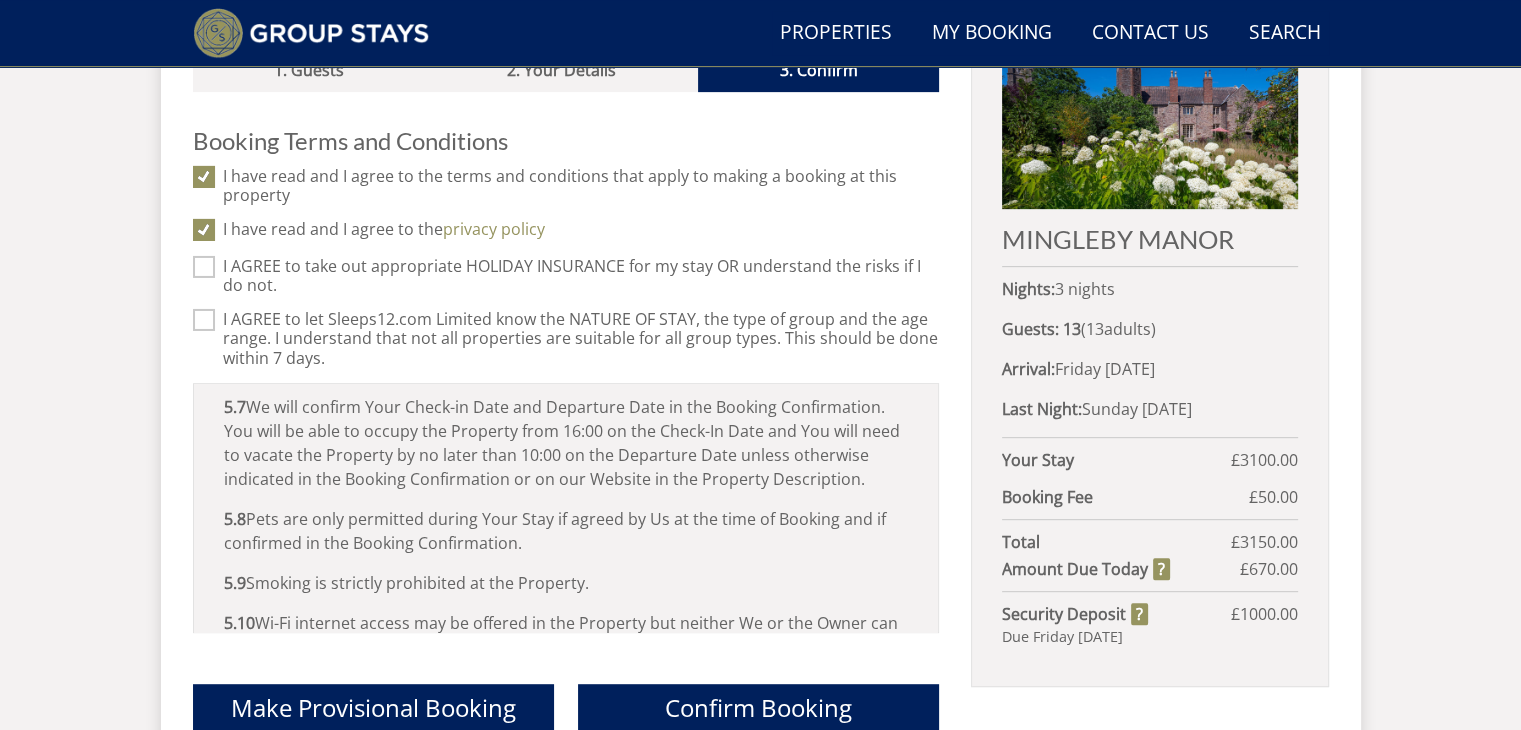 click on "I AGREE to take out appropriate HOLIDAY INSURANCE for my stay OR understand the risks if I do not." at bounding box center (204, 267) 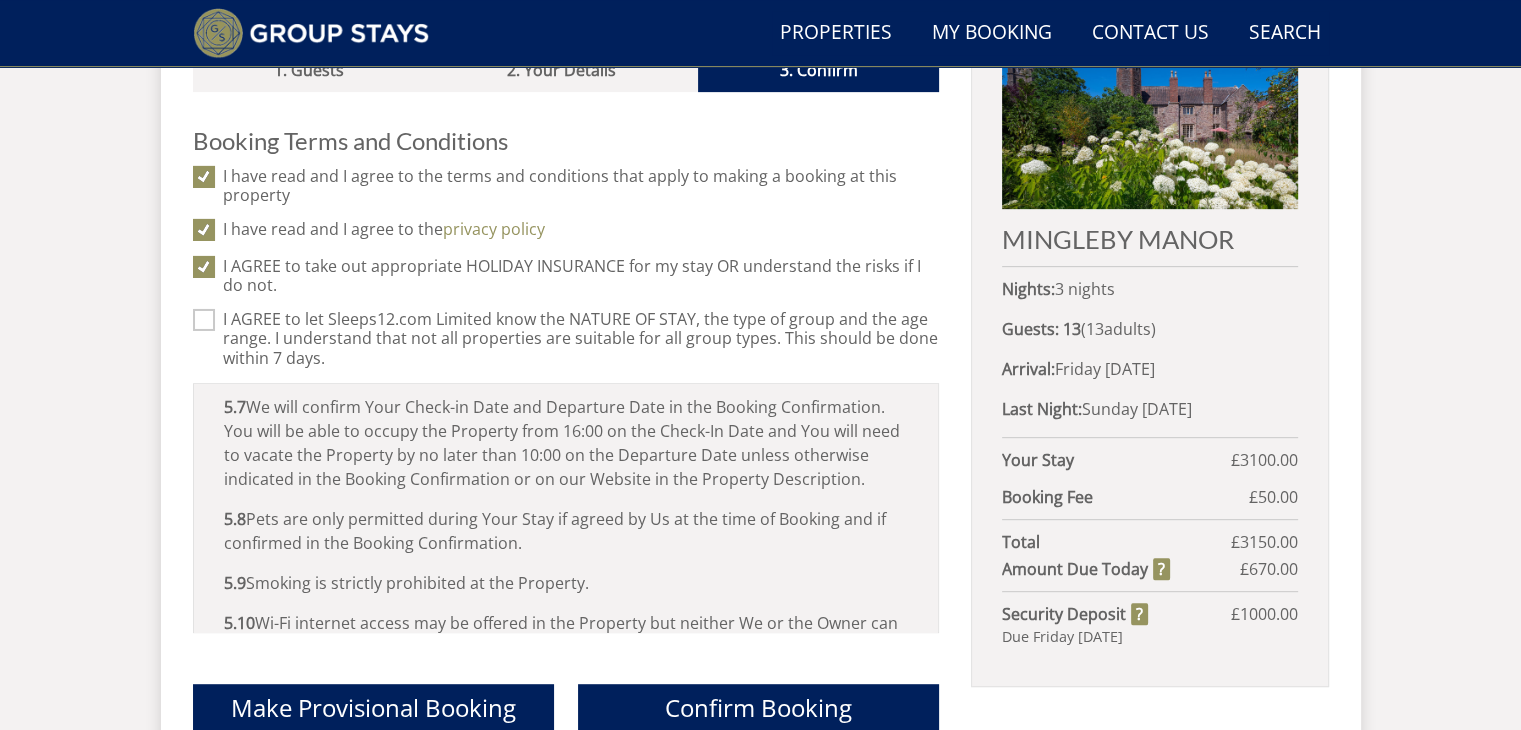click on "I AGREE to let Sleeps12.com Limited know the NATURE OF STAY, the type of group and the age range. I understand that not all properties are suitable for all group types. This should be done within 7 days." at bounding box center [204, 320] 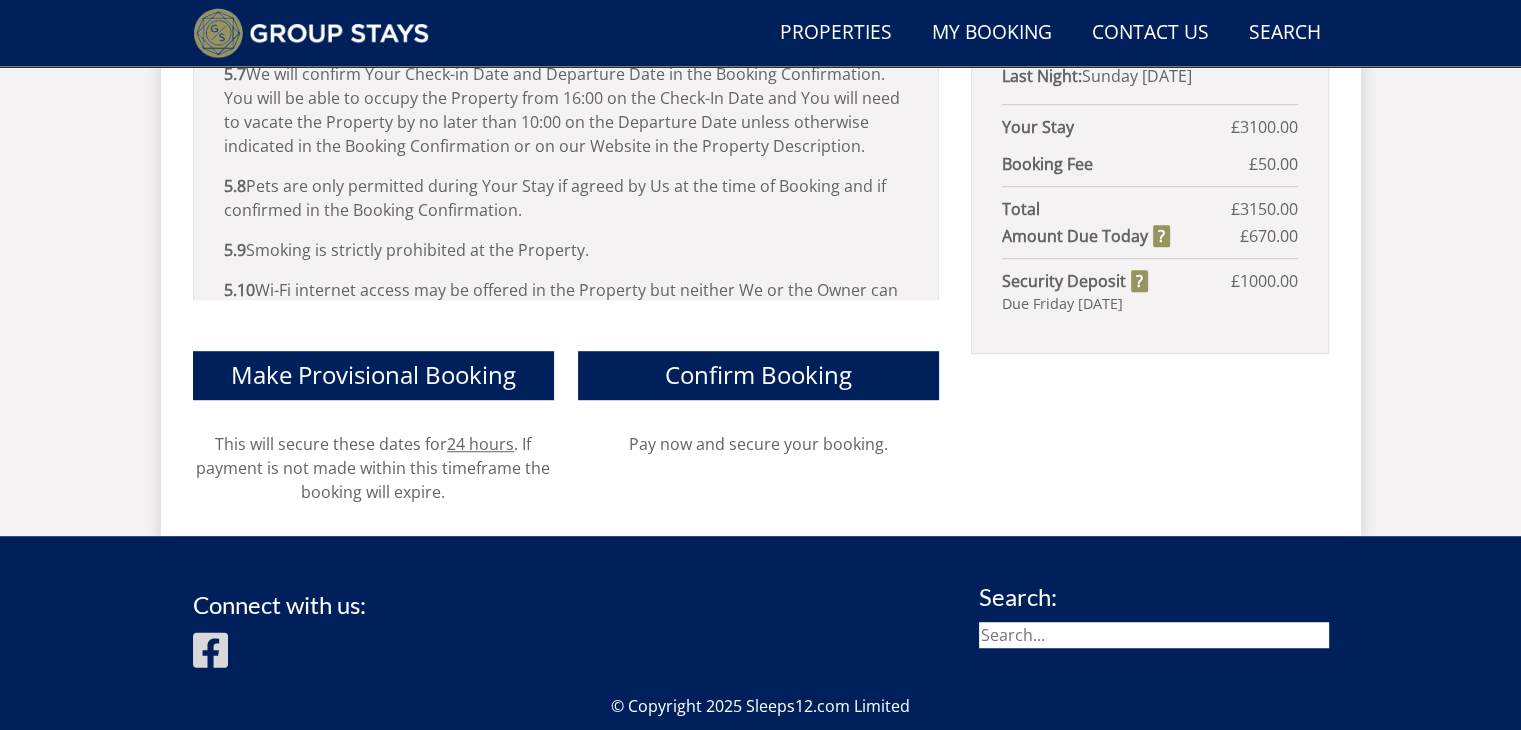 scroll, scrollTop: 1171, scrollLeft: 0, axis: vertical 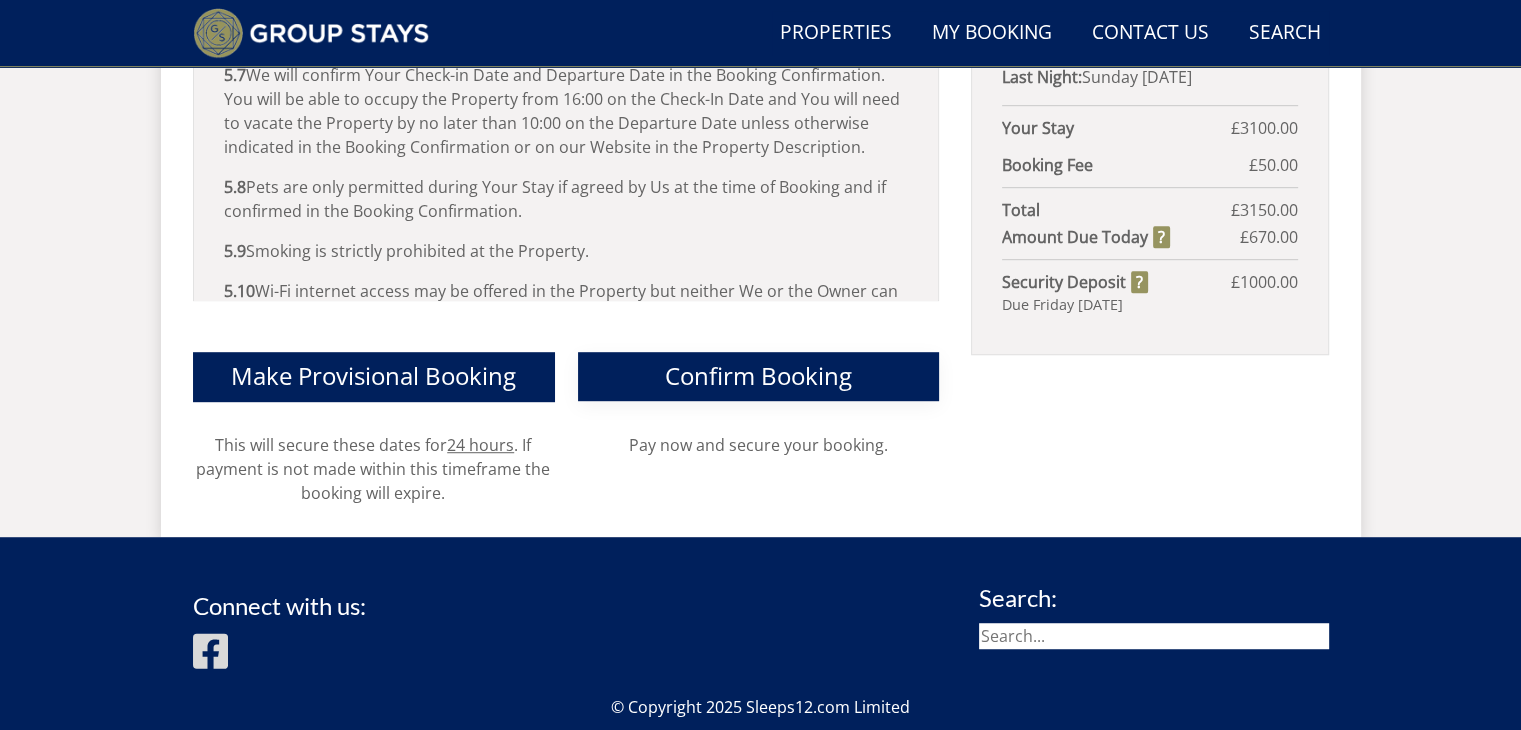 click on "Confirm Booking" at bounding box center [758, 375] 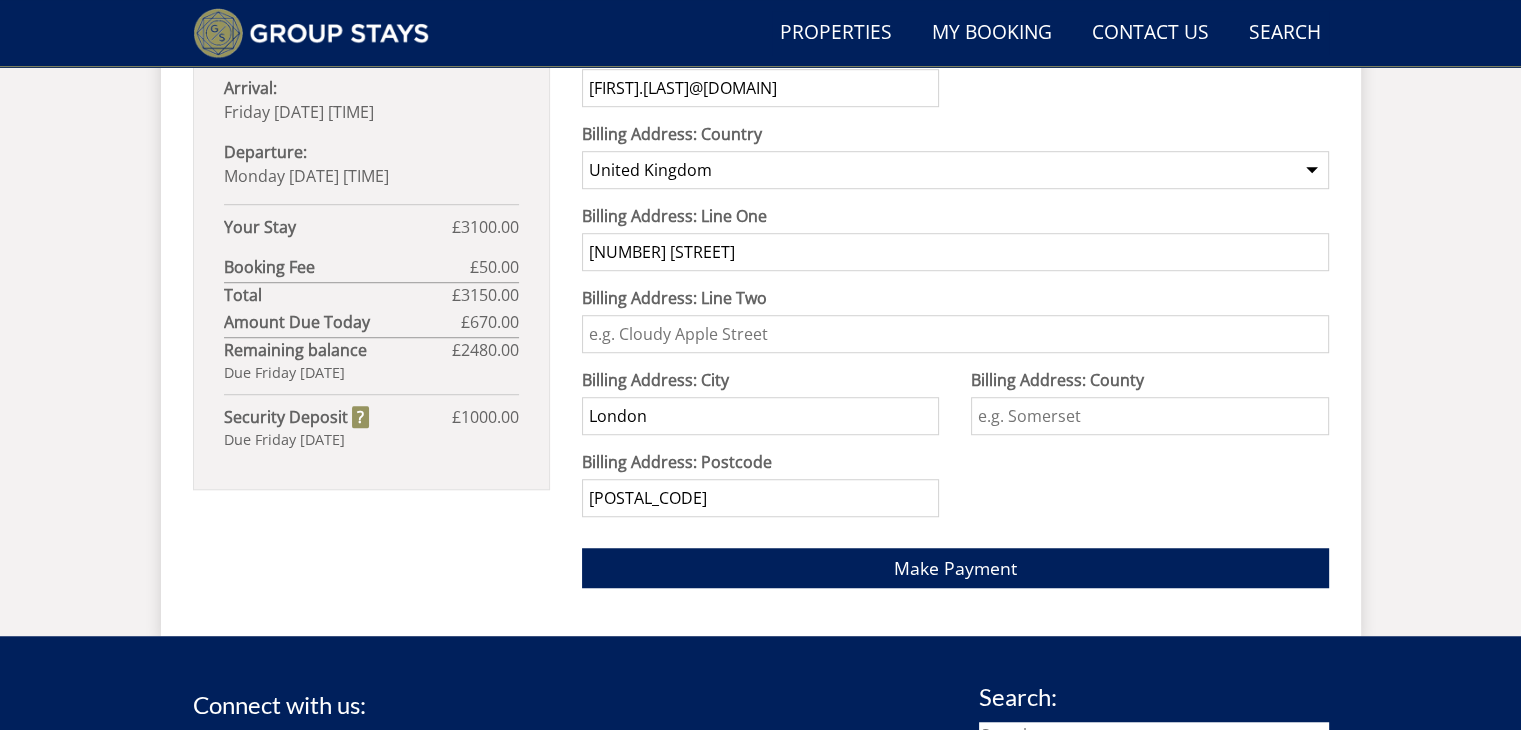 scroll, scrollTop: 1493, scrollLeft: 0, axis: vertical 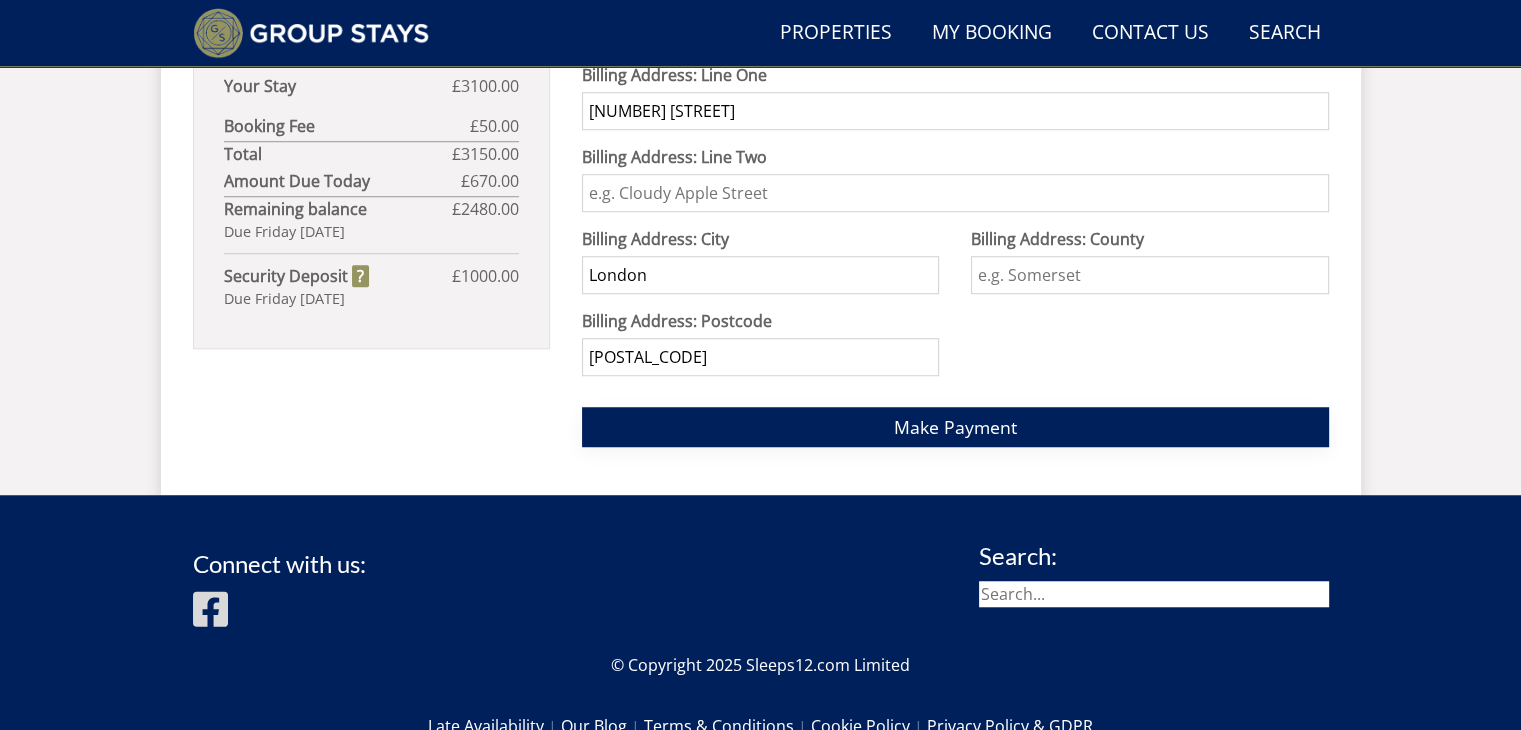 click on "Make Payment" at bounding box center [955, 427] 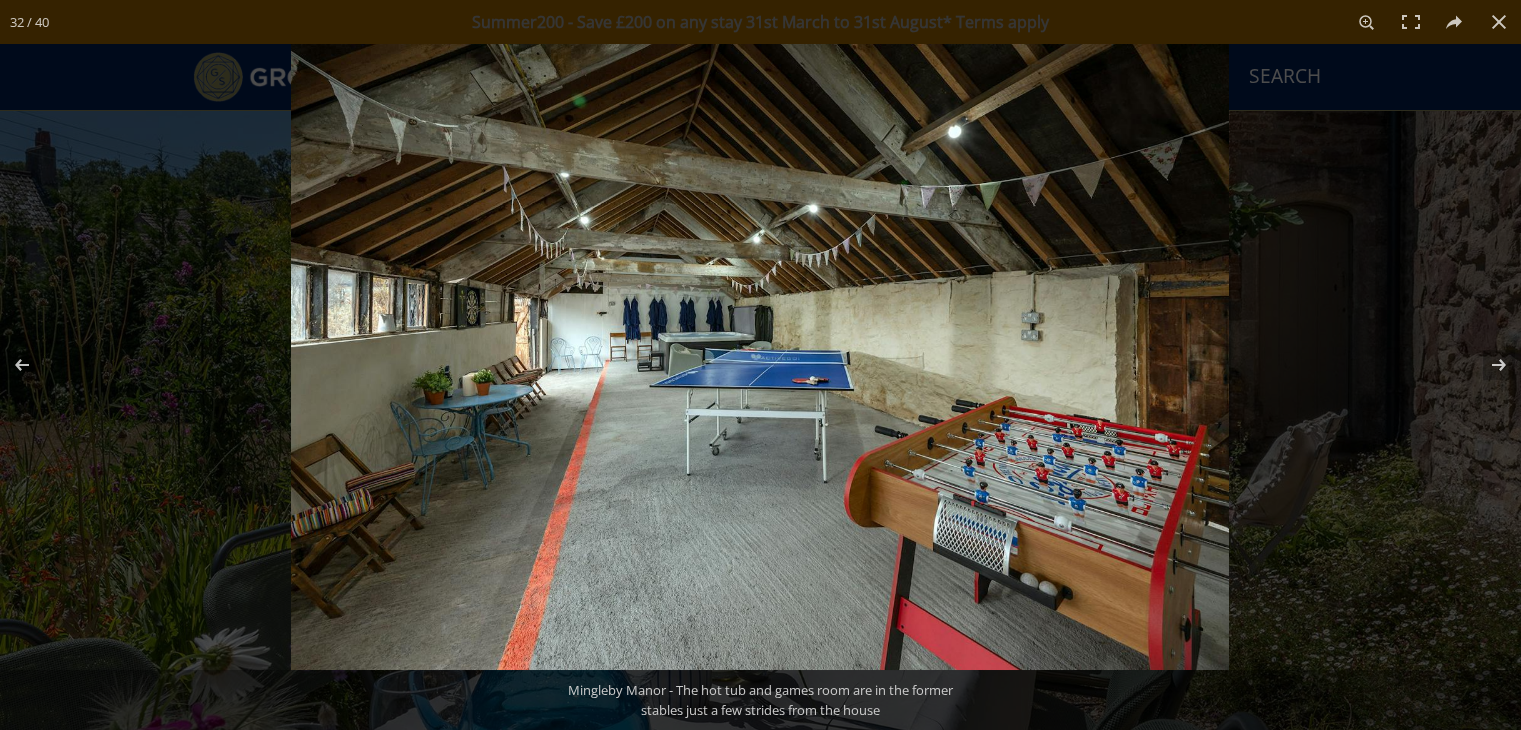 scroll, scrollTop: 609, scrollLeft: 0, axis: vertical 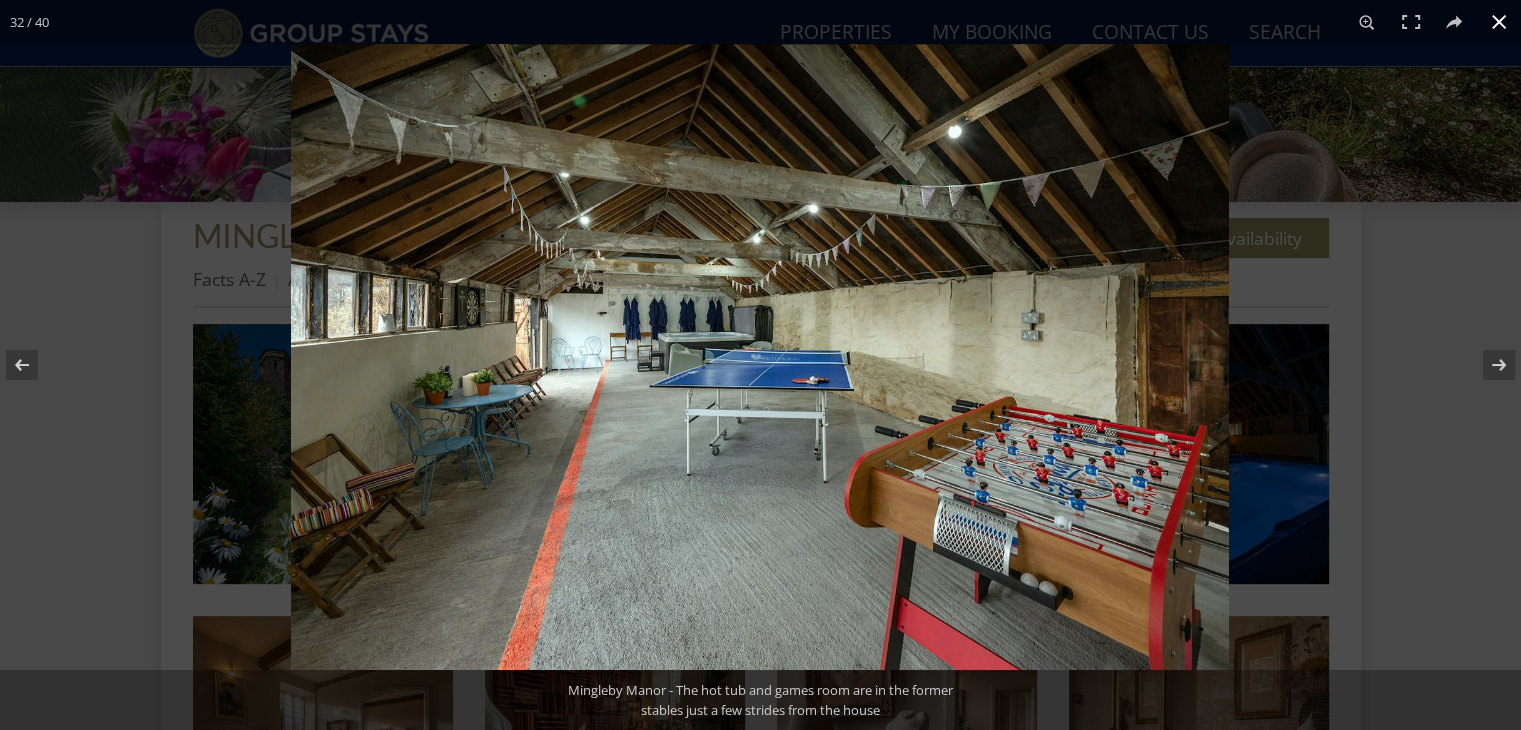 click at bounding box center (1051, 409) 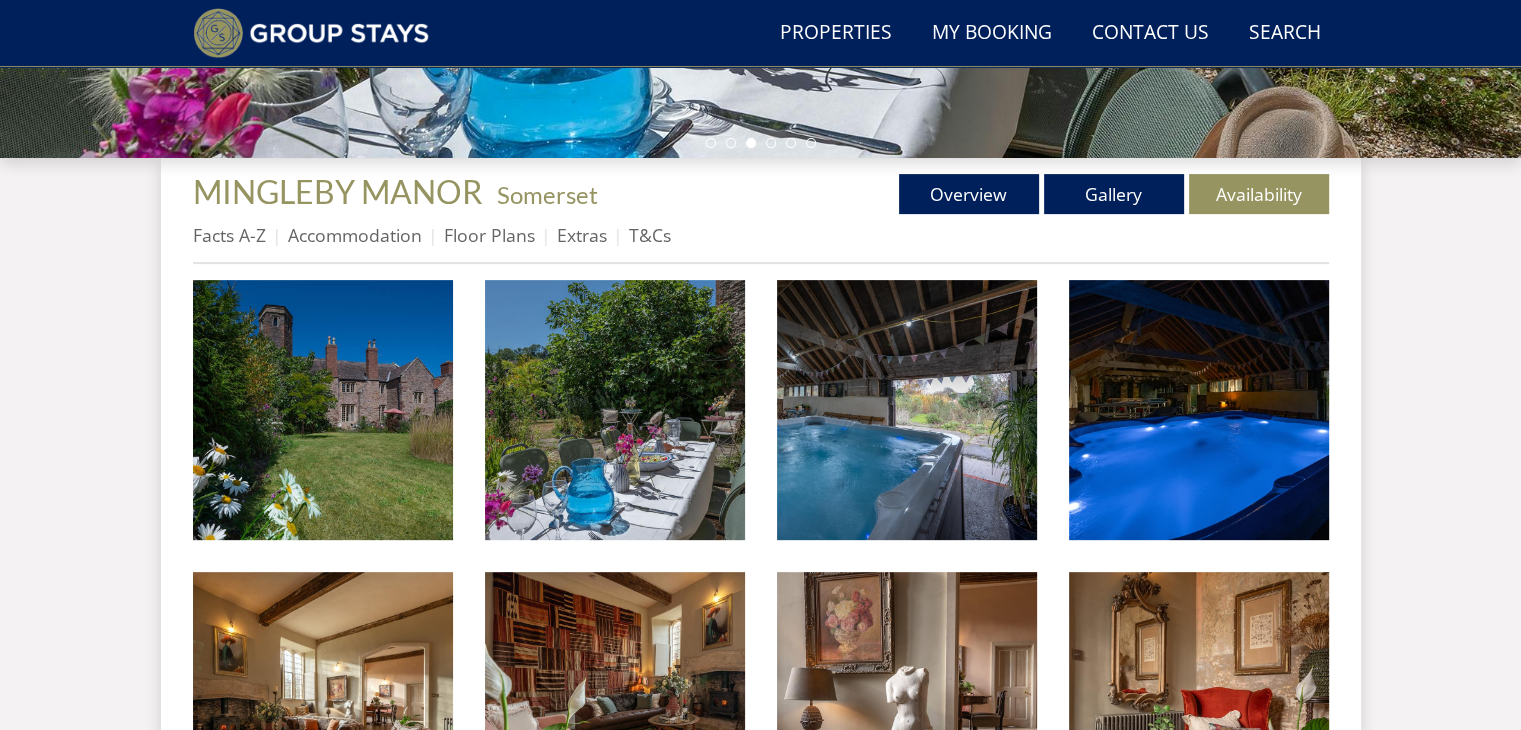 scroll, scrollTop: 409, scrollLeft: 0, axis: vertical 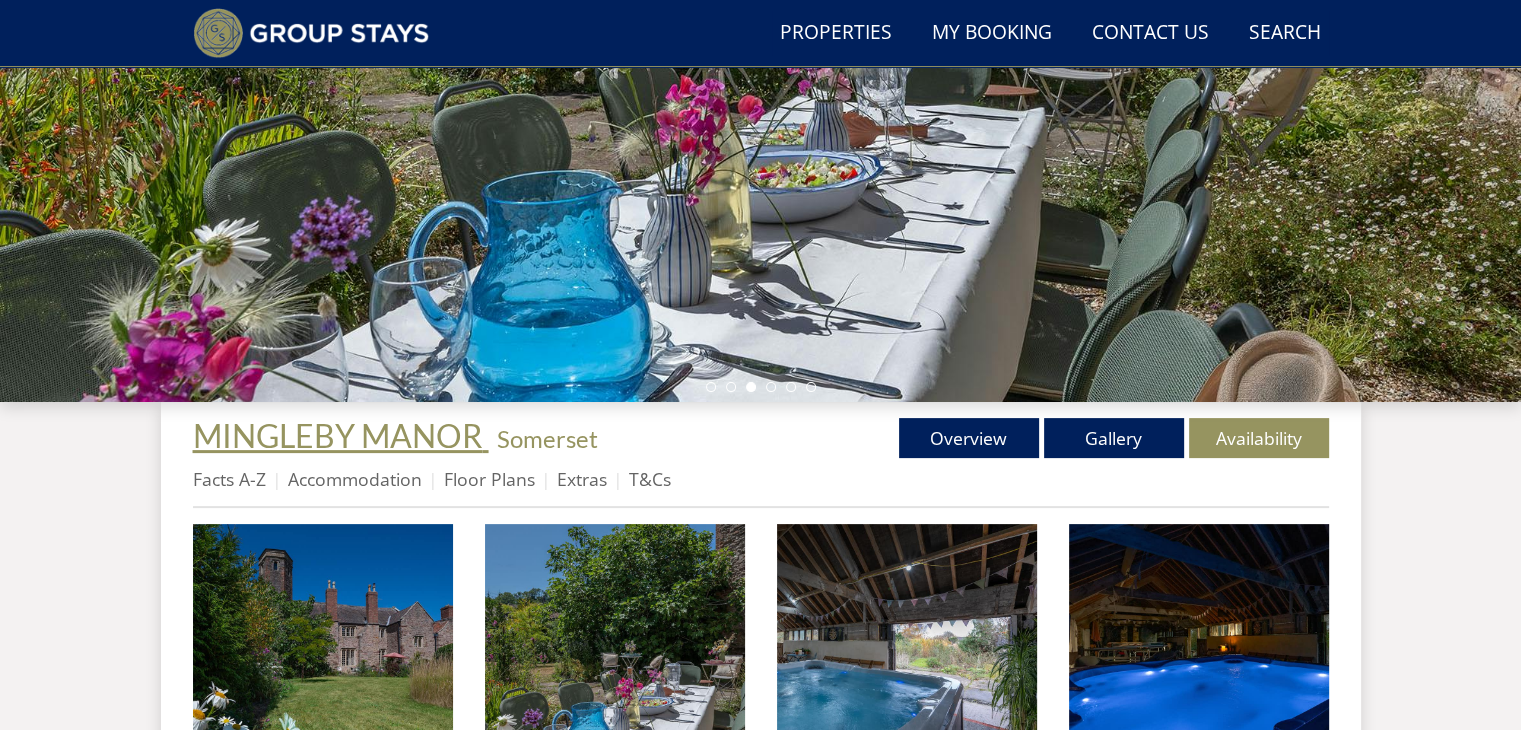 click on "MINGLEBY MANOR" at bounding box center (338, 435) 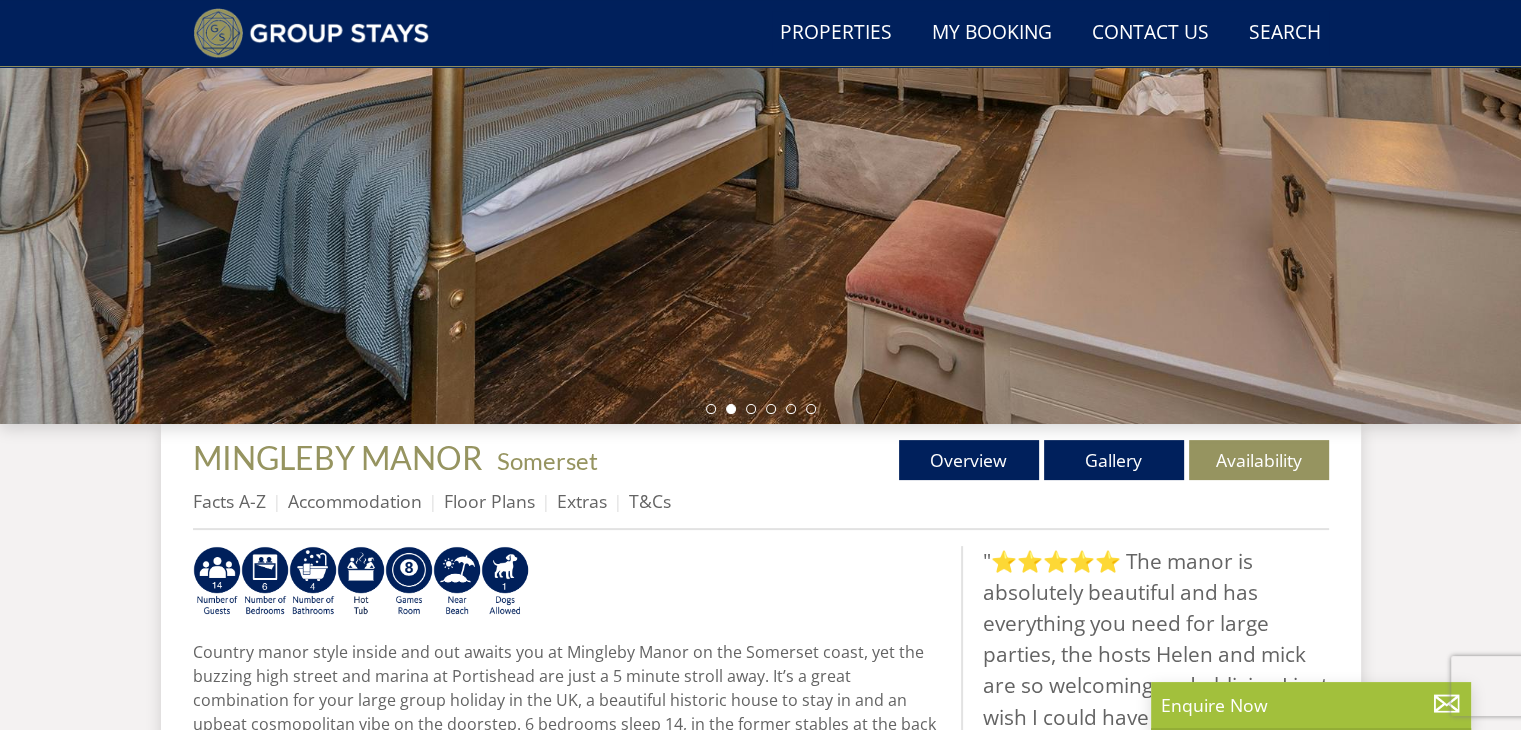 scroll, scrollTop: 344, scrollLeft: 0, axis: vertical 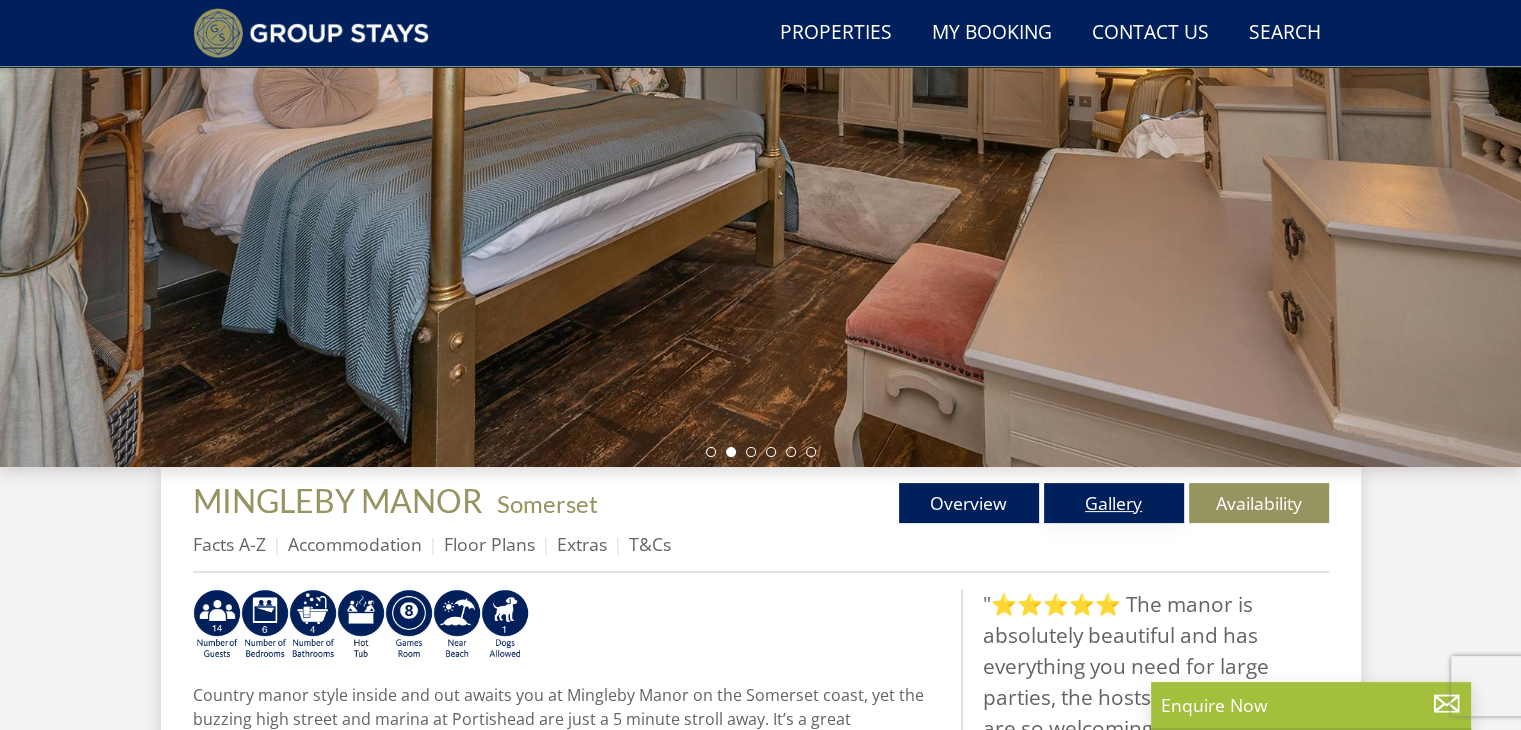click on "Gallery" at bounding box center (1114, 503) 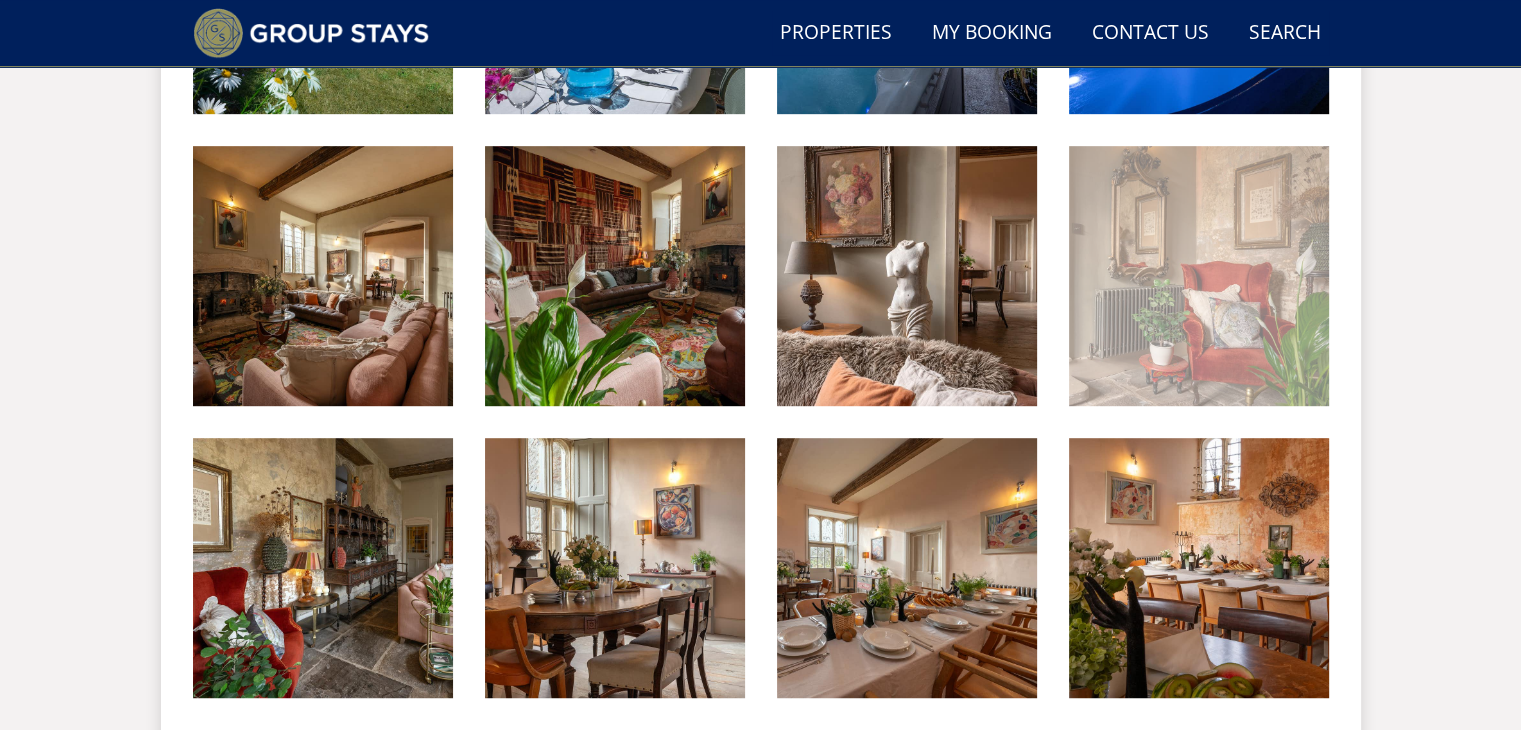 scroll, scrollTop: 870, scrollLeft: 0, axis: vertical 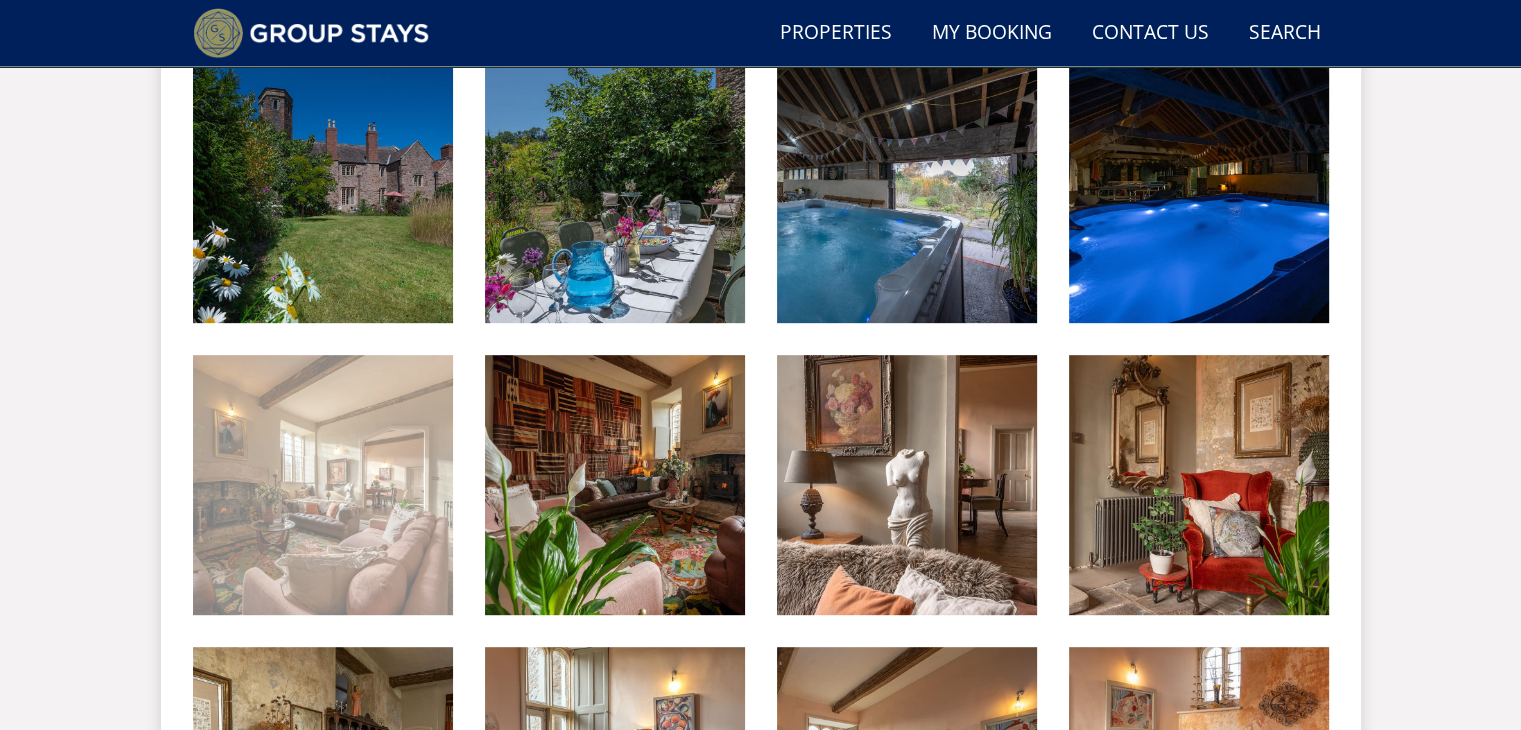 click at bounding box center [323, 485] 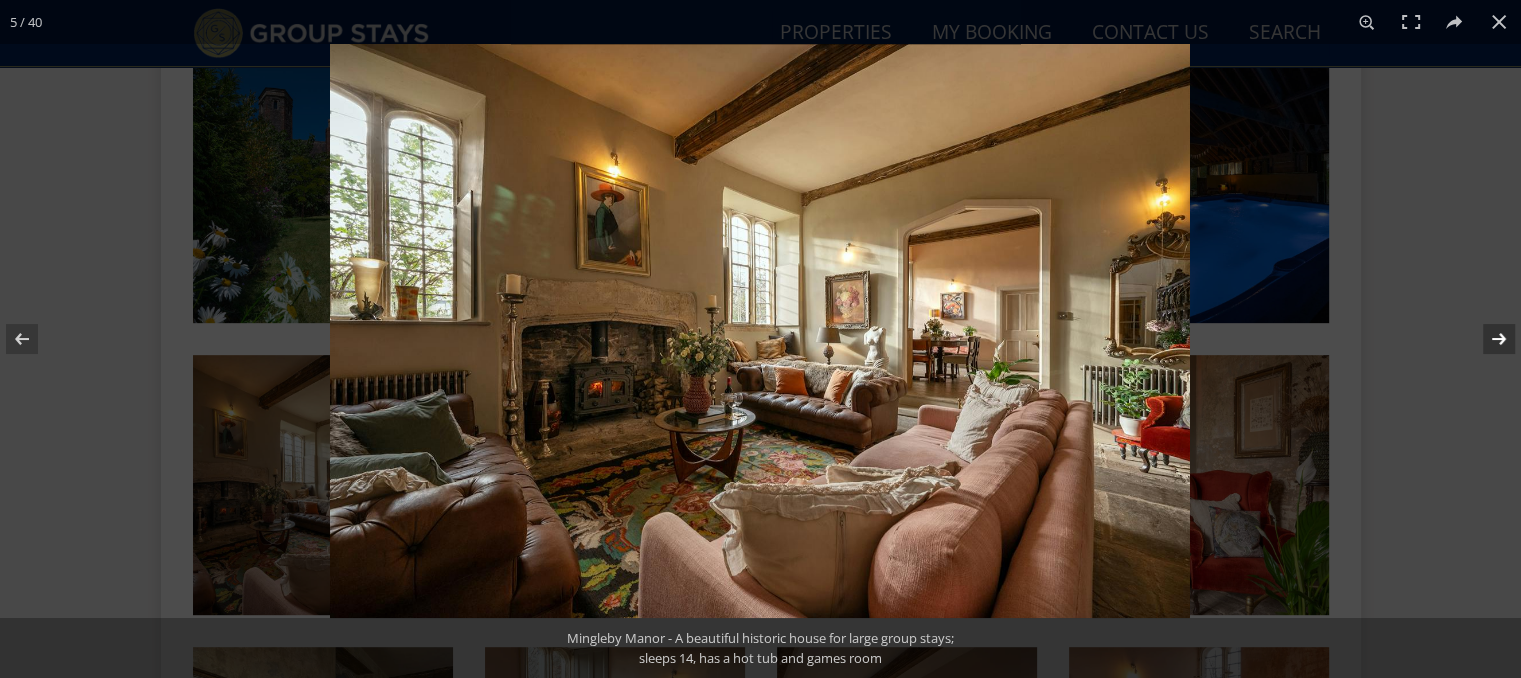 click at bounding box center (1486, 339) 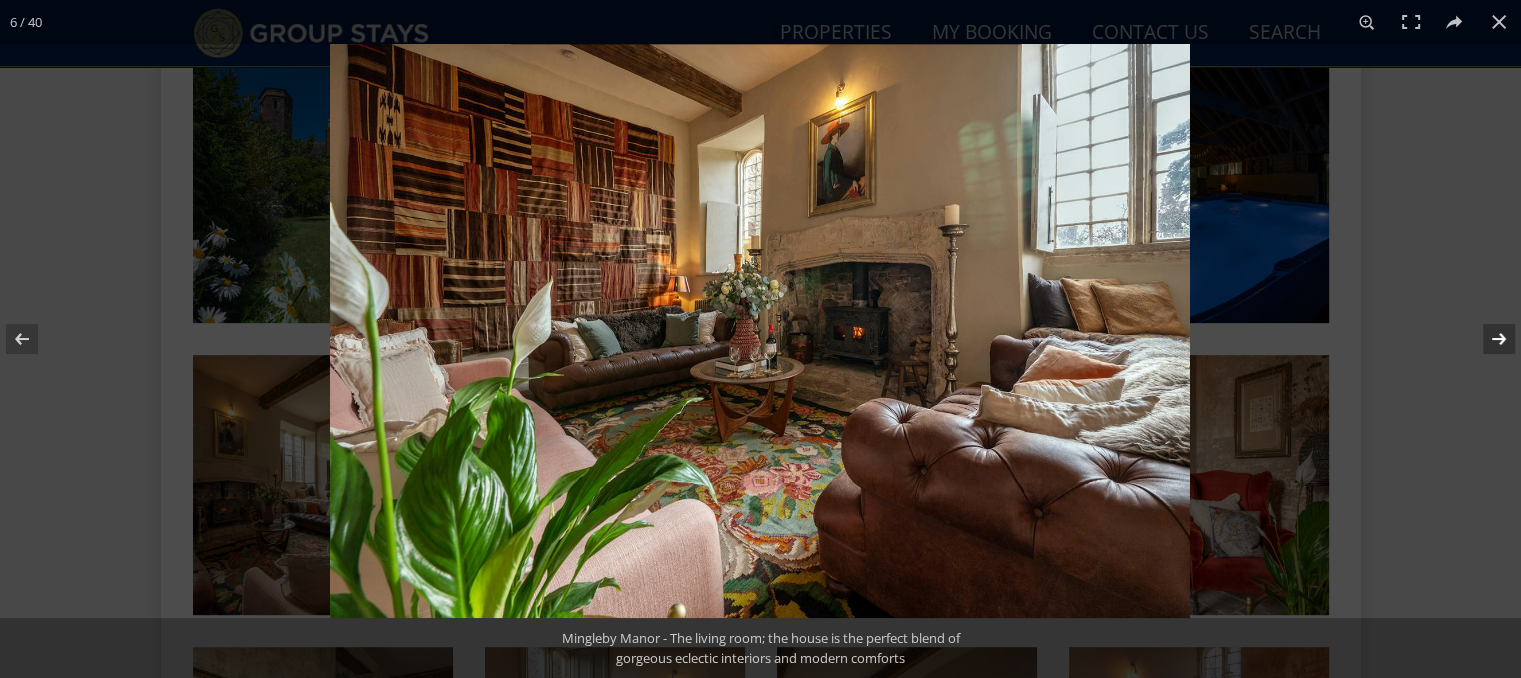 click at bounding box center (1486, 339) 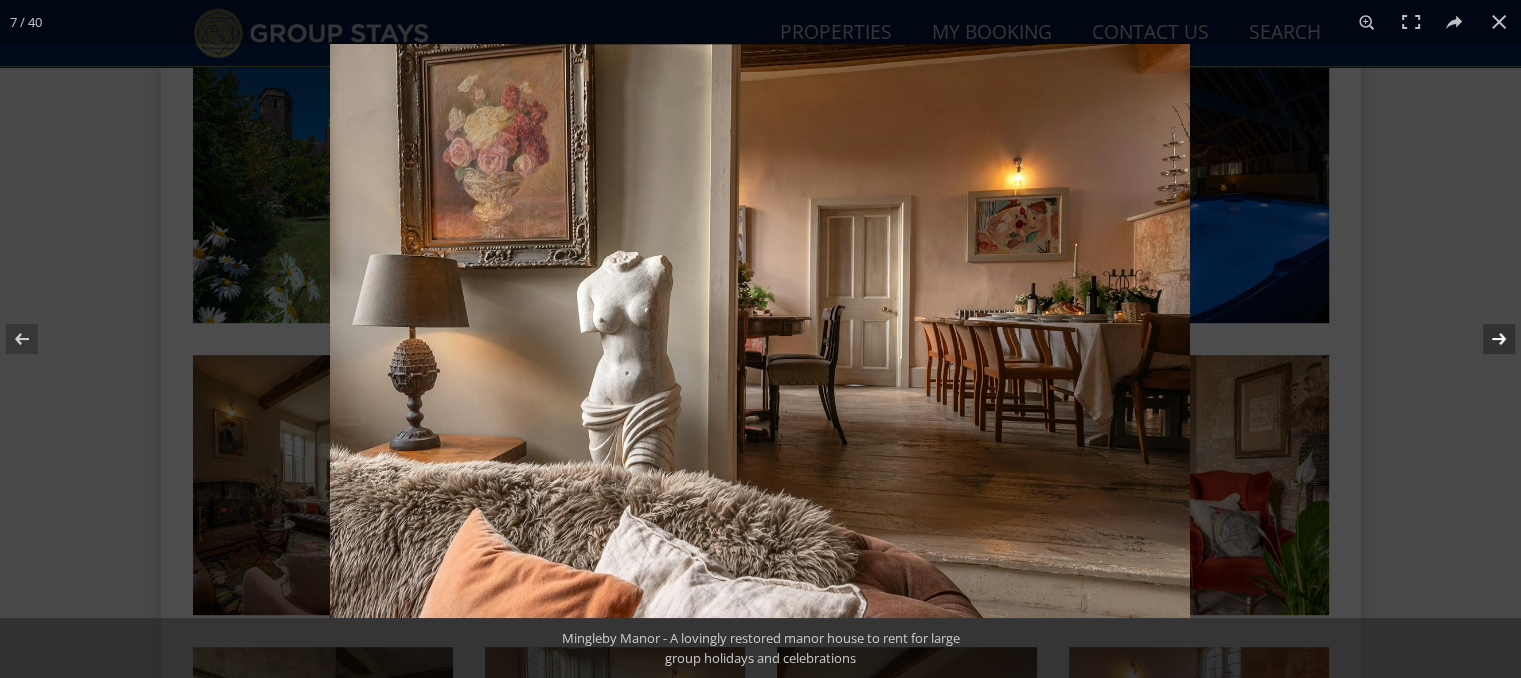 click at bounding box center [1486, 339] 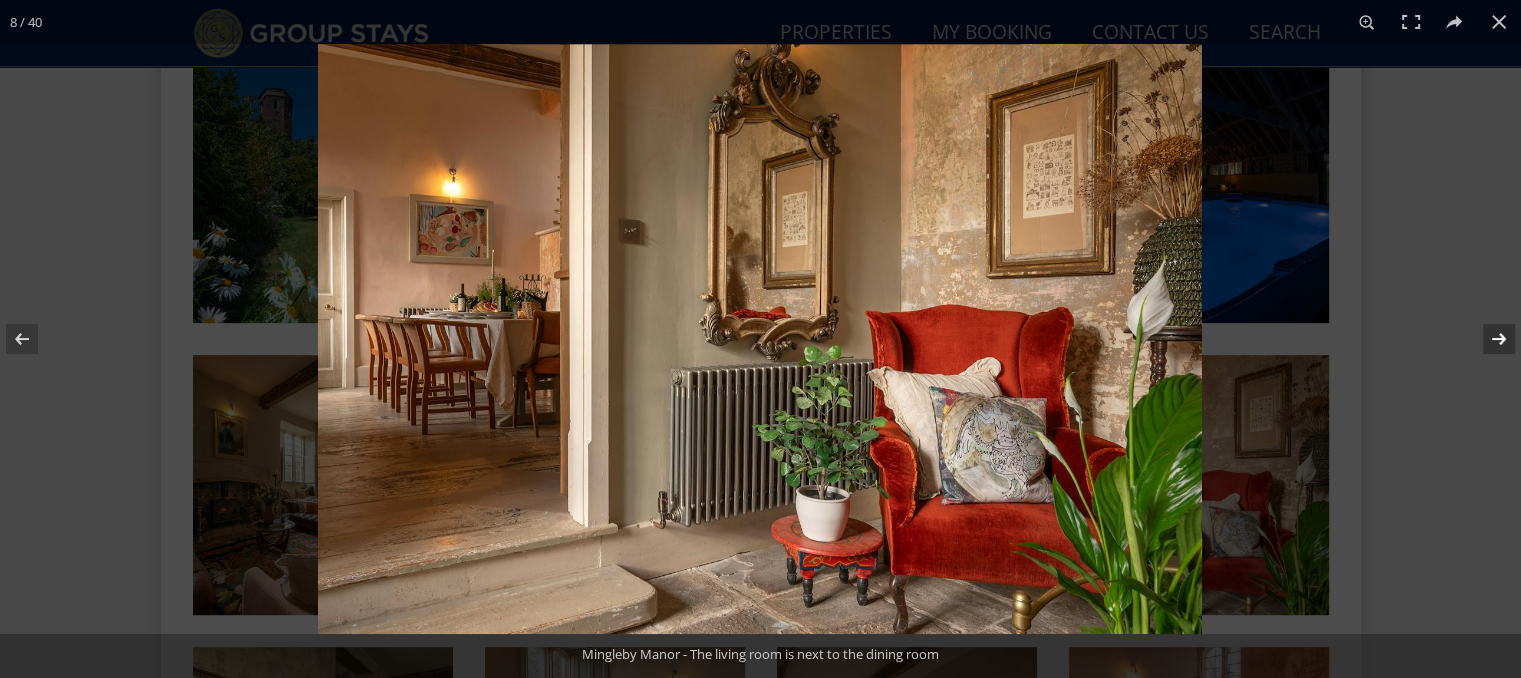 click at bounding box center (1486, 339) 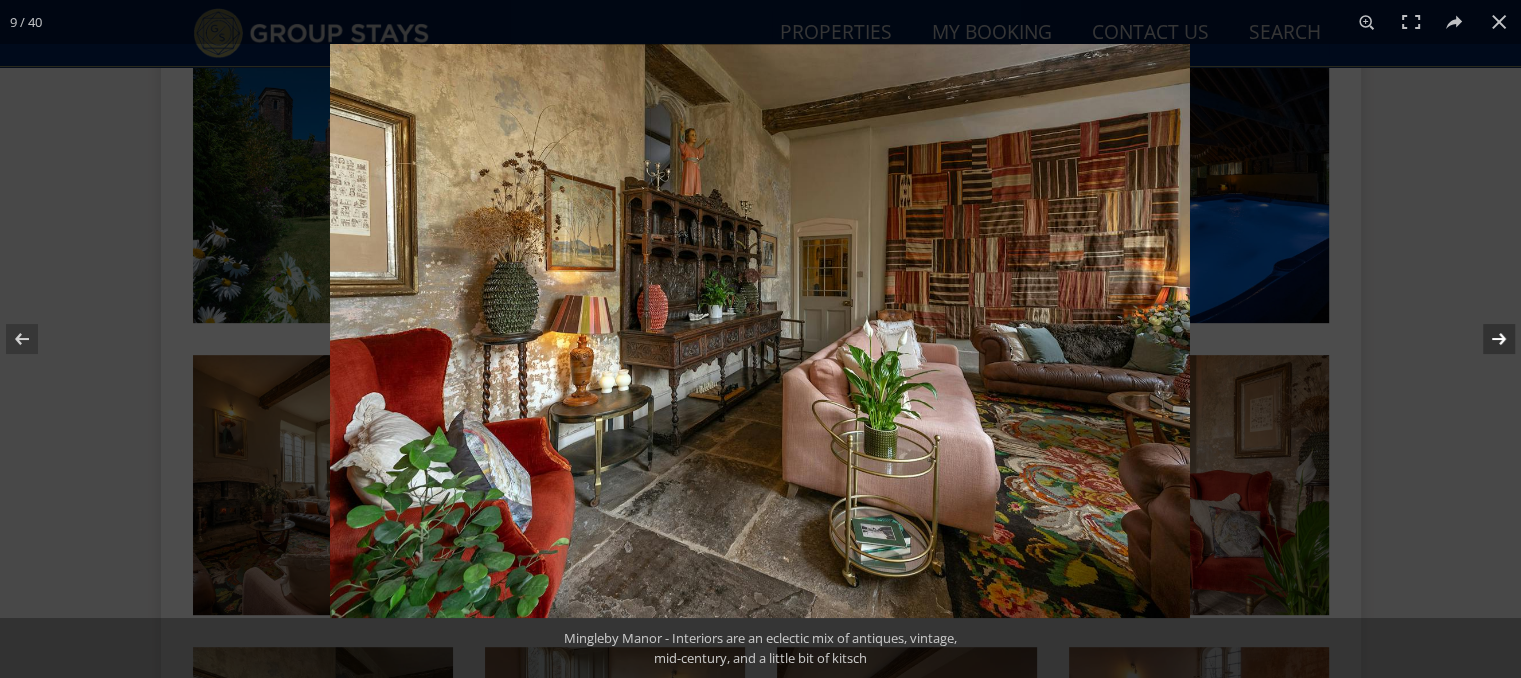 click at bounding box center [1486, 339] 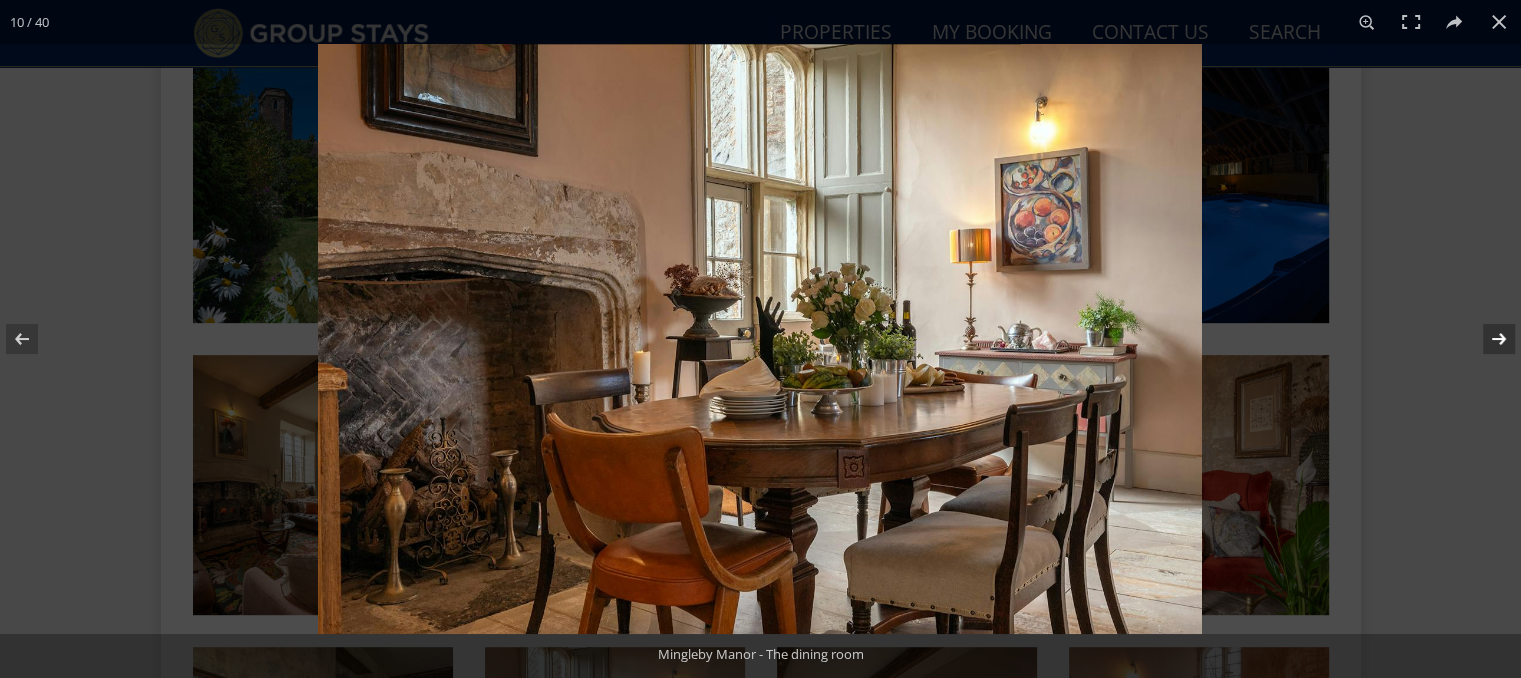 click at bounding box center [1486, 339] 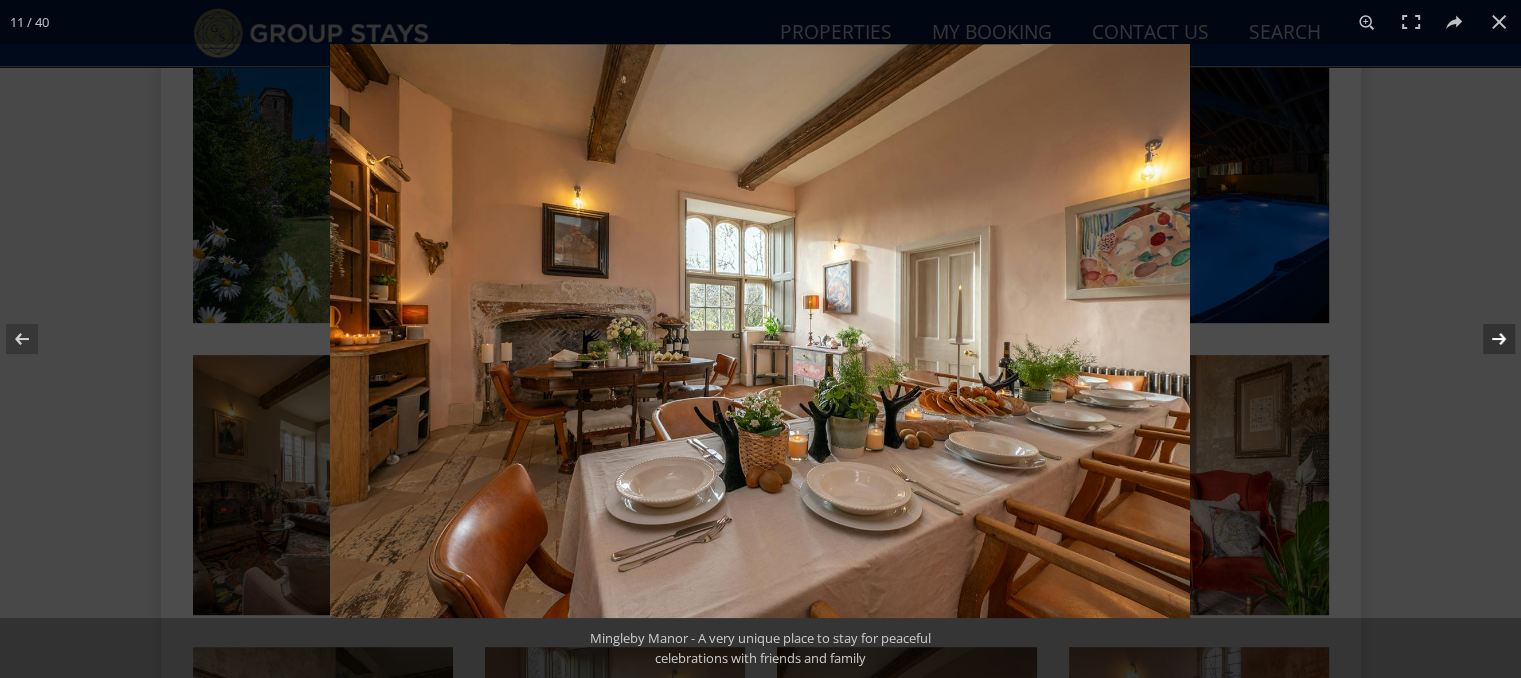 click at bounding box center (1486, 339) 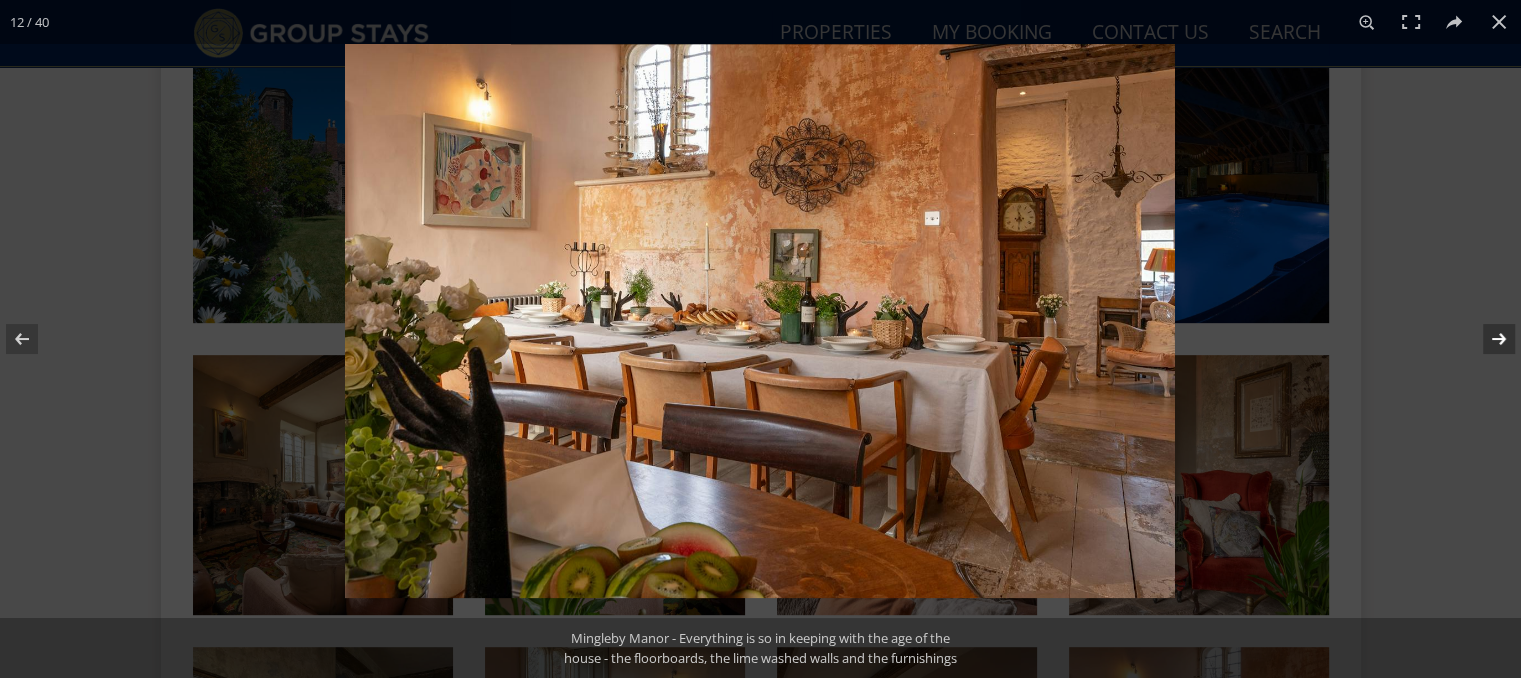 click at bounding box center [1486, 339] 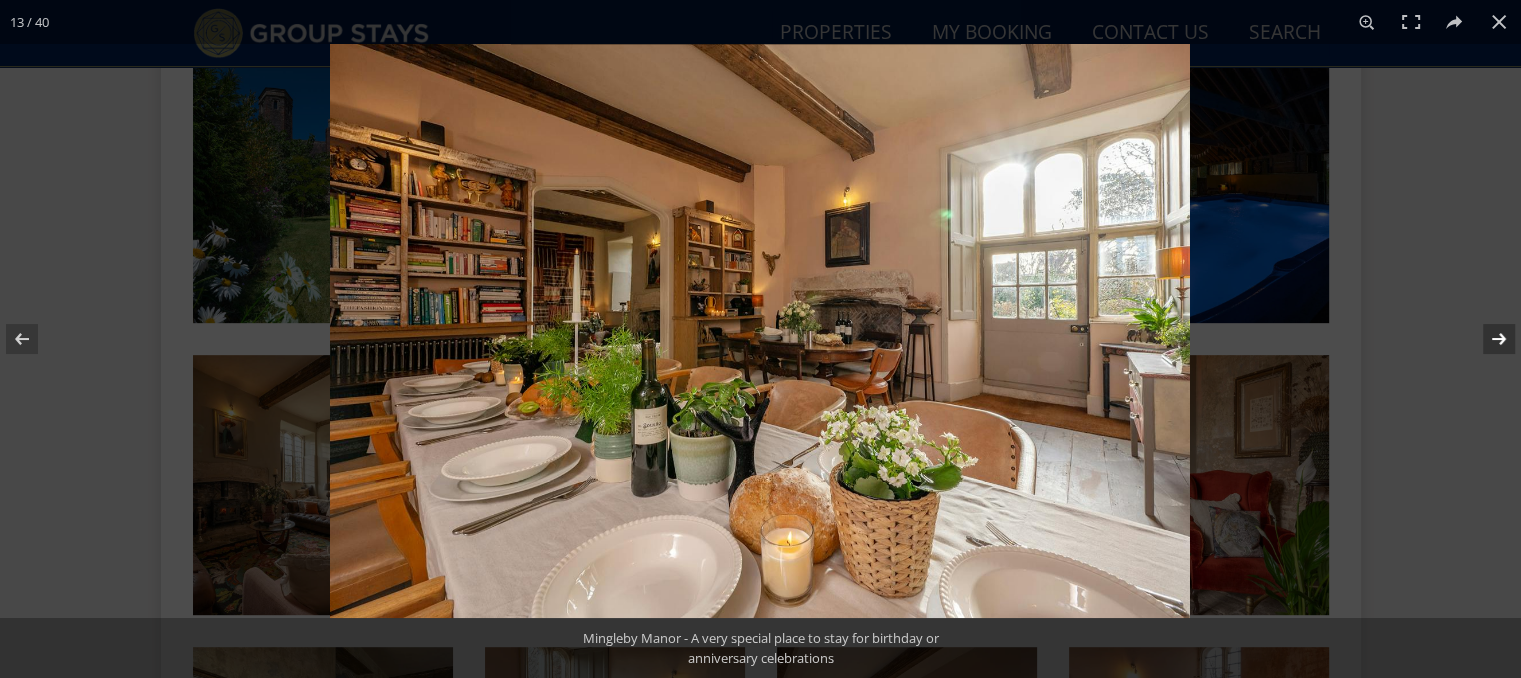 click at bounding box center (1486, 339) 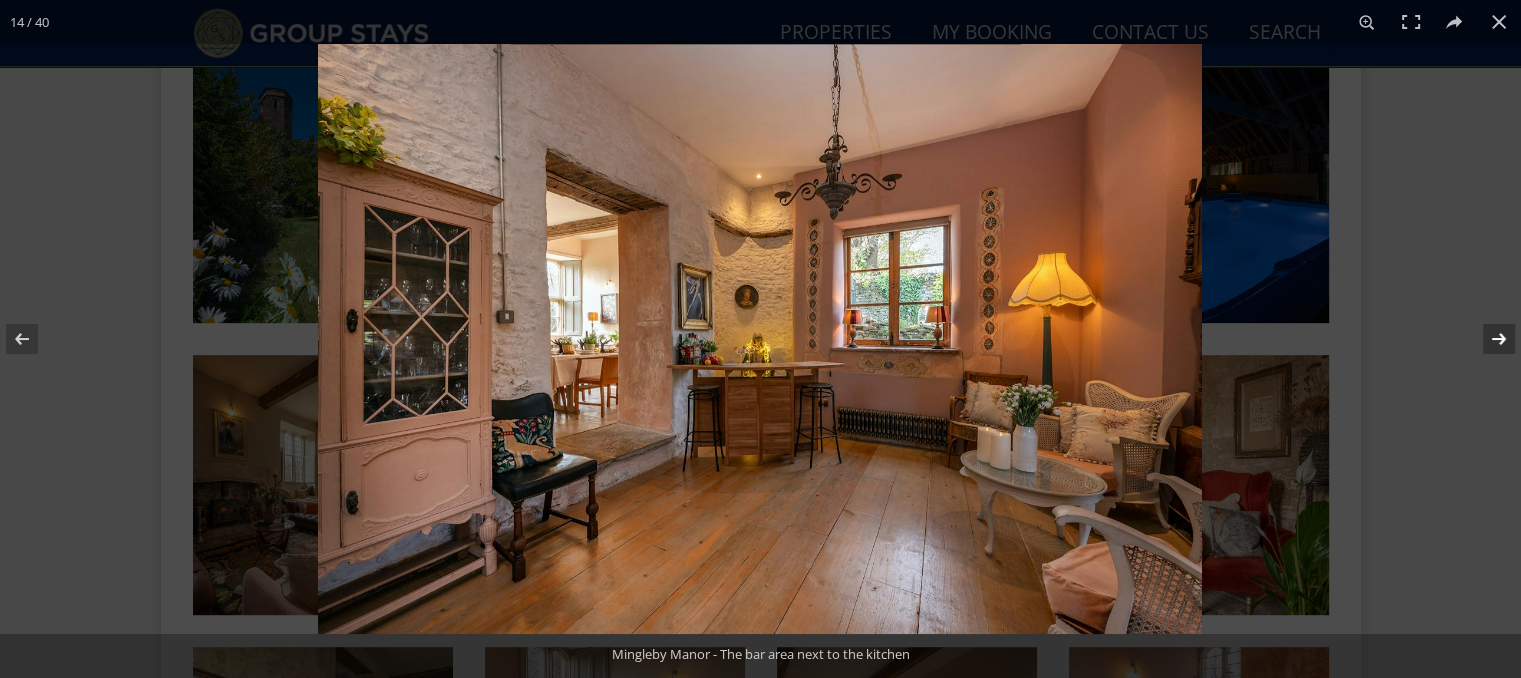 click at bounding box center (1486, 339) 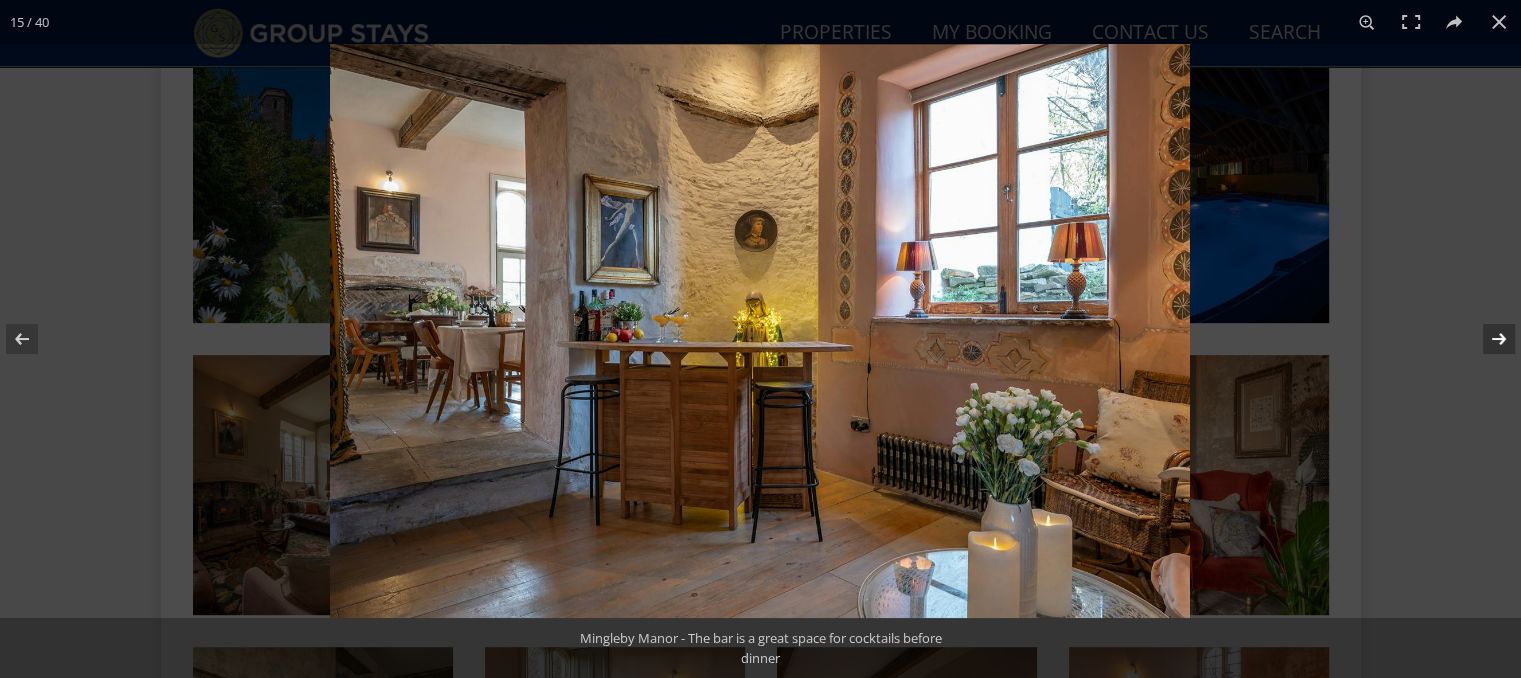 click at bounding box center [1486, 339] 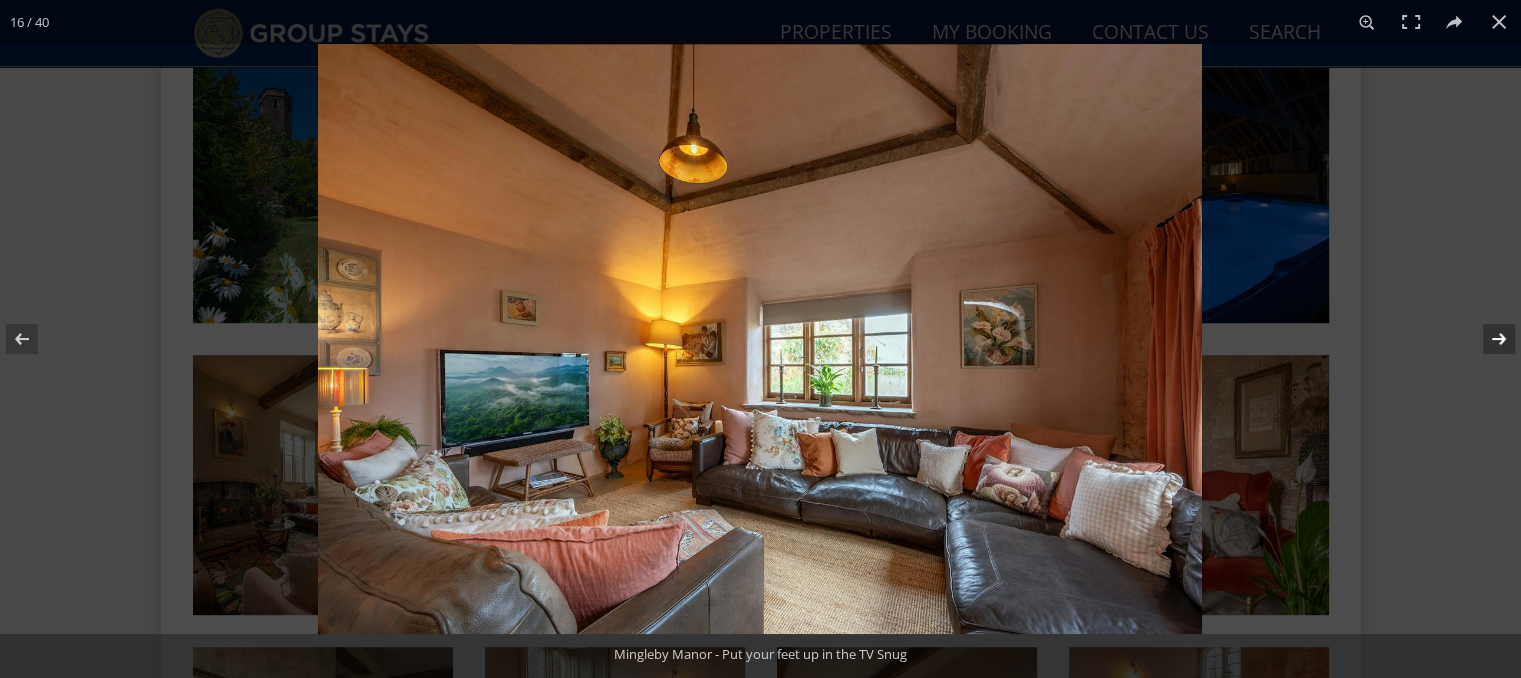 click at bounding box center [1486, 339] 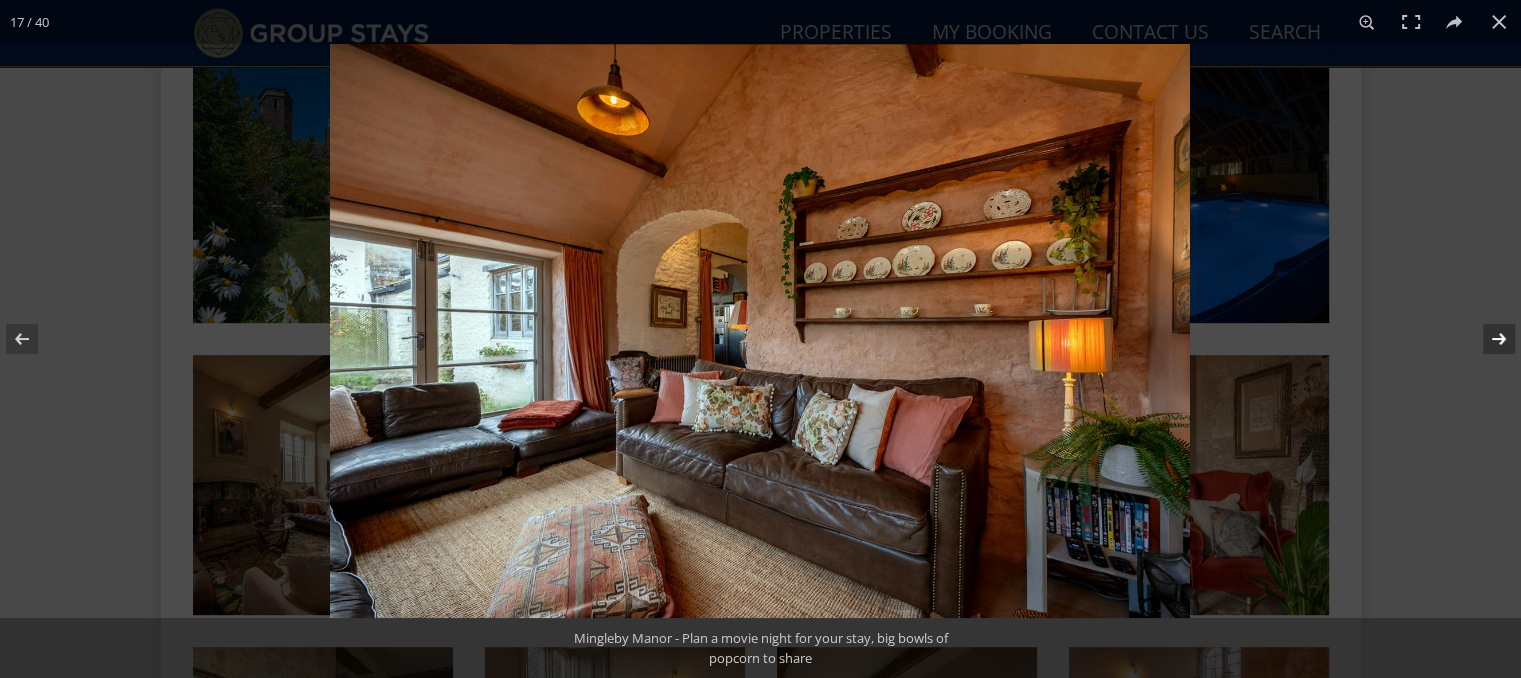 click at bounding box center (1486, 339) 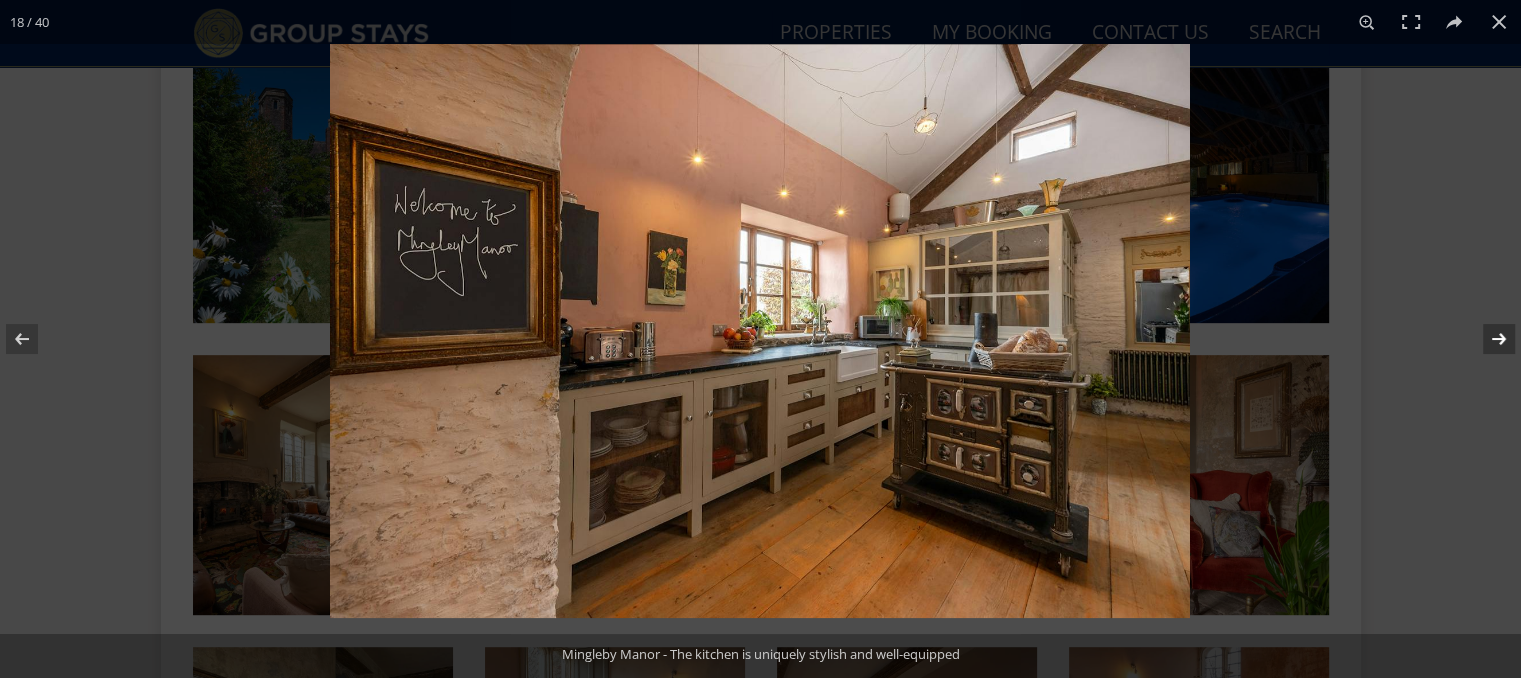 click at bounding box center [1486, 339] 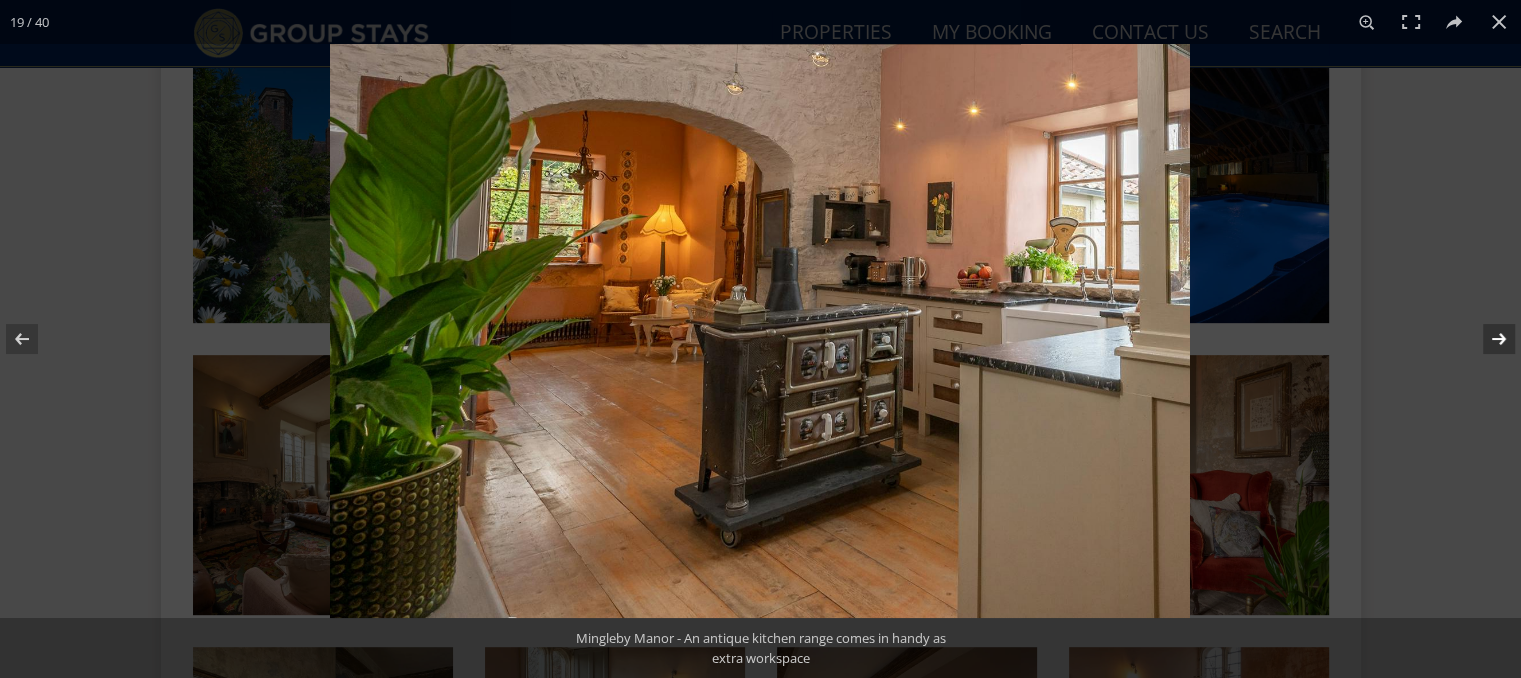 click at bounding box center (1486, 339) 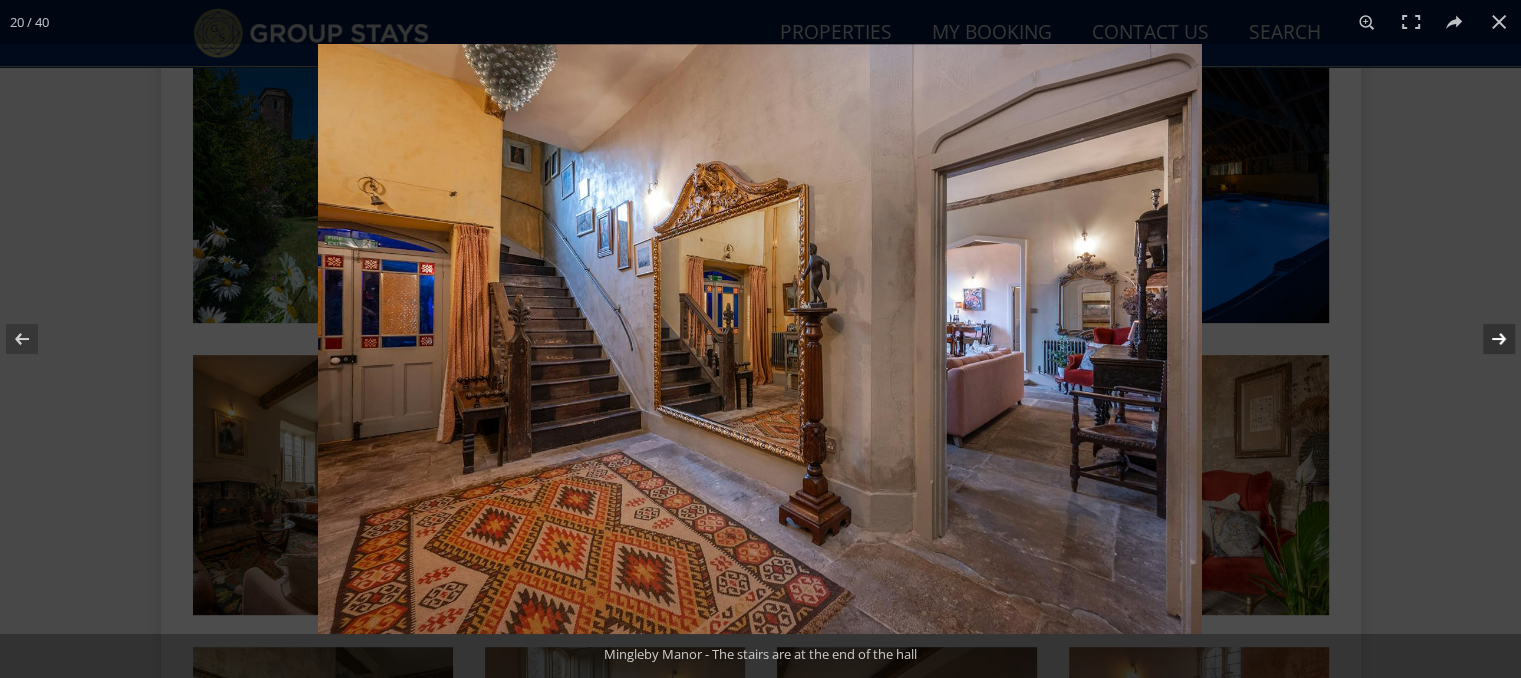 click at bounding box center (1486, 339) 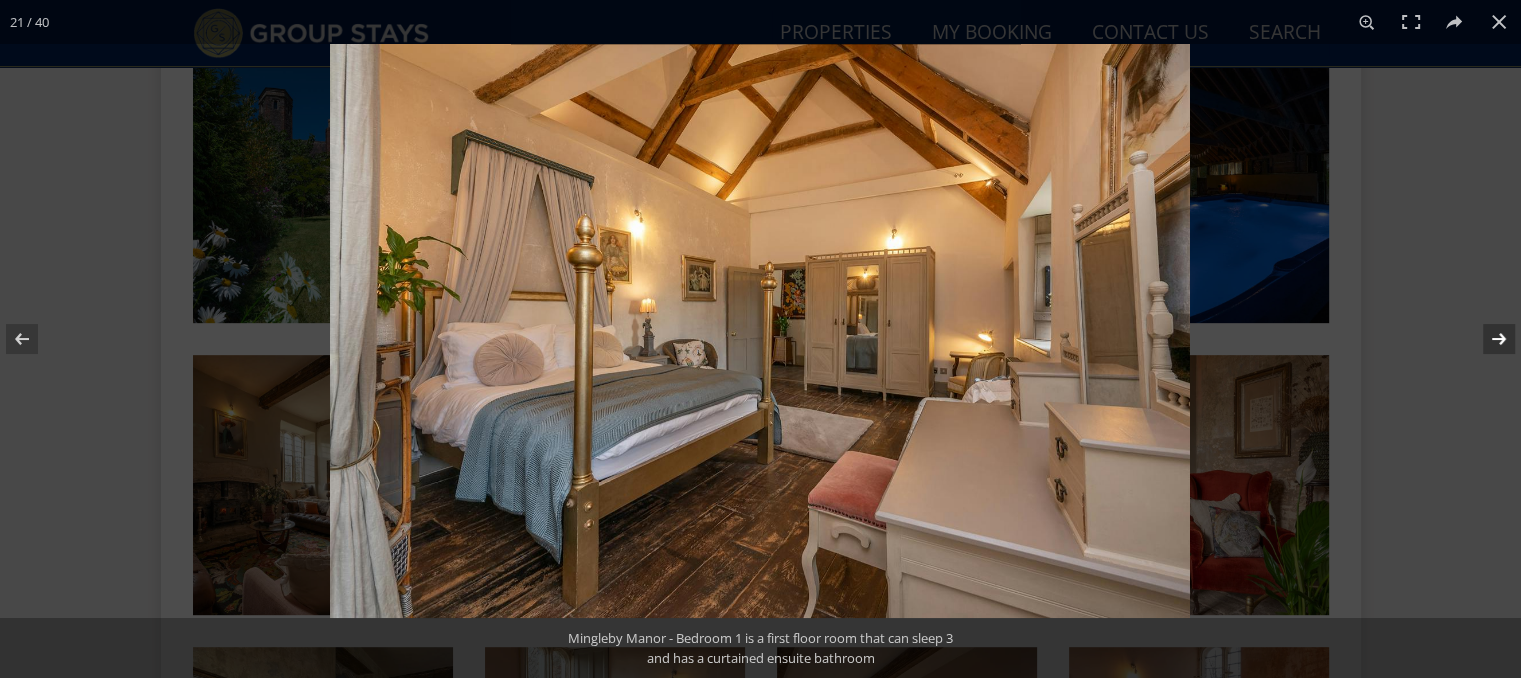 click at bounding box center [1486, 339] 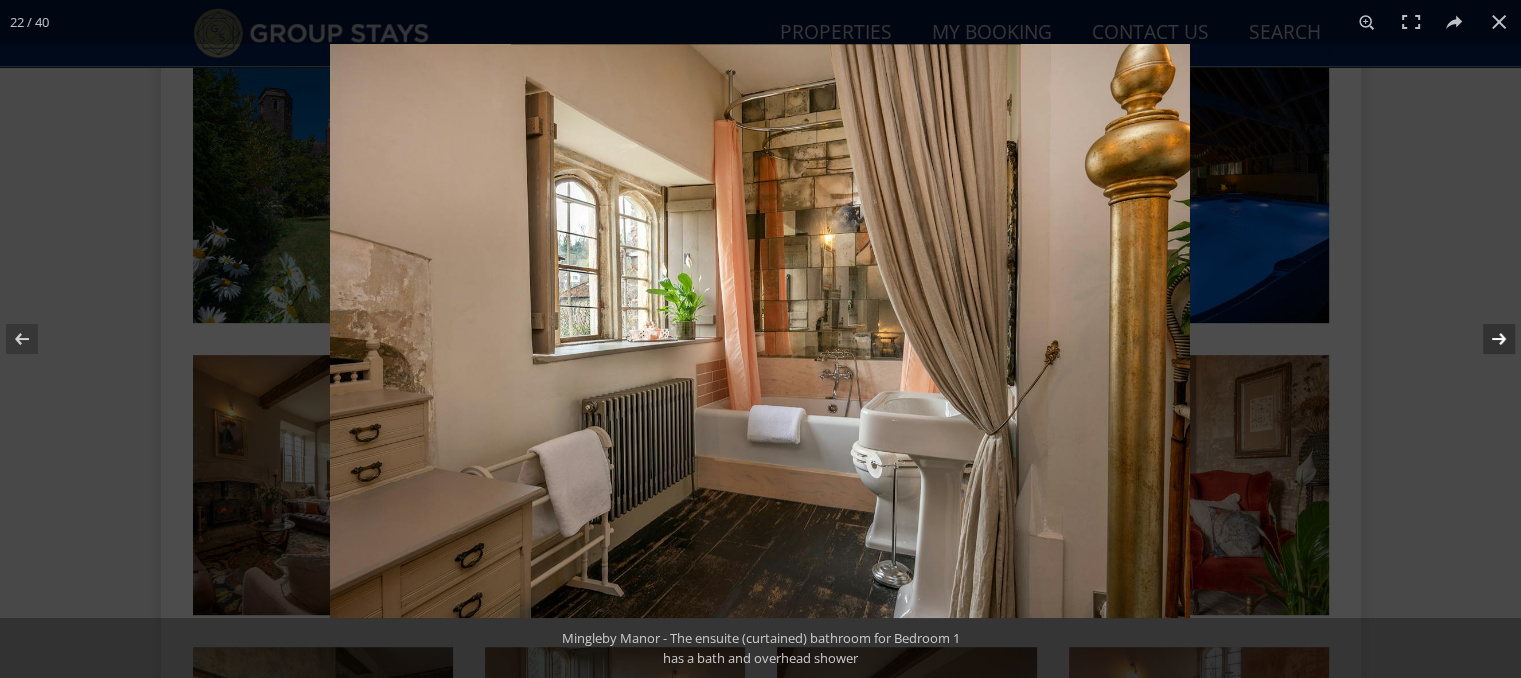 click at bounding box center (1486, 339) 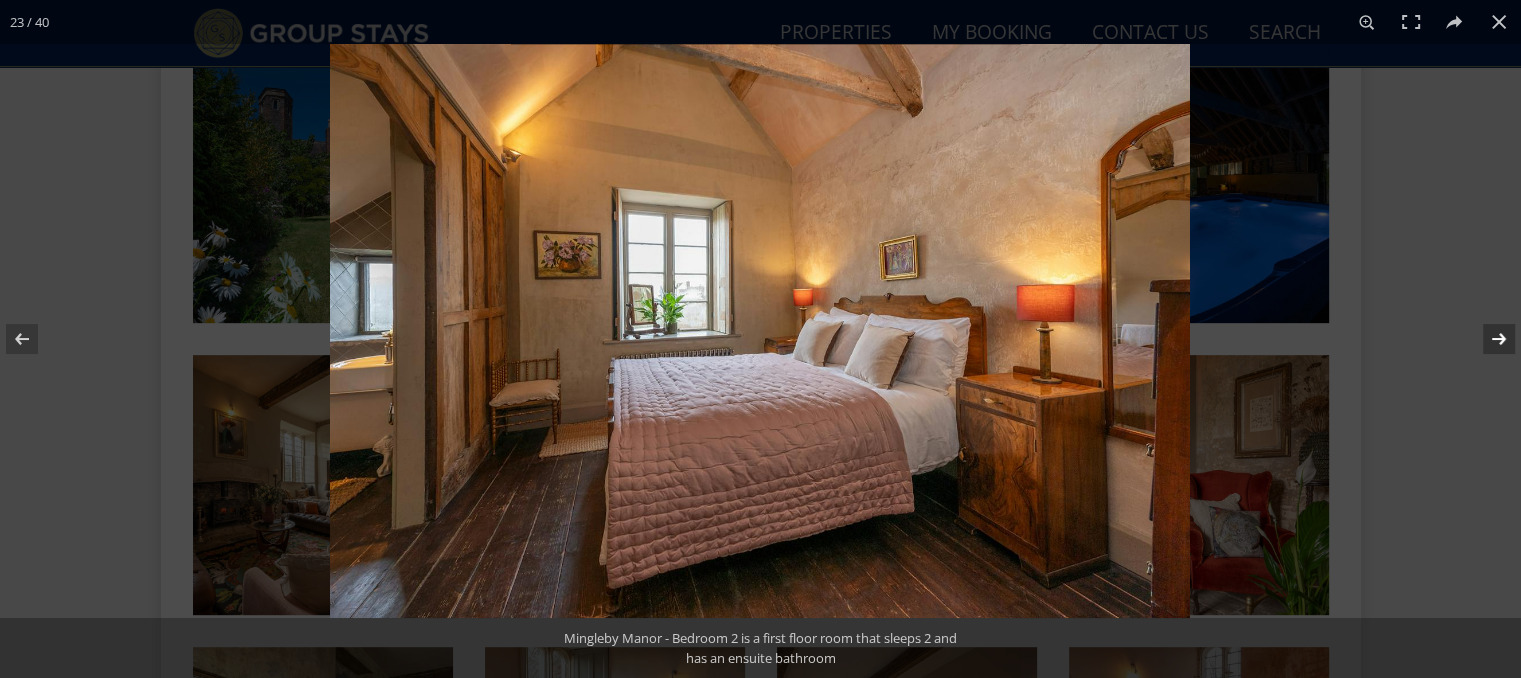 click at bounding box center [1486, 339] 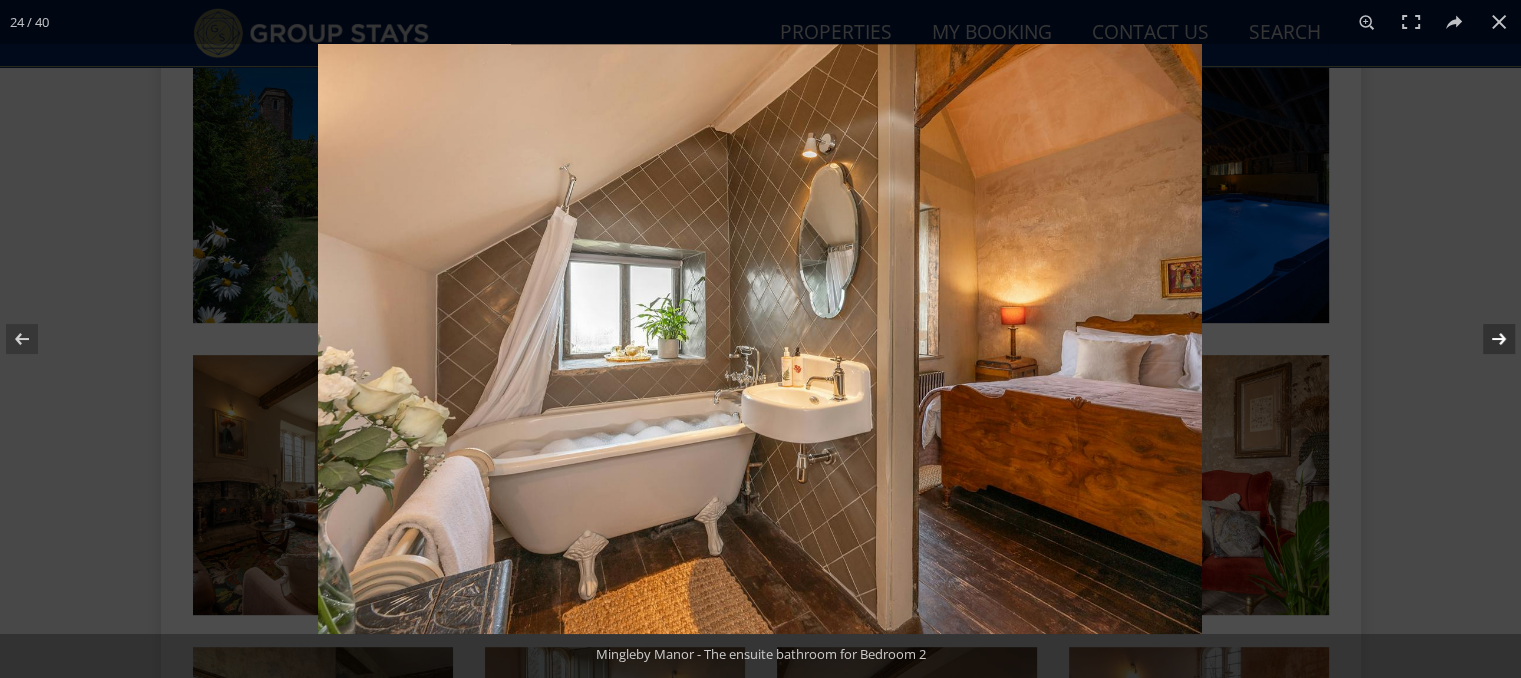 click at bounding box center [1486, 339] 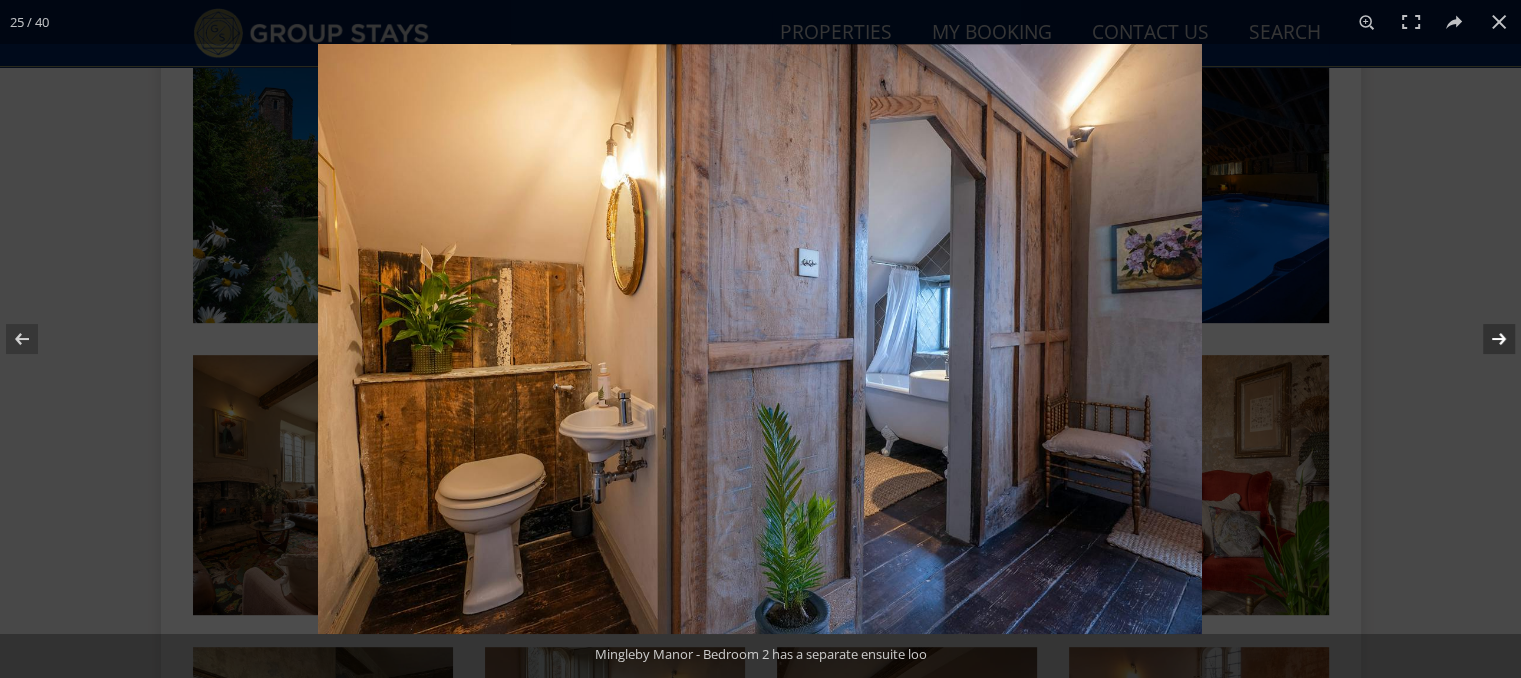 click at bounding box center (1486, 339) 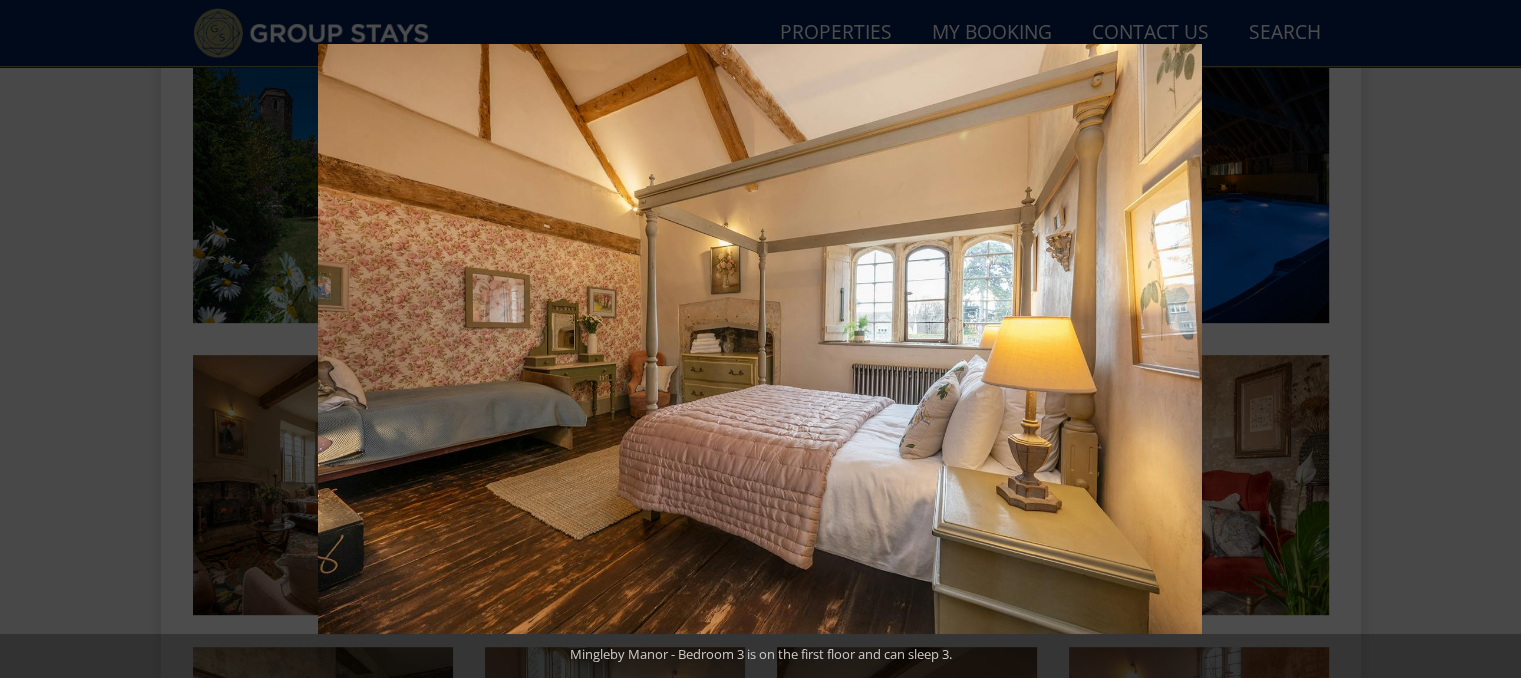 click at bounding box center (1486, 339) 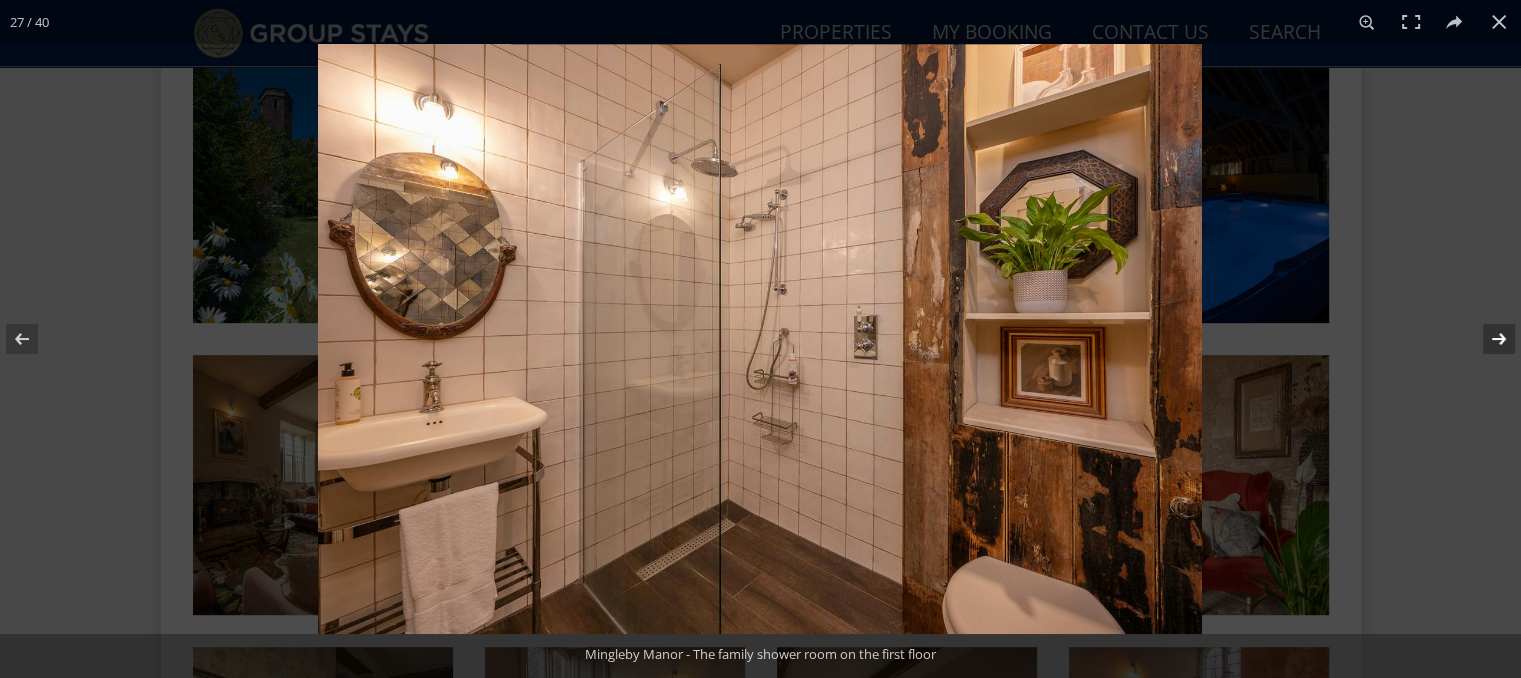 click at bounding box center [1486, 339] 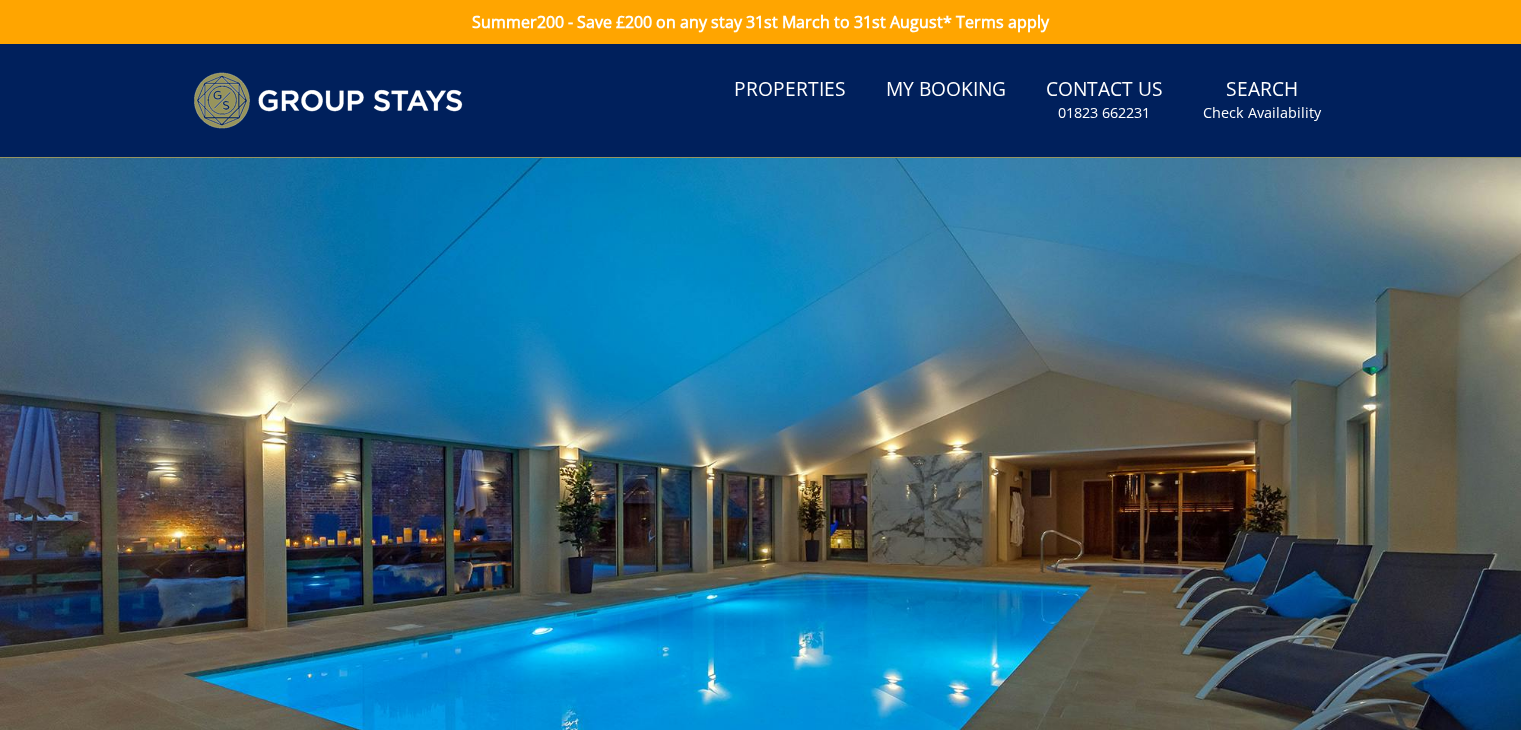 scroll, scrollTop: 0, scrollLeft: 0, axis: both 